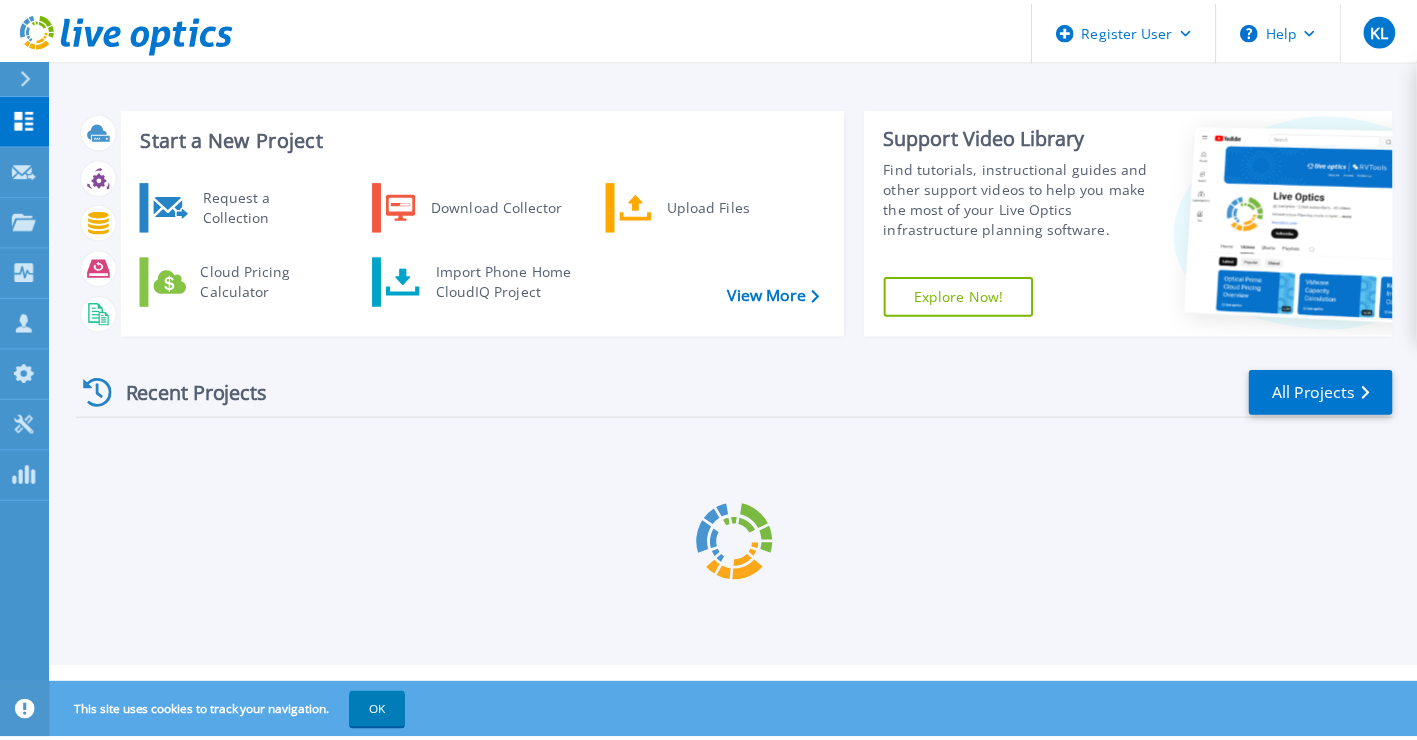 scroll, scrollTop: 0, scrollLeft: 0, axis: both 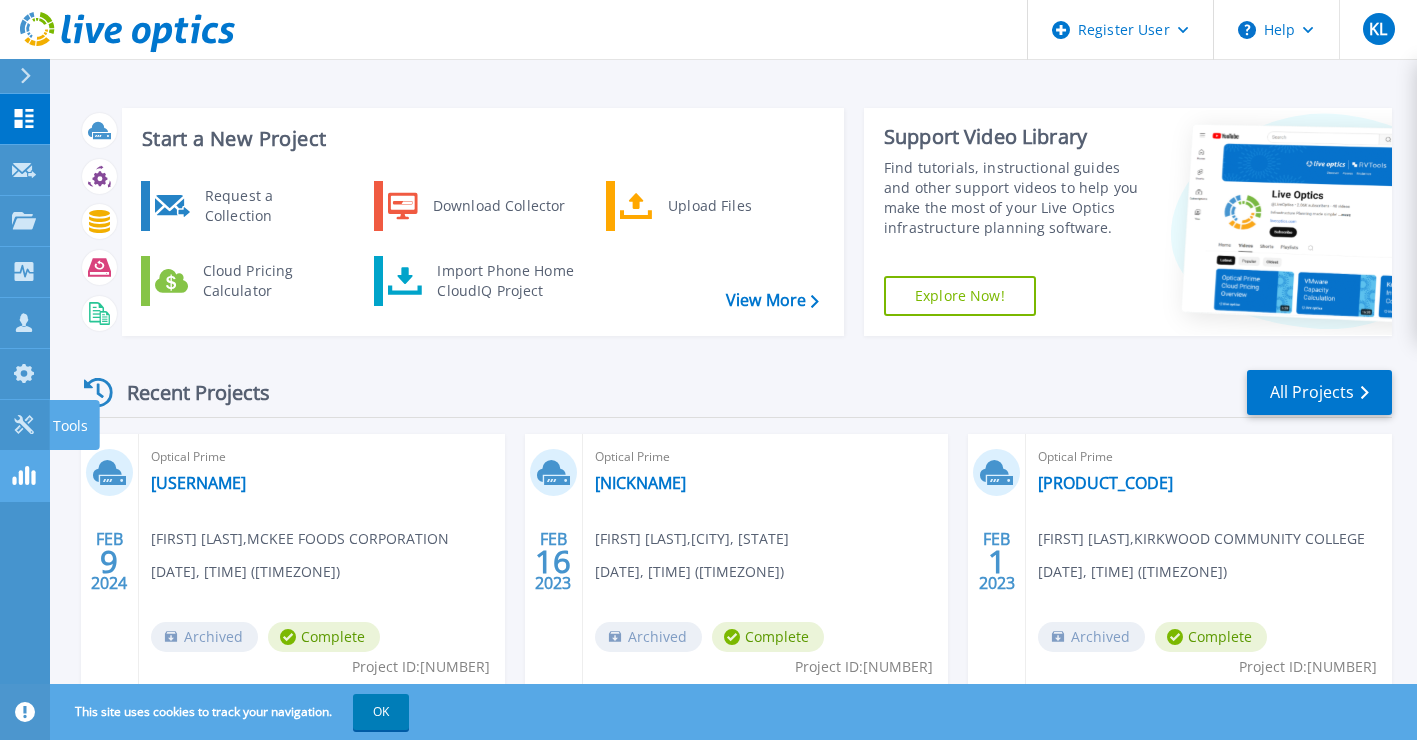 click on "PowerSizer PowerSizer" at bounding box center [25, 476] 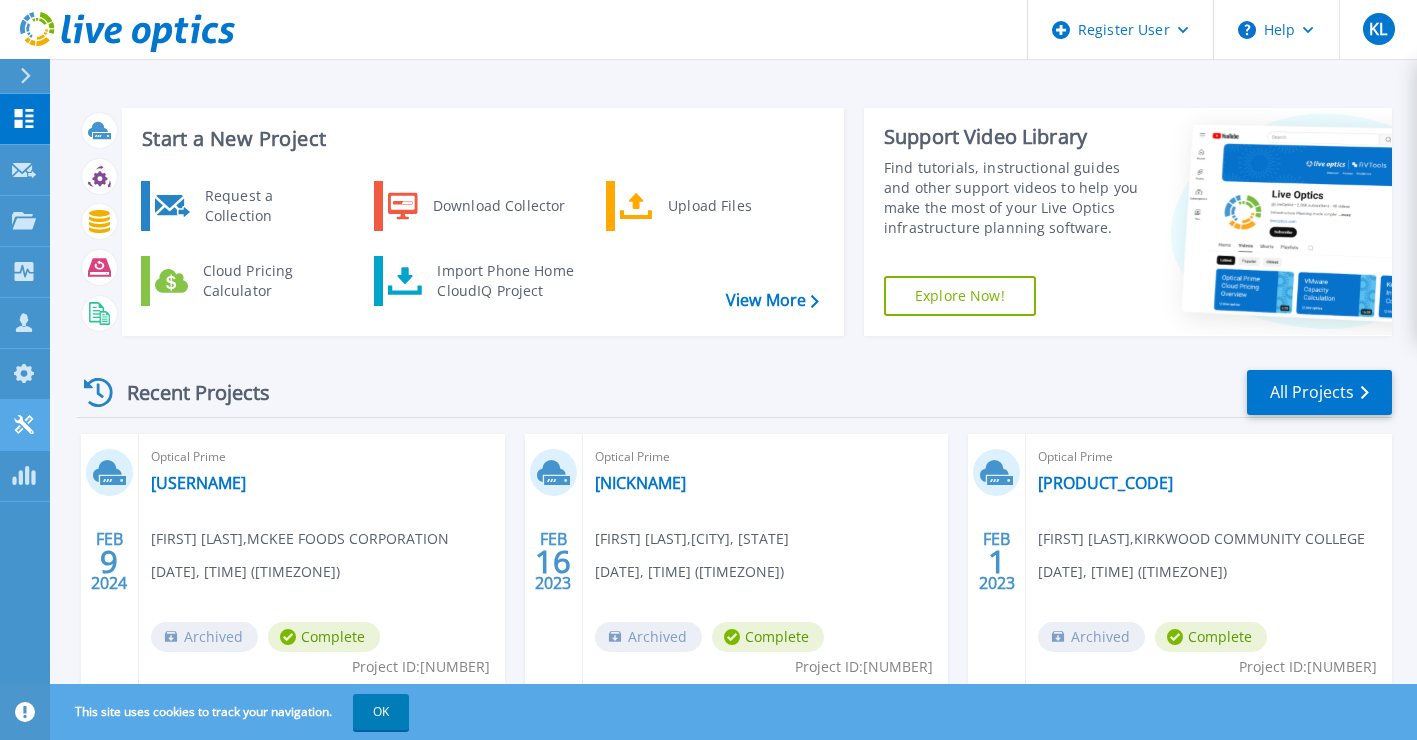 click 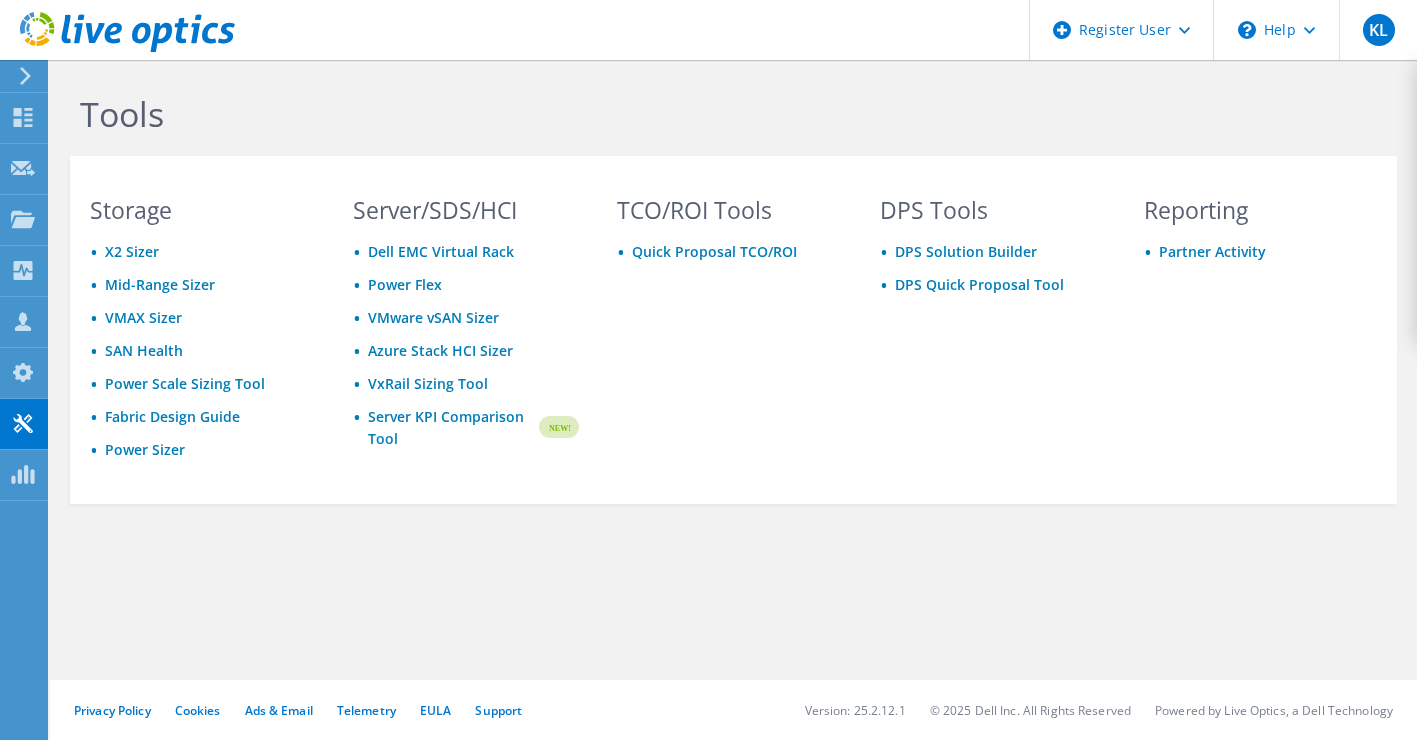 scroll, scrollTop: 0, scrollLeft: 0, axis: both 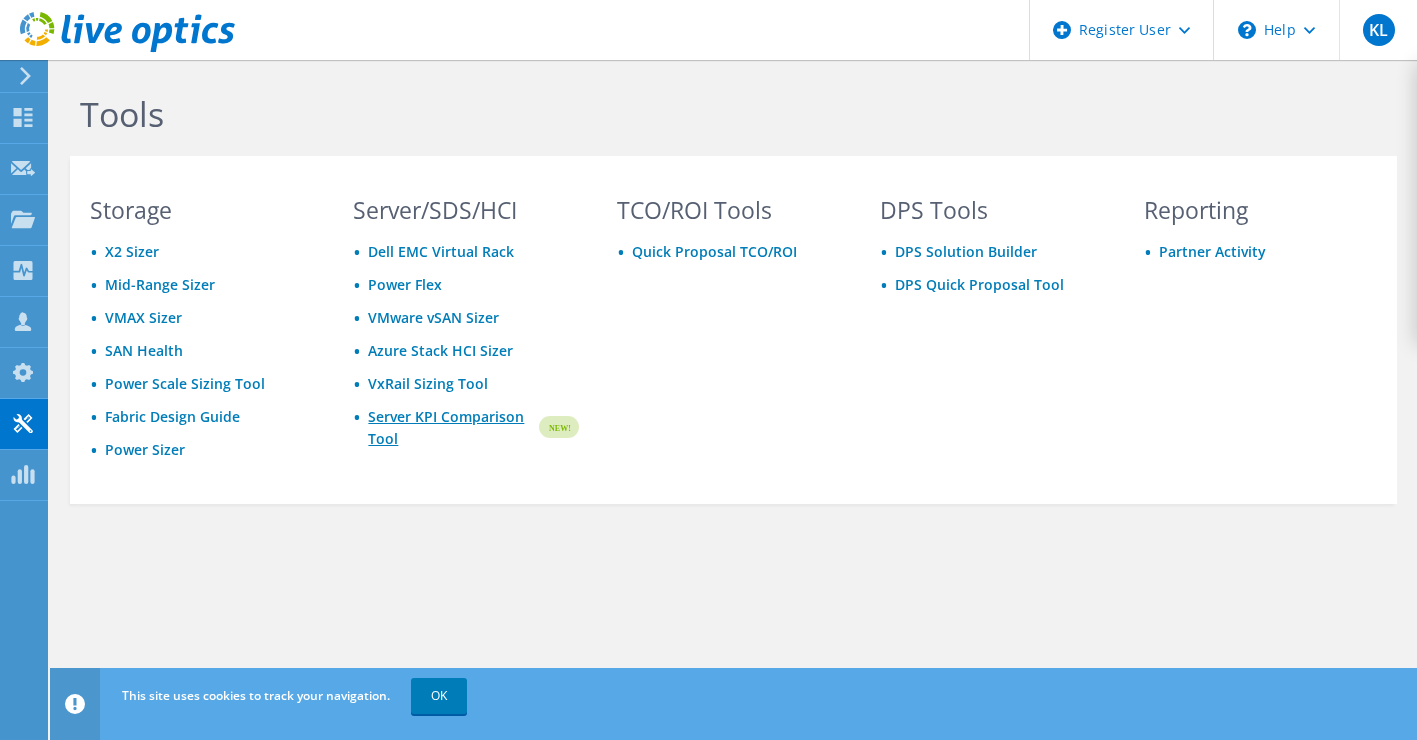 click on "Server KPI Comparison Tool" at bounding box center [451, 428] 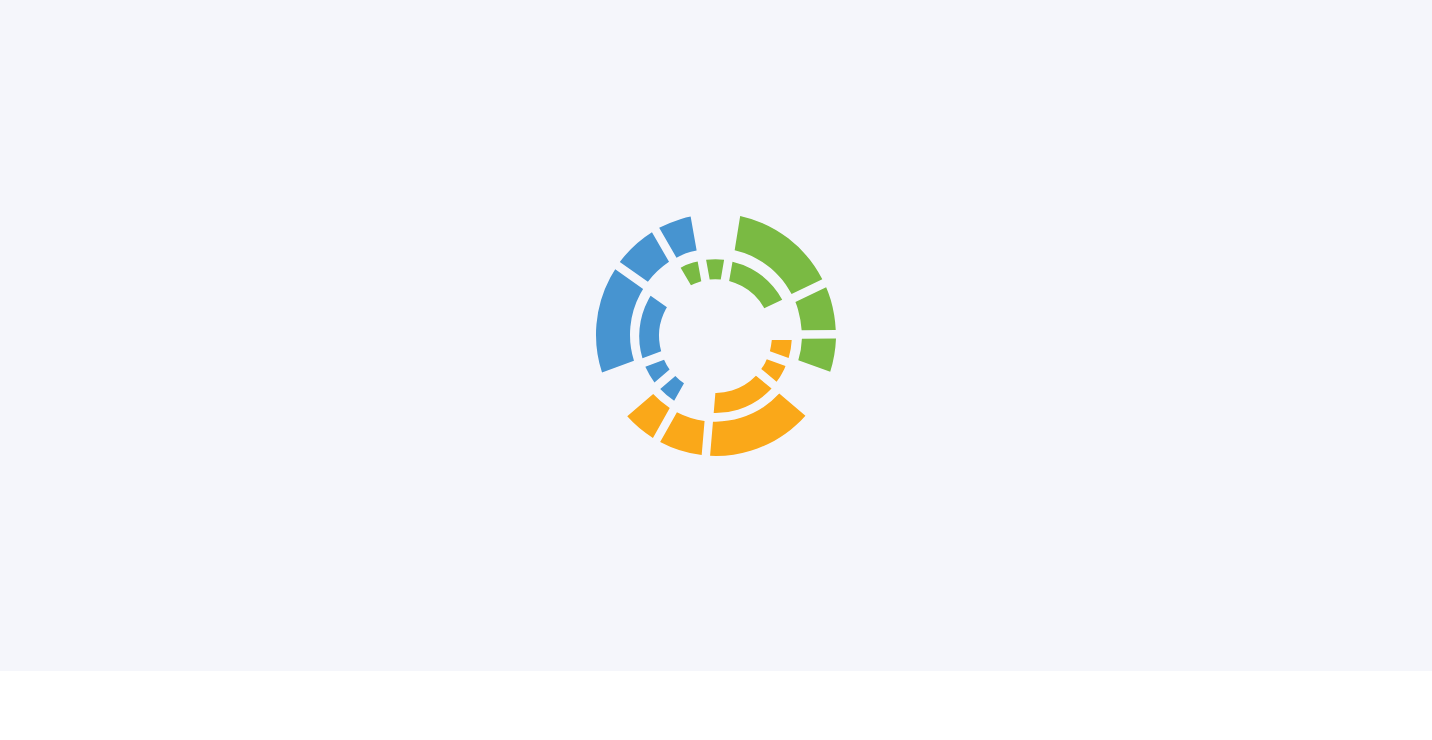 scroll, scrollTop: 0, scrollLeft: 0, axis: both 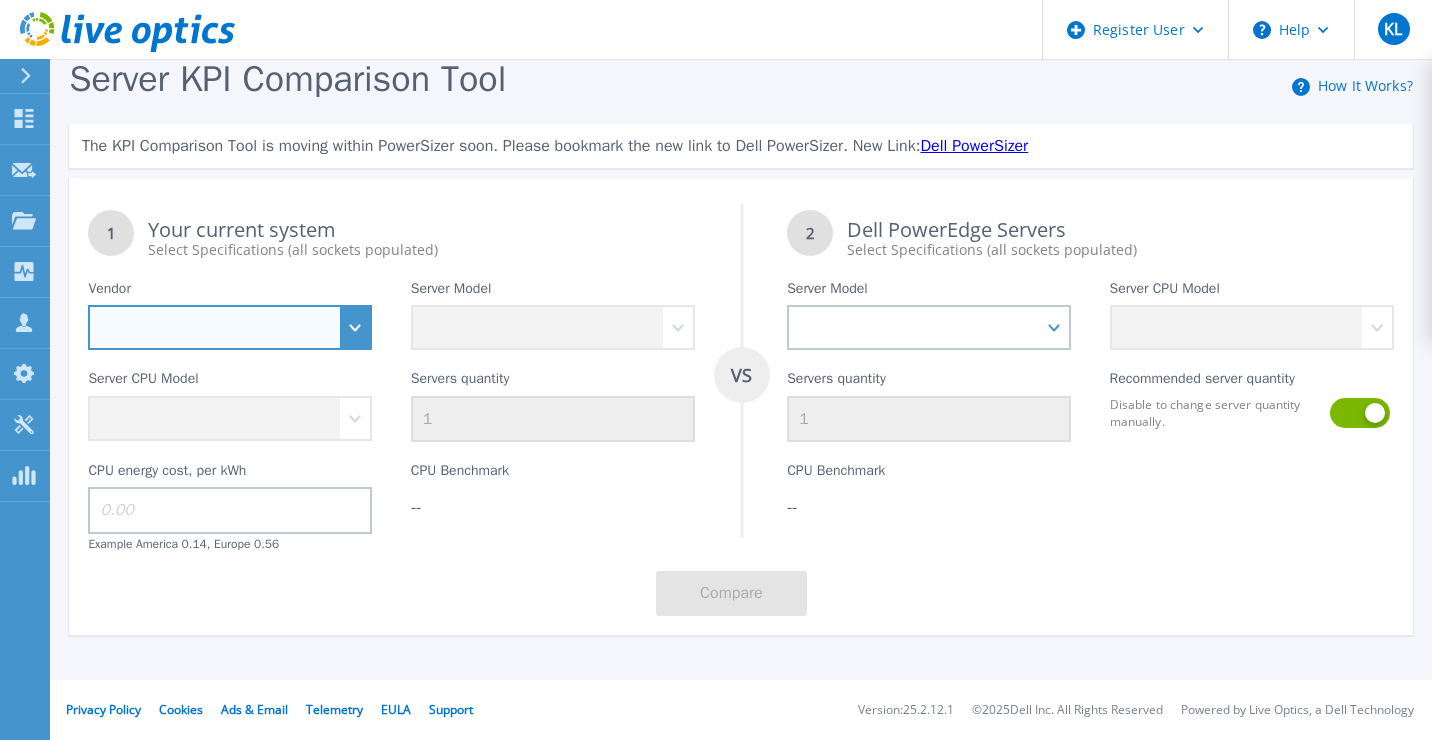 click on "Dell HPE Lenovo Supermicro" at bounding box center [230, 327] 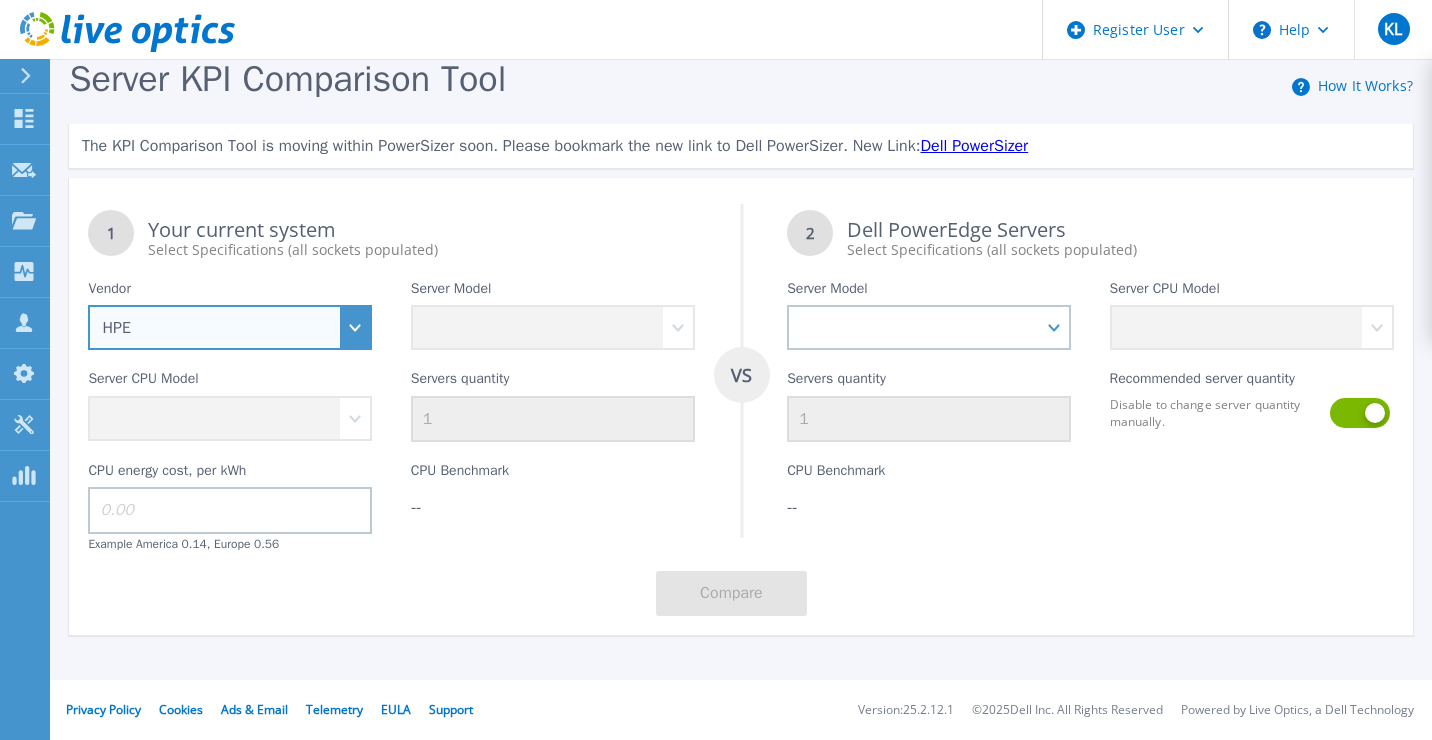 click on "Dell HPE Lenovo Supermicro" at bounding box center (230, 327) 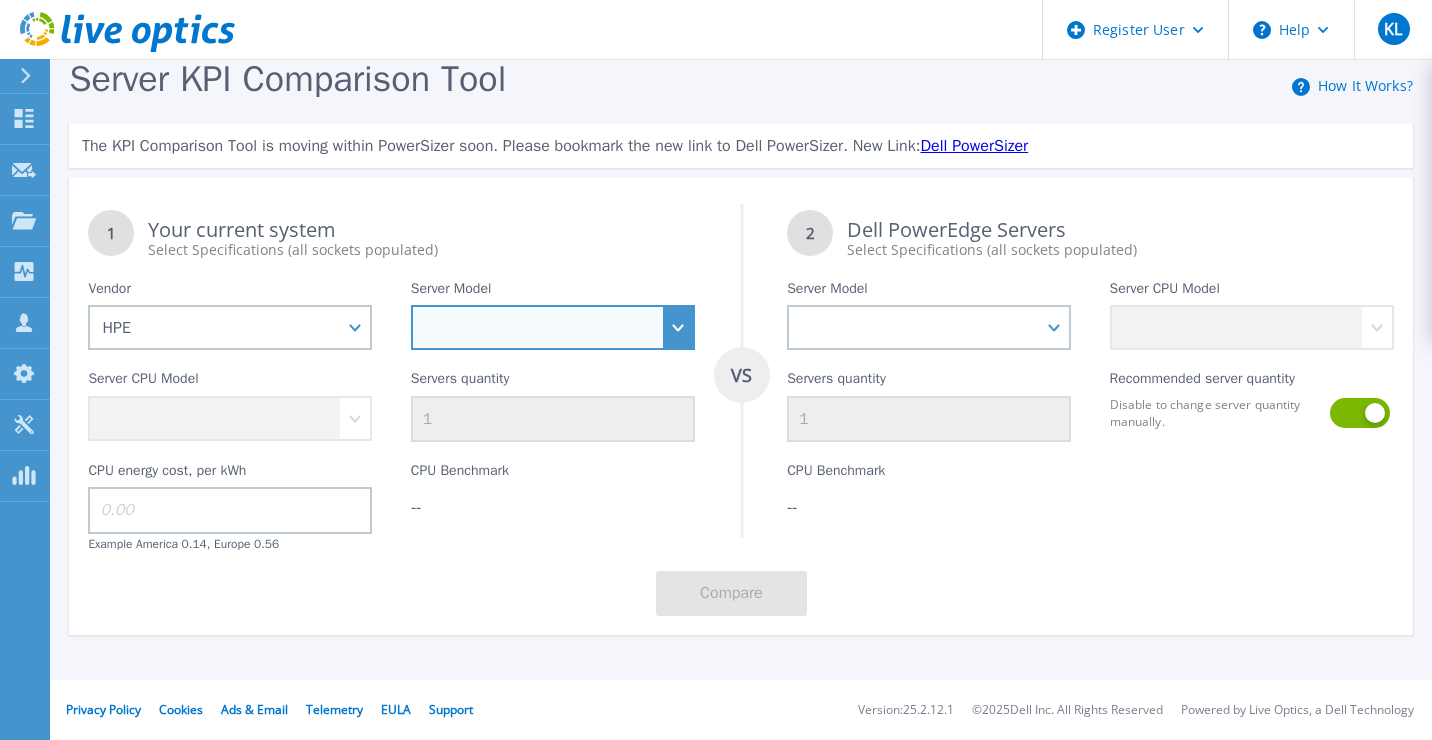 click on "Cloudline CL3150 Compute Scale-up Server 3200 DL110 DL145 DL20 DL320 DL325 DL345 DL360 DL365 DL380 DL380a DL380p DL385 Integrity Superdome X  ML110 ML30 ML350 ProLiant BL460c ProLiant DL110 ProLiant DL160 ProLiant DL20 ProLiant DL320 ProLiant DL325 ProLiant DL345 ProLiant DL360 ProLiant DL365 ProLiant DL380 ProLiant DL380a ProLiant DL380p ProLiant DL385 ProLiant DL560 ProLiant DL580 ProLiant ML30 ProLiant ML350 ProLiant XL170r ProLiant XL220n ProLiant XL225n ProLiant XL420 Synergy 480 Synergy 660 XL225n XL420" at bounding box center [553, 327] 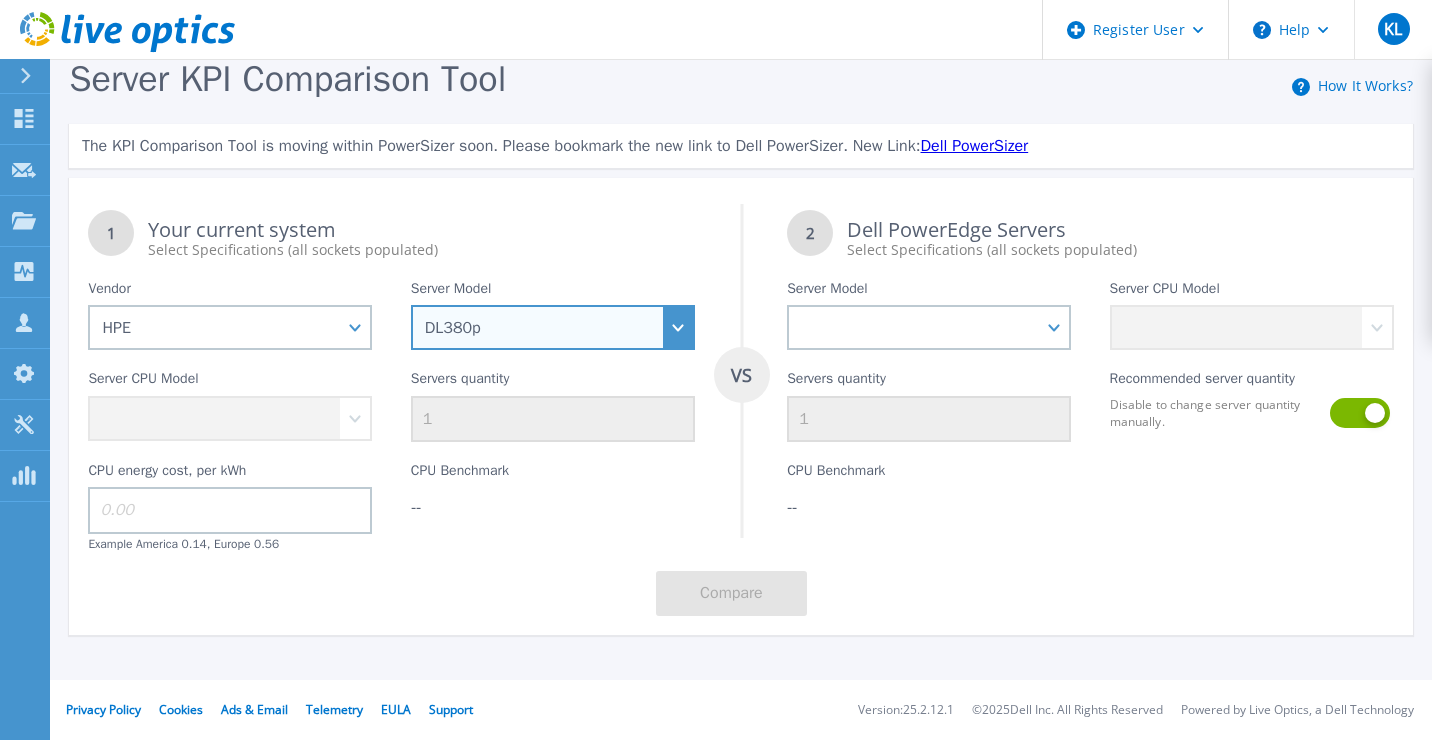 click on "Cloudline CL3150 Compute Scale-up Server 3200 DL110 DL145 DL20 DL320 DL325 DL345 DL360 DL365 DL380 DL380a DL380p DL385 Integrity Superdome X  ML110 ML30 ML350 ProLiant BL460c ProLiant DL110 ProLiant DL160 ProLiant DL20 ProLiant DL320 ProLiant DL325 ProLiant DL345 ProLiant DL360 ProLiant DL365 ProLiant DL380 ProLiant DL380a ProLiant DL380p ProLiant DL385 ProLiant DL560 ProLiant DL580 ProLiant ML30 ProLiant ML350 ProLiant XL170r ProLiant XL220n ProLiant XL225n ProLiant XL420 Synergy 480 Synergy 660 XL225n XL420" at bounding box center (553, 327) 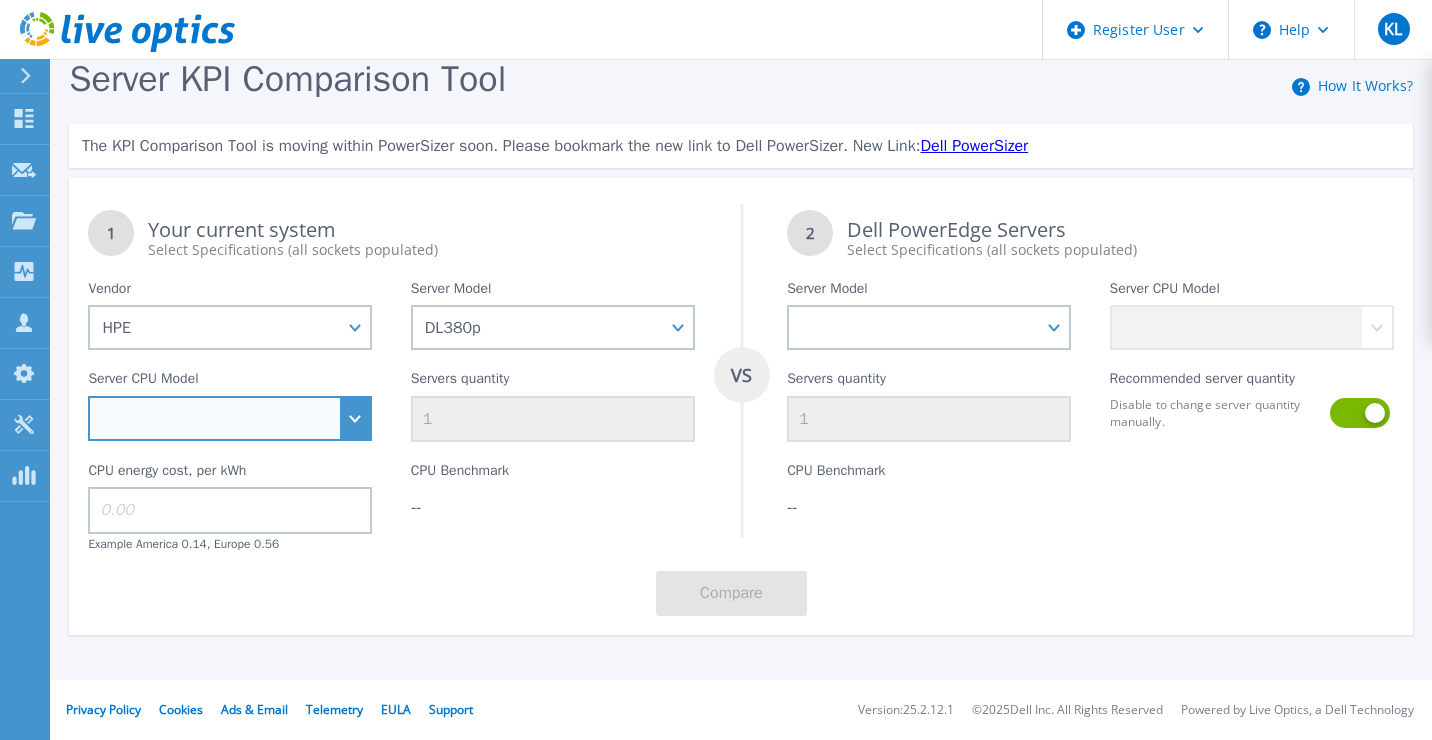 click on "Intel Xeon  E5-2620 v2 2.1GHz Intel Xeon  E5-2670 v2 2.5GHz" at bounding box center [230, 418] 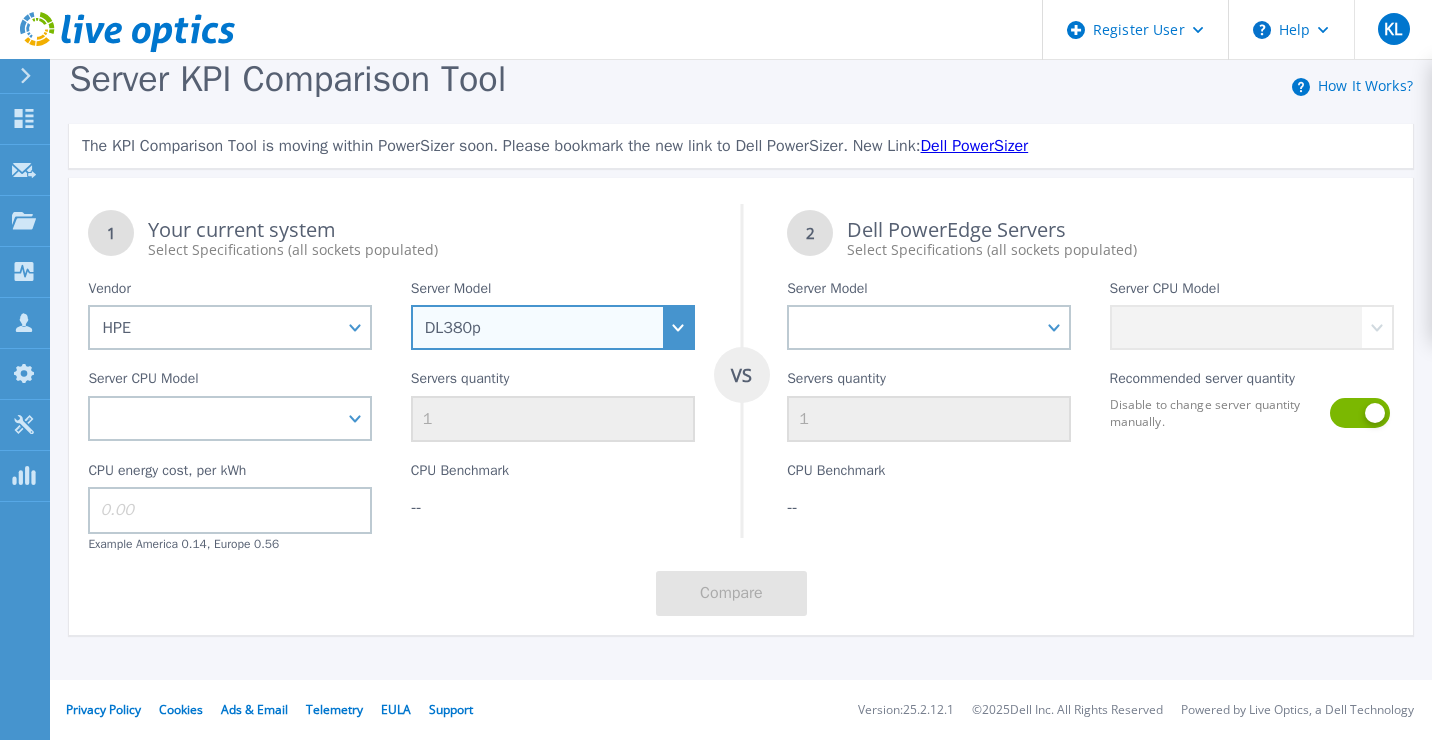 click on "Cloudline CL3150 Compute Scale-up Server 3200 DL110 DL145 DL20 DL320 DL325 DL345 DL360 DL365 DL380 DL380a DL380p DL385 Integrity Superdome X  ML110 ML30 ML350 ProLiant BL460c ProLiant DL110 ProLiant DL160 ProLiant DL20 ProLiant DL320 ProLiant DL325 ProLiant DL345 ProLiant DL360 ProLiant DL365 ProLiant DL380 ProLiant DL380a ProLiant DL380p ProLiant DL385 ProLiant DL560 ProLiant DL580 ProLiant ML30 ProLiant ML350 ProLiant XL170r ProLiant XL220n ProLiant XL225n ProLiant XL420 Synergy 480 Synergy 660 XL225n XL420" at bounding box center (553, 327) 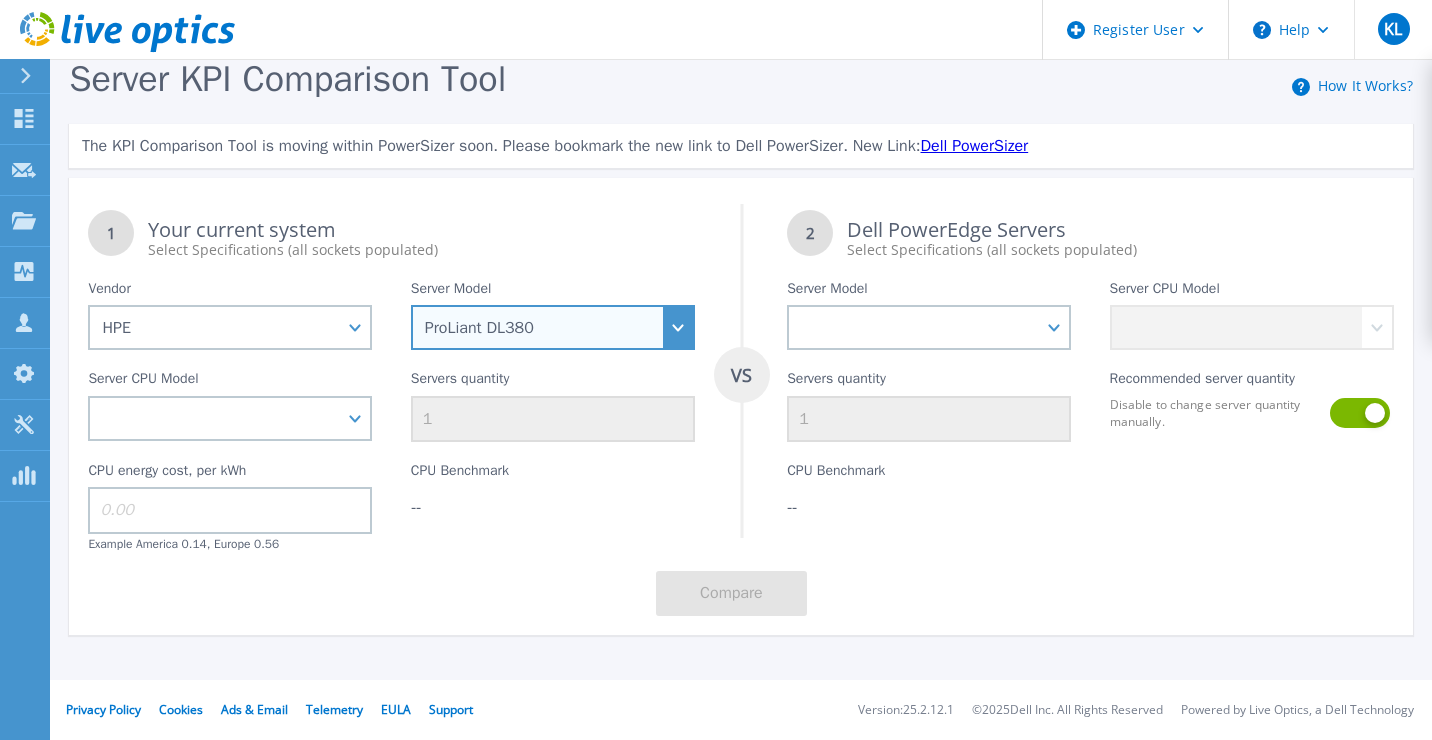 click on "Cloudline CL3150 Compute Scale-up Server 3200 DL110 DL145 DL20 DL320 DL325 DL345 DL360 DL365 DL380 DL380a DL380p DL385 Integrity Superdome X  ML110 ML30 ML350 ProLiant BL460c ProLiant DL110 ProLiant DL160 ProLiant DL20 ProLiant DL320 ProLiant DL325 ProLiant DL345 ProLiant DL360 ProLiant DL365 ProLiant DL380 ProLiant DL380a ProLiant DL380p ProLiant DL385 ProLiant DL560 ProLiant DL580 ProLiant ML30 ProLiant ML350 ProLiant XL170r ProLiant XL220n ProLiant XL225n ProLiant XL420 Synergy 480 Synergy 660 XL225n XL420" at bounding box center (553, 327) 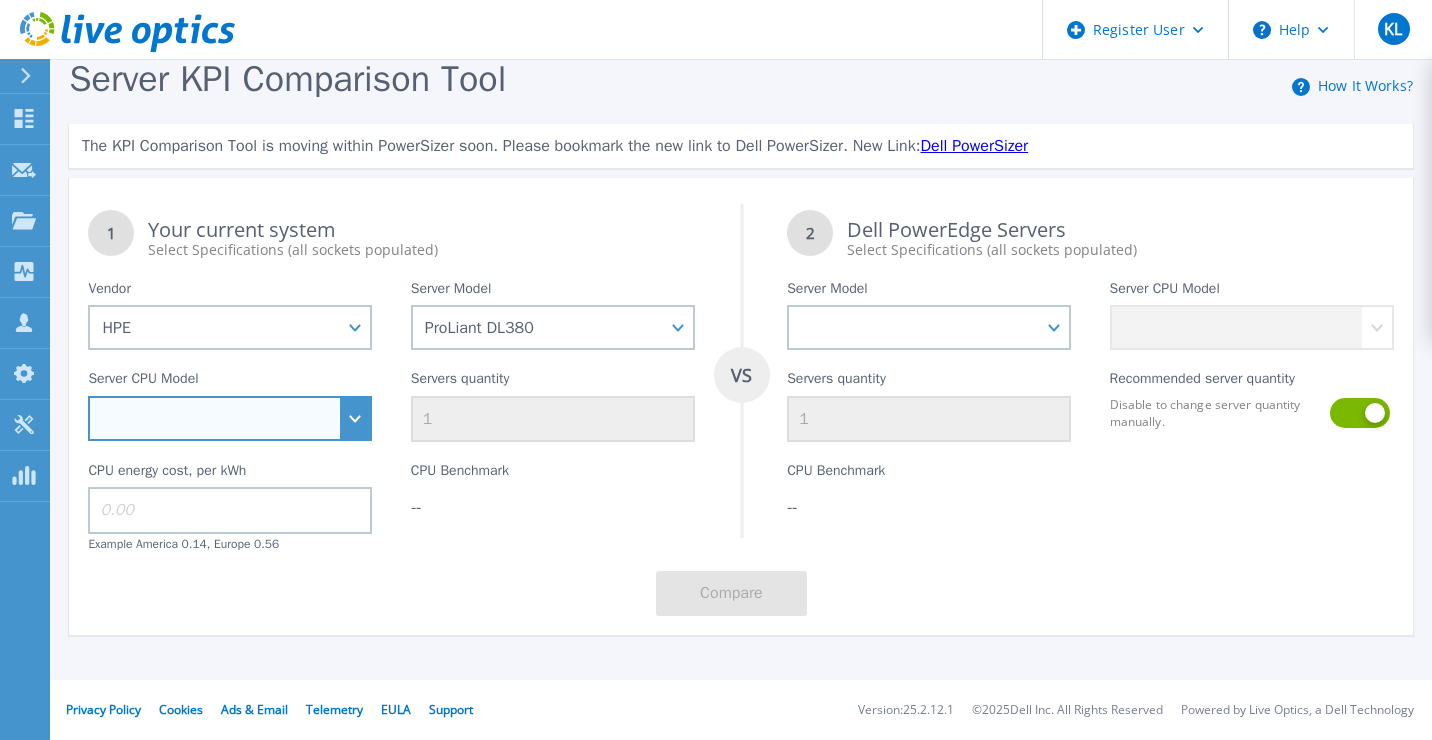 click on "Intel Xeon  5115 2.4GHz Intel Xeon  6126 2.6GHz Intel Xeon  5215L 2.5GHz Intel Xeon  8280 2.7GHz Intel Xeon  6242 2.8GHz Intel Xeon  5222 3.8GHz Intel Xeon  3104 1.7GHz Intel Xeon  8180 2.5GHz Intel Xeon  8164 2GHz Intel Xeon  4110 2.1GHz Intel Xeon  5120 2.2GHz Intel Xeon  8276M 2.2GHz Intel Xeon  6136 3GHz Intel Xeon  6137 3.9GHz Intel Xeon  6148 2.4GHz Intel Xeon  6212U 2.4GHz Intel Xeon  4215 2.5GHz Intel Xeon  8270 2.7GHz Intel Xeon  6138 2GHz Intel Xeon  5215 2.5GHz Intel Xeon  3106 1.7GHz Intel Xeon  6230N 2.3GHz Intel Xeon  6234 3.3GHz Intel Xeon  6222V 1.8GHz Intel Xeon  4116 2.1GHz Intel Xeon  6142 2.6GHz Intel Xeon  6154 3GHz Intel Xeon  6240Y 2.6GHz Intel Xeon  4210 2.2GHz Intel Xeon  8180M 2.5GHz Intel Xeon  8158 3GHz Intel Xeon  6134 3.2GHz Intel Xeon  6230 2.1GHz Intel Xeon  8260L 2.4GHz Intel Xeon  4112 2.6GHz Intel Xeon  5218N 2.3GHz Intel Xeon  8280M 2.7GHz Intel Xeon  5122 3.6GHz Intel Xeon  5117 2GHz Intel Xeon  6238M 2.1GHz Intel Xeon  4214Y 2.2GHz Intel Xeon  6244 3.6GHz" at bounding box center (230, 418) 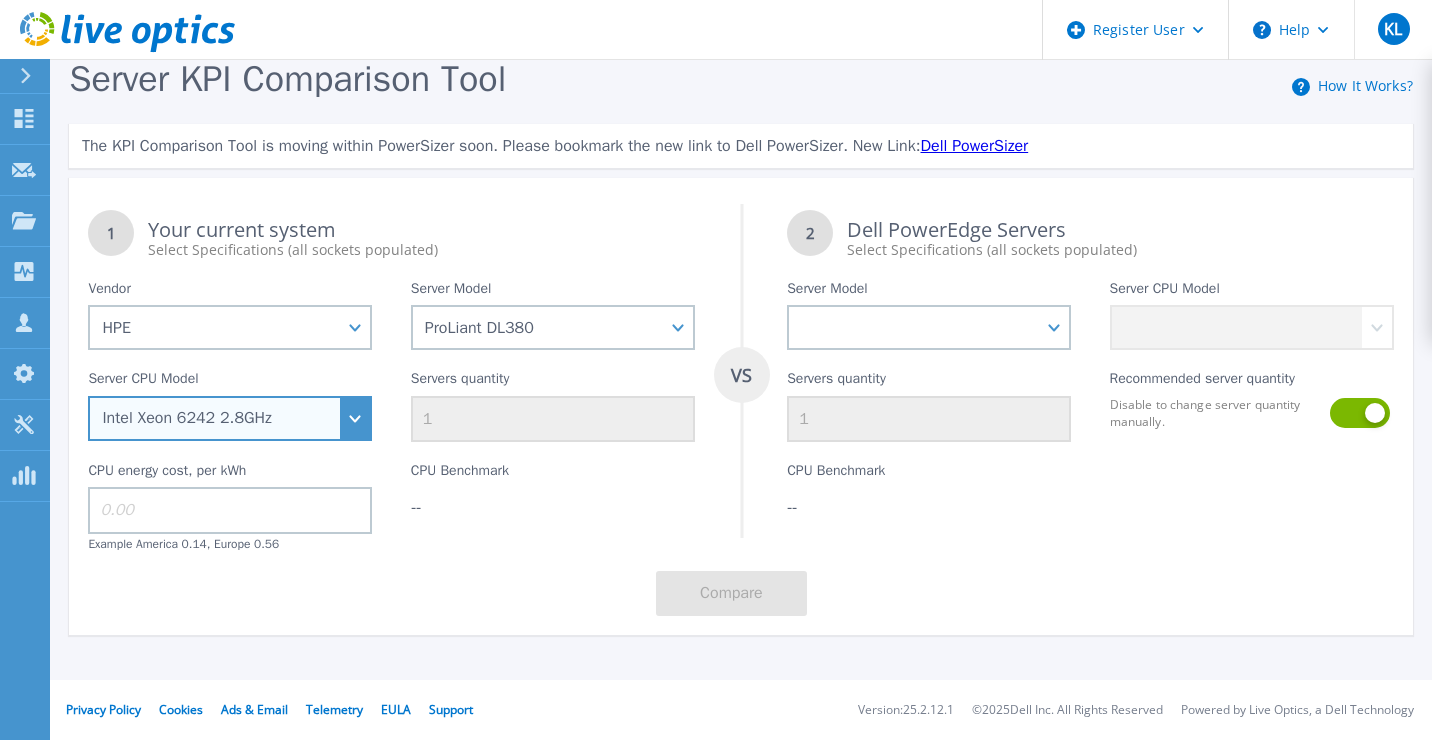 click on "Intel Xeon  5115 2.4GHz Intel Xeon  6126 2.6GHz Intel Xeon  5215L 2.5GHz Intel Xeon  8280 2.7GHz Intel Xeon  6242 2.8GHz Intel Xeon  5222 3.8GHz Intel Xeon  3104 1.7GHz Intel Xeon  8180 2.5GHz Intel Xeon  8164 2GHz Intel Xeon  4110 2.1GHz Intel Xeon  5120 2.2GHz Intel Xeon  8276M 2.2GHz Intel Xeon  6136 3GHz Intel Xeon  6137 3.9GHz Intel Xeon  6148 2.4GHz Intel Xeon  6212U 2.4GHz Intel Xeon  4215 2.5GHz Intel Xeon  8270 2.7GHz Intel Xeon  6138 2GHz Intel Xeon  5215 2.5GHz Intel Xeon  3106 1.7GHz Intel Xeon  6230N 2.3GHz Intel Xeon  6234 3.3GHz Intel Xeon  6222V 1.8GHz Intel Xeon  4116 2.1GHz Intel Xeon  6142 2.6GHz Intel Xeon  6154 3GHz Intel Xeon  6240Y 2.6GHz Intel Xeon  4210 2.2GHz Intel Xeon  8180M 2.5GHz Intel Xeon  8158 3GHz Intel Xeon  6134 3.2GHz Intel Xeon  6230 2.1GHz Intel Xeon  8260L 2.4GHz Intel Xeon  4112 2.6GHz Intel Xeon  5218N 2.3GHz Intel Xeon  8280M 2.7GHz Intel Xeon  5122 3.6GHz Intel Xeon  5117 2GHz Intel Xeon  6238M 2.1GHz Intel Xeon  4214Y 2.2GHz Intel Xeon  6244 3.6GHz" at bounding box center [230, 418] 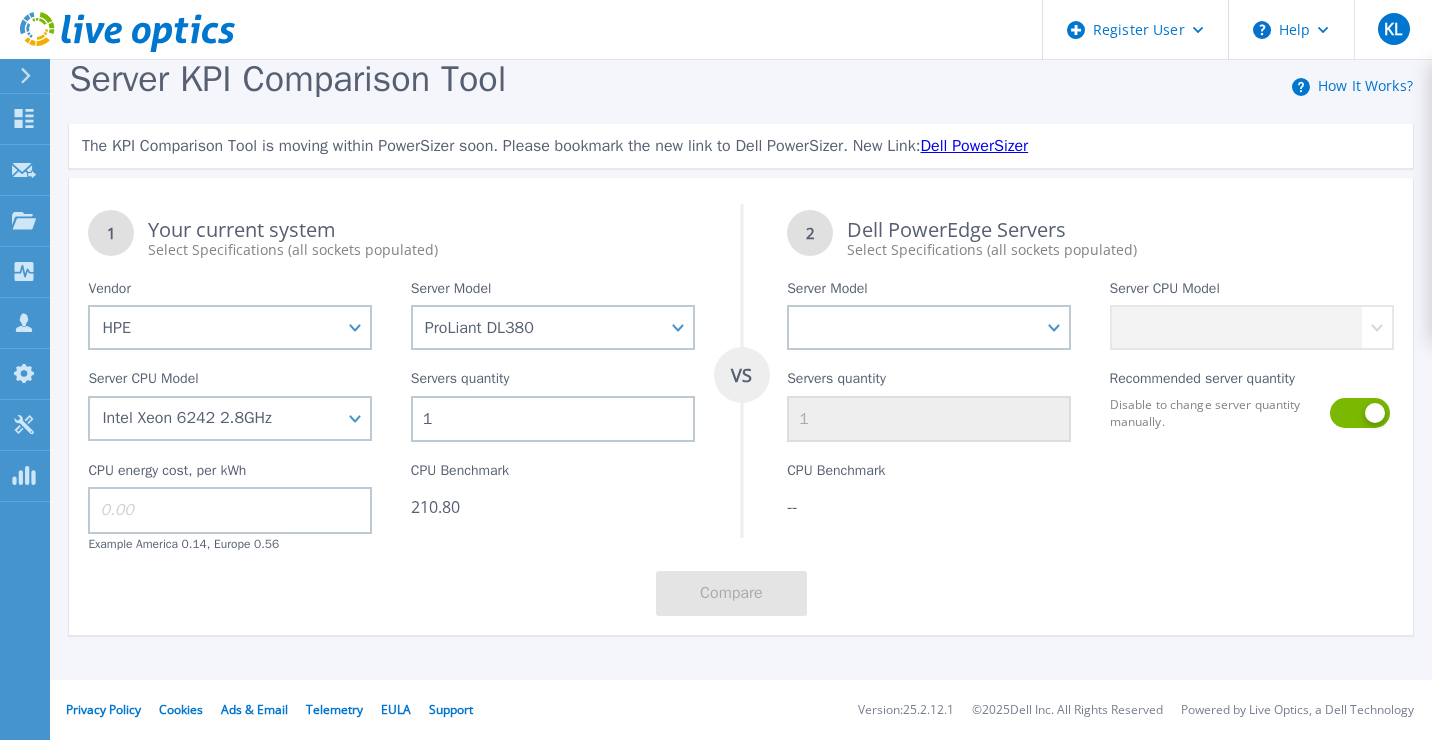 click on "1" at bounding box center [553, 419] 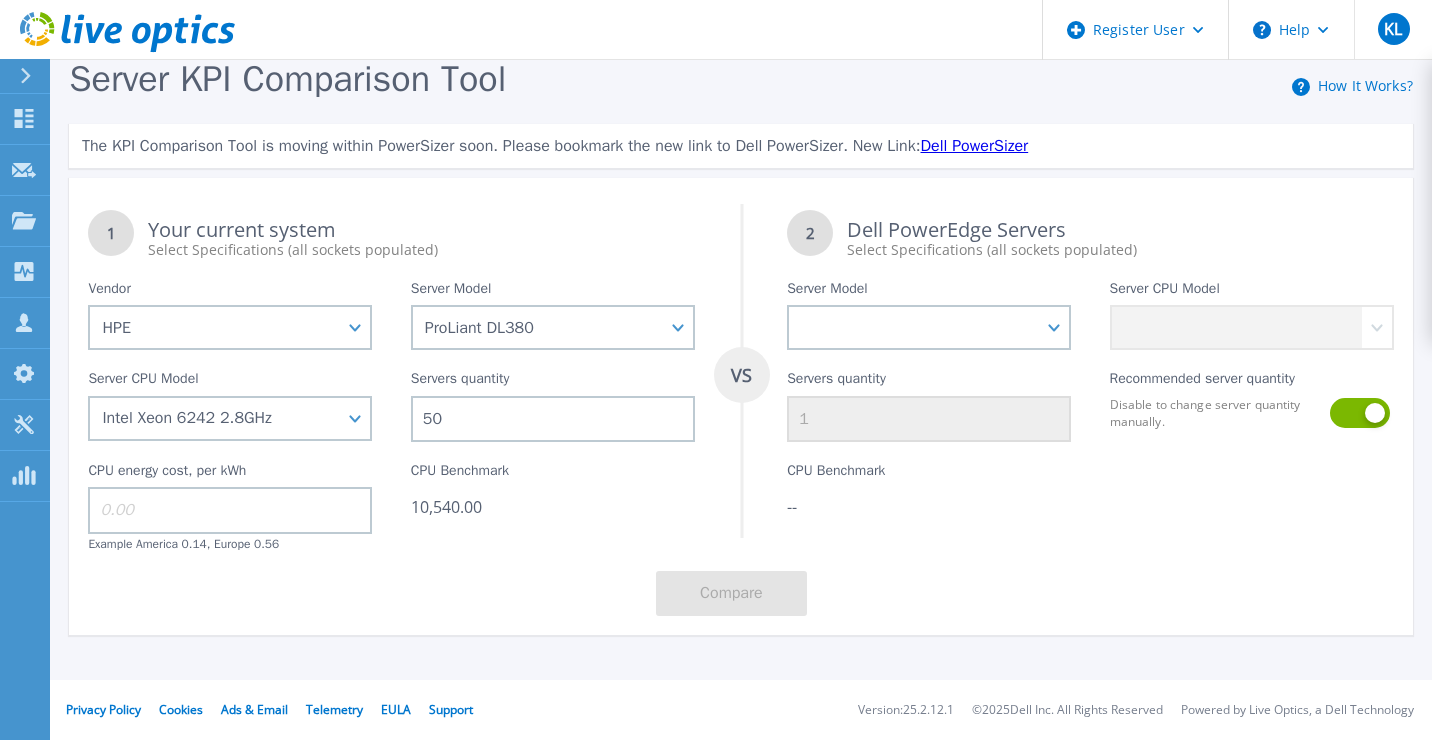type on "50" 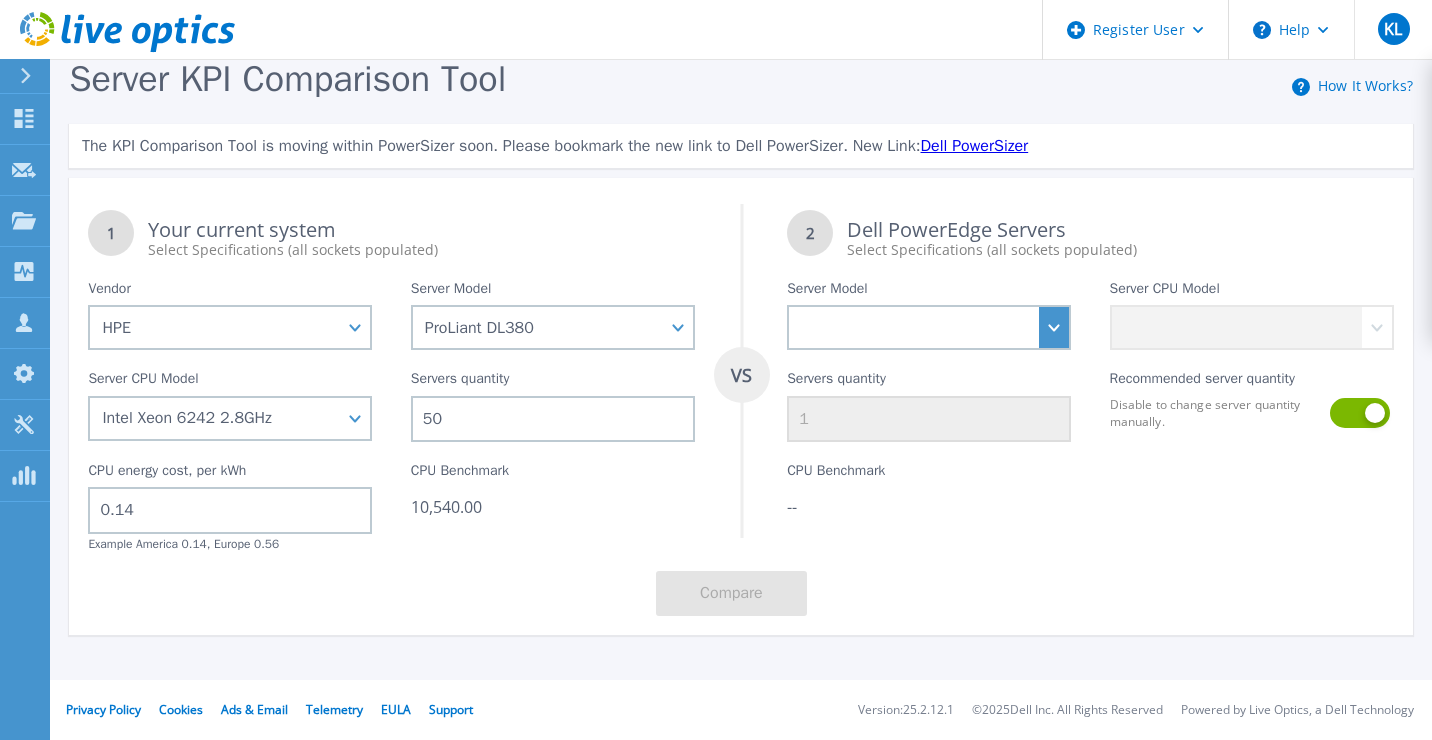 type on "0.14" 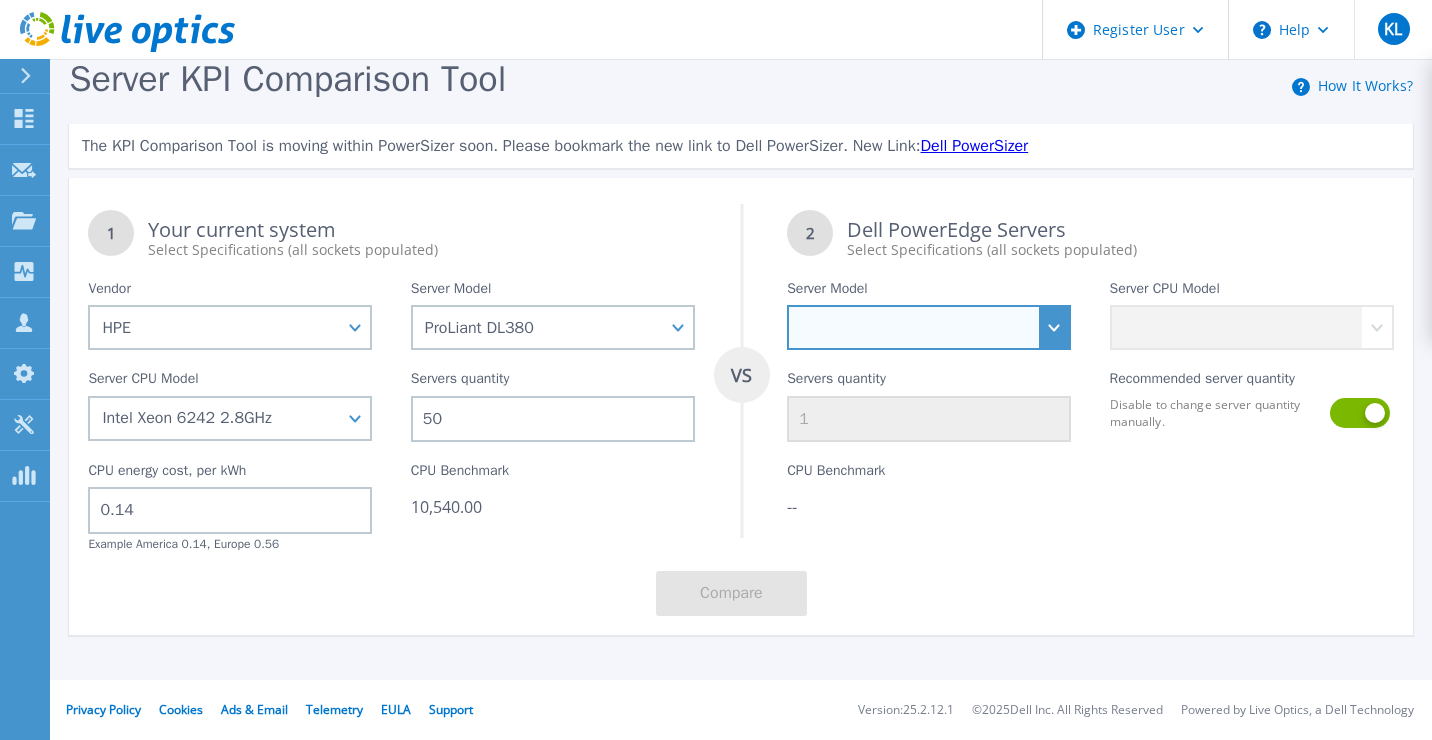 click on "PowerEdge C6520 PowerEdge C6525 PowerEdge HS5610 PowerEdge HS5620 PowerEdge R240 PowerEdge R260 PowerEdge R340 PowerEdge R350 PowerEdge R360 PowerEdge R430 PowerEdge R440 PowerEdge R450 PowerEdge R470 PowerEdge R530 PowerEdge R540 PowerEdge R550 PowerEdge R570 PowerEdge R630 PowerEdge R640 PowerEdge R650 PowerEdge R650xs PowerEdge R6515 PowerEdge R6525 PowerEdge R660 PowerEdge R660xs PowerEdge R6615 PowerEdge R6625 PowerEdge R670 PowerEdge R6715 PowerEdge R6725 PowerEdge R715 PowerEdge R730 PowerEdge R730xd PowerEdge R740 PowerEdge R740xd PowerEdge R740XD2 PowerEdge R750 PowerEdge R750xa PowerEdge R750xs PowerEdge R7515 PowerEdge R7525 PowerEdge R760 PowerEdge R760XA PowerEdge R760XD2 PowerEdge R760XS PowerEdge R7615 PowerEdge R7625 PowerEdge R770 PowerEdge R7715 PowerEdge R7725 PowerEdge R815 PowerEdge R830 PowerEdge R840 PowerEdge R860 PowerEdge R940 PowerEdge R940xa PowerEdge R960 PowerEdge T140 PowerEdge T160 PowerEdge T340 PowerEdge T350 PowerEdge T360 PowerEdge T430 PowerEdge T440 PowerEdge T550" at bounding box center [929, 327] 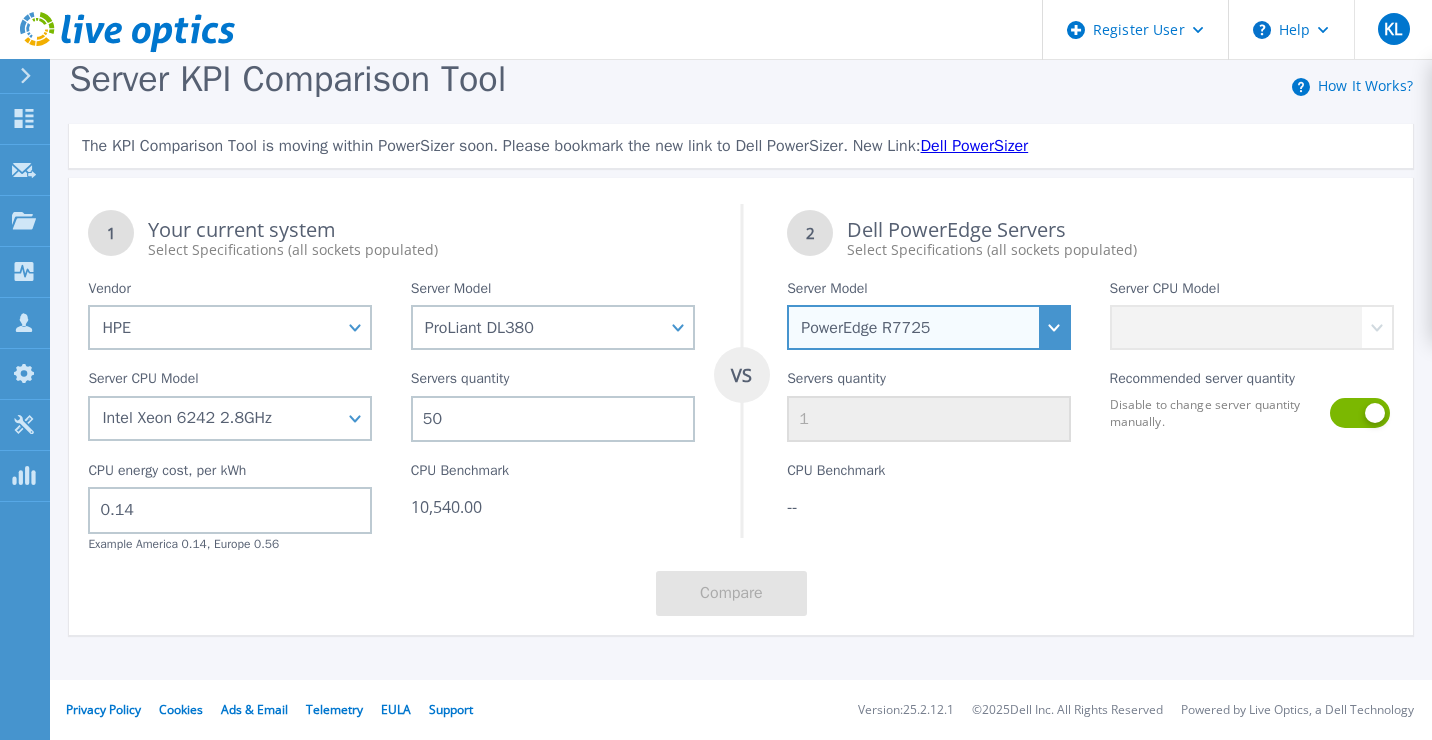 click on "PowerEdge C6520 PowerEdge C6525 PowerEdge HS5610 PowerEdge HS5620 PowerEdge R240 PowerEdge R260 PowerEdge R340 PowerEdge R350 PowerEdge R360 PowerEdge R430 PowerEdge R440 PowerEdge R450 PowerEdge R470 PowerEdge R530 PowerEdge R540 PowerEdge R550 PowerEdge R570 PowerEdge R630 PowerEdge R640 PowerEdge R650 PowerEdge R650xs PowerEdge R6515 PowerEdge R6525 PowerEdge R660 PowerEdge R660xs PowerEdge R6615 PowerEdge R6625 PowerEdge R670 PowerEdge R6715 PowerEdge R6725 PowerEdge R715 PowerEdge R730 PowerEdge R730xd PowerEdge R740 PowerEdge R740xd PowerEdge R740XD2 PowerEdge R750 PowerEdge R750xa PowerEdge R750xs PowerEdge R7515 PowerEdge R7525 PowerEdge R760 PowerEdge R760XA PowerEdge R760XD2 PowerEdge R760XS PowerEdge R7615 PowerEdge R7625 PowerEdge R770 PowerEdge R7715 PowerEdge R7725 PowerEdge R815 PowerEdge R830 PowerEdge R840 PowerEdge R860 PowerEdge R940 PowerEdge R940xa PowerEdge R960 PowerEdge T140 PowerEdge T160 PowerEdge T340 PowerEdge T350 PowerEdge T360 PowerEdge T430 PowerEdge T440 PowerEdge T550" at bounding box center (929, 327) 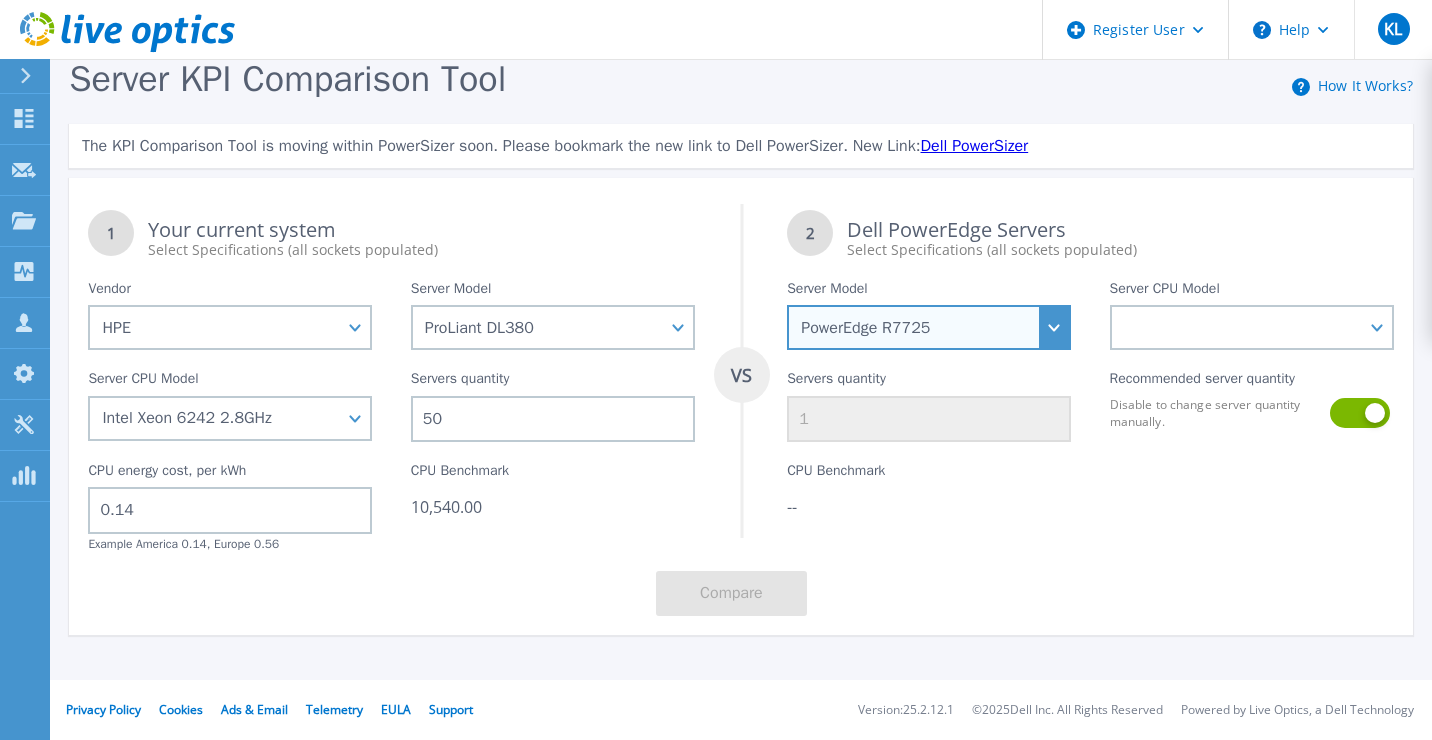 click on "PowerEdge C6520 PowerEdge C6525 PowerEdge HS5610 PowerEdge HS5620 PowerEdge R240 PowerEdge R260 PowerEdge R340 PowerEdge R350 PowerEdge R360 PowerEdge R430 PowerEdge R440 PowerEdge R450 PowerEdge R470 PowerEdge R530 PowerEdge R540 PowerEdge R550 PowerEdge R570 PowerEdge R630 PowerEdge R640 PowerEdge R650 PowerEdge R650xs PowerEdge R6515 PowerEdge R6525 PowerEdge R660 PowerEdge R660xs PowerEdge R6615 PowerEdge R6625 PowerEdge R670 PowerEdge R6715 PowerEdge R6725 PowerEdge R715 PowerEdge R730 PowerEdge R730xd PowerEdge R740 PowerEdge R740xd PowerEdge R740XD2 PowerEdge R750 PowerEdge R750xa PowerEdge R750xs PowerEdge R7515 PowerEdge R7525 PowerEdge R760 PowerEdge R760XA PowerEdge R760XD2 PowerEdge R760XS PowerEdge R7615 PowerEdge R7625 PowerEdge R770 PowerEdge R7715 PowerEdge R7725 PowerEdge R815 PowerEdge R830 PowerEdge R840 PowerEdge R860 PowerEdge R940 PowerEdge R940xa PowerEdge R960 PowerEdge T140 PowerEdge T160 PowerEdge T340 PowerEdge T350 PowerEdge T360 PowerEdge T430 PowerEdge T440 PowerEdge T550" at bounding box center (929, 327) 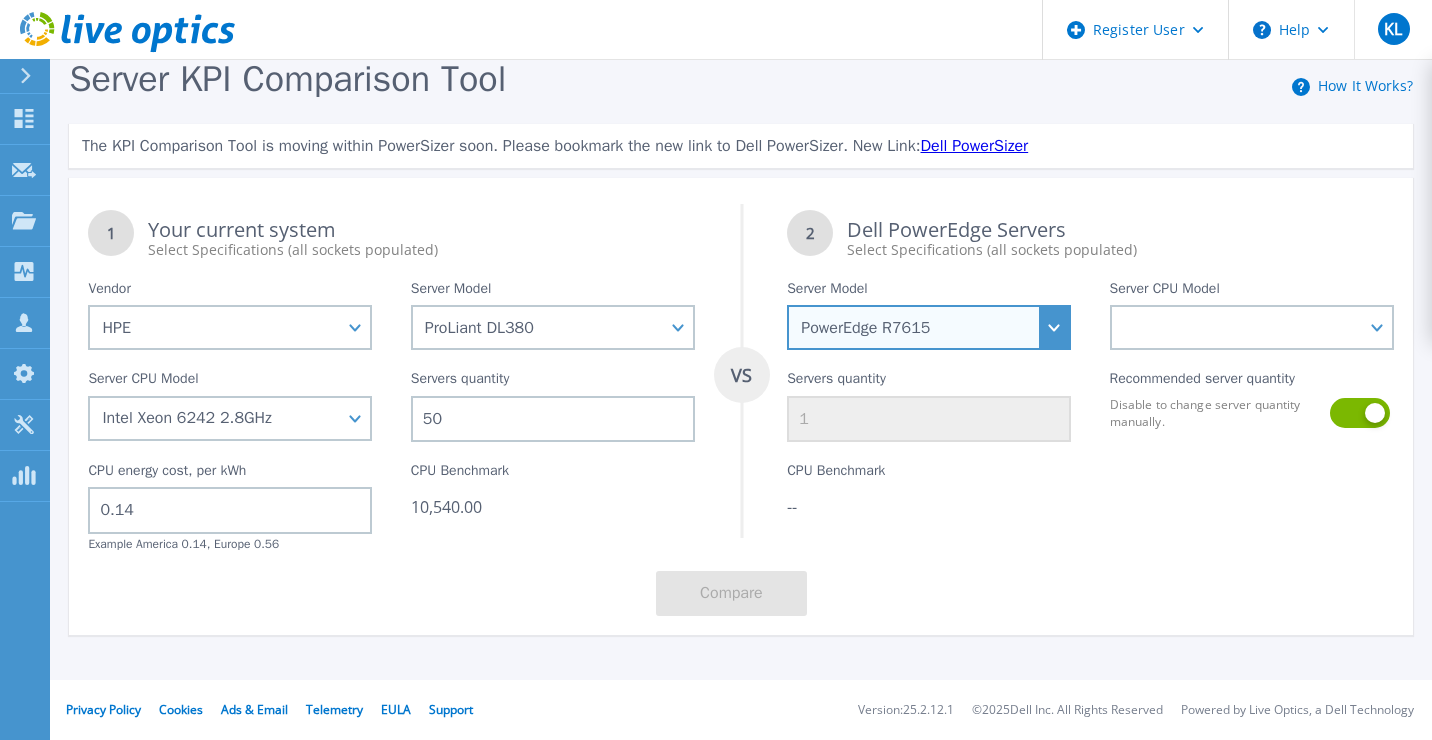 click on "PowerEdge C6520 PowerEdge C6525 PowerEdge HS5610 PowerEdge HS5620 PowerEdge R240 PowerEdge R260 PowerEdge R340 PowerEdge R350 PowerEdge R360 PowerEdge R430 PowerEdge R440 PowerEdge R450 PowerEdge R470 PowerEdge R530 PowerEdge R540 PowerEdge R550 PowerEdge R570 PowerEdge R630 PowerEdge R640 PowerEdge R650 PowerEdge R650xs PowerEdge R6515 PowerEdge R6525 PowerEdge R660 PowerEdge R660xs PowerEdge R6615 PowerEdge R6625 PowerEdge R670 PowerEdge R6715 PowerEdge R6725 PowerEdge R715 PowerEdge R730 PowerEdge R730xd PowerEdge R740 PowerEdge R740xd PowerEdge R740XD2 PowerEdge R750 PowerEdge R750xa PowerEdge R750xs PowerEdge R7515 PowerEdge R7525 PowerEdge R760 PowerEdge R760XA PowerEdge R760XD2 PowerEdge R760XS PowerEdge R7615 PowerEdge R7625 PowerEdge R770 PowerEdge R7715 PowerEdge R7725 PowerEdge R815 PowerEdge R830 PowerEdge R840 PowerEdge R860 PowerEdge R940 PowerEdge R940xa PowerEdge R960 PowerEdge T140 PowerEdge T160 PowerEdge T340 PowerEdge T350 PowerEdge T360 PowerEdge T430 PowerEdge T440 PowerEdge T550" at bounding box center (929, 327) 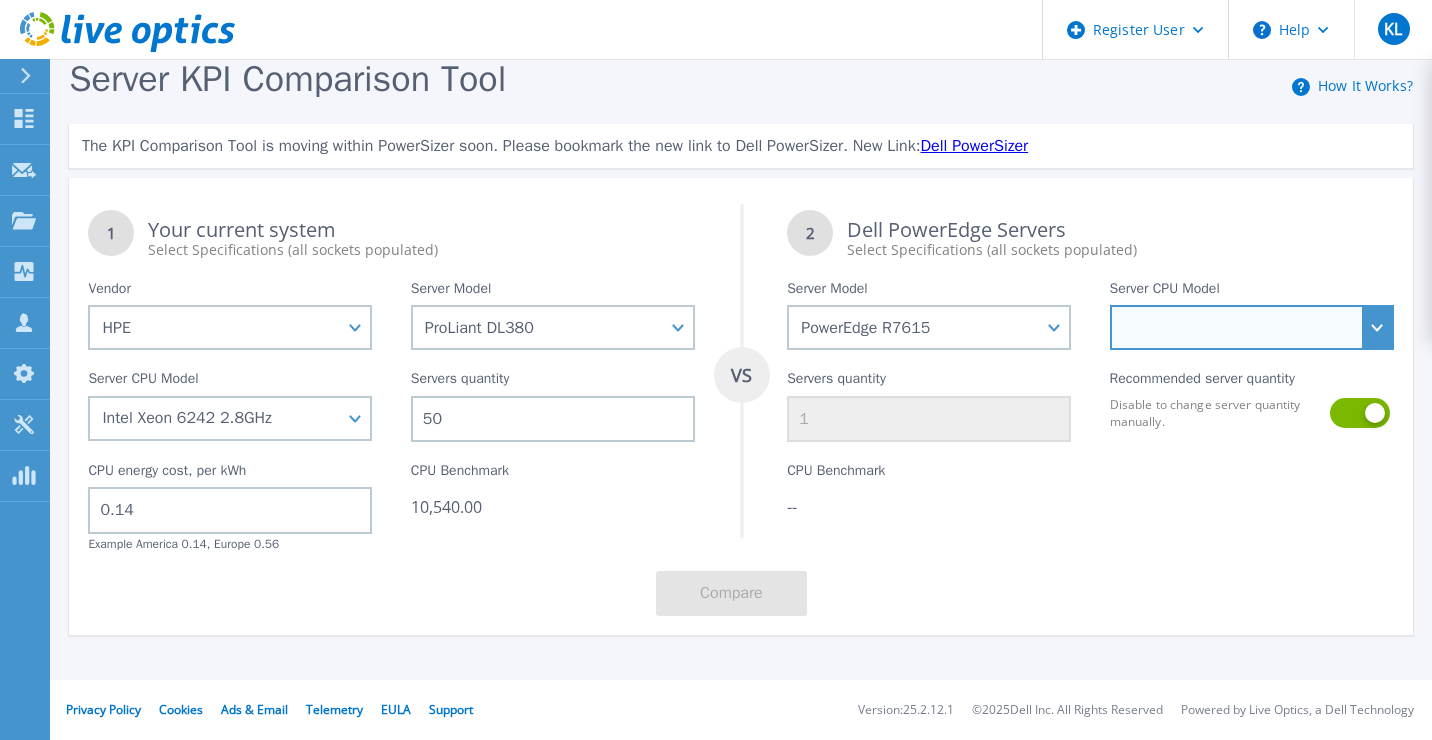 click on "AMD EPYC 9354P 3.25GHz AMD EPYC 9554P 3.1GHz AMD EPYC 9654P 2.4GHz AMD EPYC 9124 3GHz AMD EPYC 9174F 4.1GHz AMD EPYC 9254 2.9GHz AMD EPYC 9274F 4.05GHz AMD EPYC 9334 2.7GHz AMD EPYC 9374F 3.85GHz AMD EPYC 9474F 3.6GHz AMD EPYC 9534 2.45GHz AMD EPYC 9634 2.25GHz AMD EPYC 9184X 3.55GHz AMD EPYC 9384X 3.1GHz AMD EPYC 9684X 2.55GHz AMD EPYC 9734 2.2GHz AMD EPYC 9754 2.25GHz AMD EPYC 9224 2.5GHz AMD EPYC 9354 3.25GHz AMD EPYC 9454 2.75GHz AMD EPYC 9454P 2.75GHz AMD EPYC 9554 3.1GHz" at bounding box center (1252, 327) 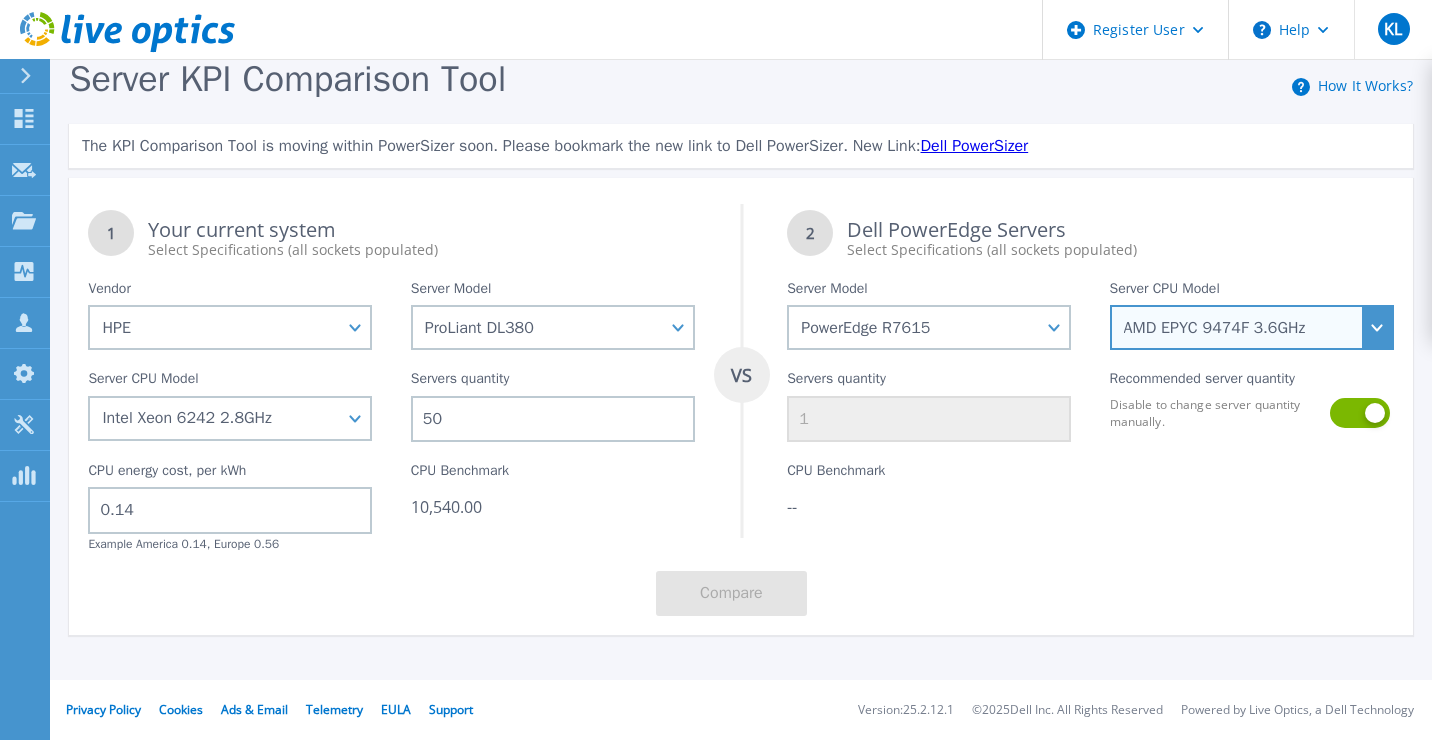 click on "AMD EPYC 9354P 3.25GHz AMD EPYC 9554P 3.1GHz AMD EPYC 9654P 2.4GHz AMD EPYC 9124 3GHz AMD EPYC 9174F 4.1GHz AMD EPYC 9254 2.9GHz AMD EPYC 9274F 4.05GHz AMD EPYC 9334 2.7GHz AMD EPYC 9374F 3.85GHz AMD EPYC 9474F 3.6GHz AMD EPYC 9534 2.45GHz AMD EPYC 9634 2.25GHz AMD EPYC 9184X 3.55GHz AMD EPYC 9384X 3.1GHz AMD EPYC 9684X 2.55GHz AMD EPYC 9734 2.2GHz AMD EPYC 9754 2.25GHz AMD EPYC 9224 2.5GHz AMD EPYC 9354 3.25GHz AMD EPYC 9454 2.75GHz AMD EPYC 9454P 2.75GHz AMD EPYC 9554 3.1GHz" at bounding box center (1252, 327) 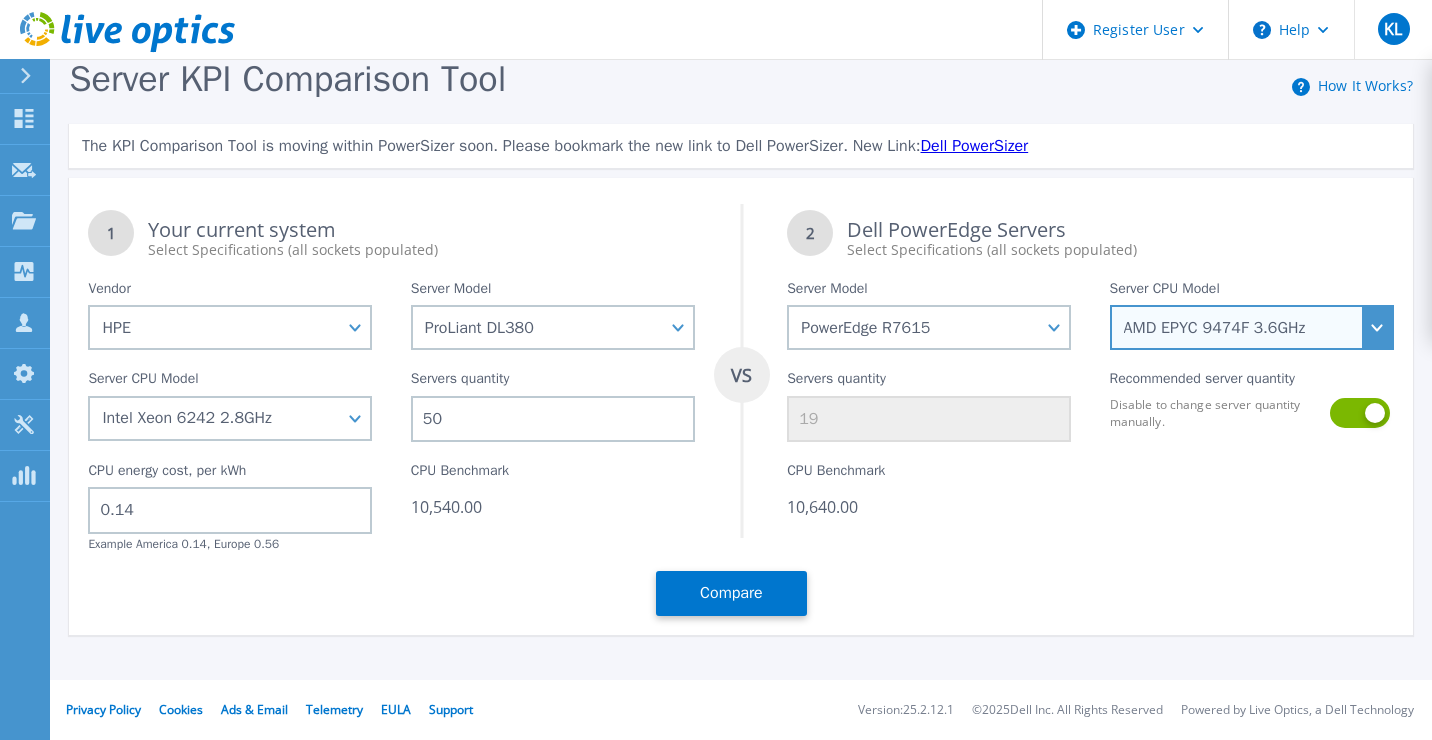 click on "AMD EPYC 9354P 3.25GHz AMD EPYC 9554P 3.1GHz AMD EPYC 9654P 2.4GHz AMD EPYC 9124 3GHz AMD EPYC 9174F 4.1GHz AMD EPYC 9254 2.9GHz AMD EPYC 9274F 4.05GHz AMD EPYC 9334 2.7GHz AMD EPYC 9374F 3.85GHz AMD EPYC 9474F 3.6GHz AMD EPYC 9534 2.45GHz AMD EPYC 9634 2.25GHz AMD EPYC 9184X 3.55GHz AMD EPYC 9384X 3.1GHz AMD EPYC 9684X 2.55GHz AMD EPYC 9734 2.2GHz AMD EPYC 9754 2.25GHz AMD EPYC 9224 2.5GHz AMD EPYC 9354 3.25GHz AMD EPYC 9454 2.75GHz AMD EPYC 9454P 2.75GHz AMD EPYC 9554 3.1GHz" at bounding box center [1252, 327] 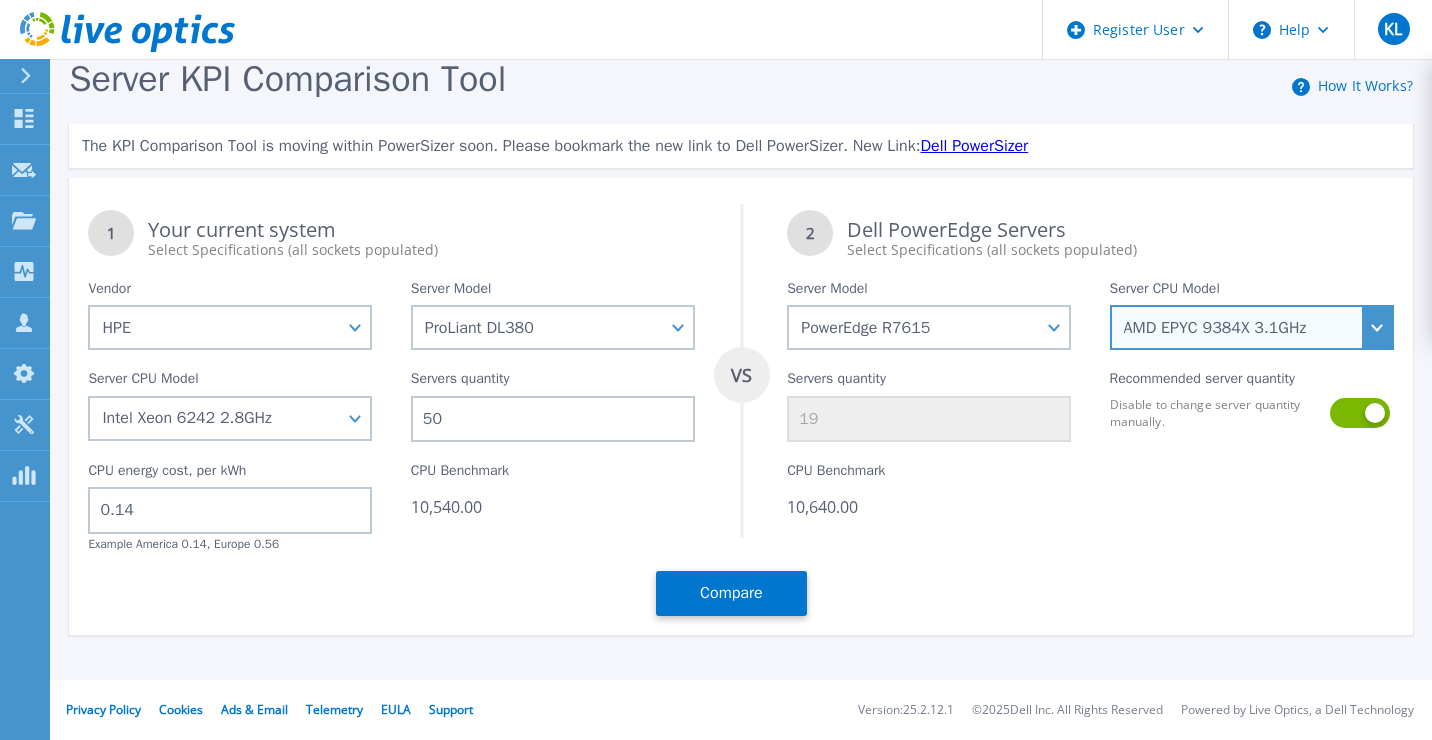 click on "AMD EPYC 9354P 3.25GHz AMD EPYC 9554P 3.1GHz AMD EPYC 9654P 2.4GHz AMD EPYC 9124 3GHz AMD EPYC 9174F 4.1GHz AMD EPYC 9254 2.9GHz AMD EPYC 9274F 4.05GHz AMD EPYC 9334 2.7GHz AMD EPYC 9374F 3.85GHz AMD EPYC 9474F 3.6GHz AMD EPYC 9534 2.45GHz AMD EPYC 9634 2.25GHz AMD EPYC 9184X 3.55GHz AMD EPYC 9384X 3.1GHz AMD EPYC 9684X 2.55GHz AMD EPYC 9734 2.2GHz AMD EPYC 9754 2.25GHz AMD EPYC 9224 2.5GHz AMD EPYC 9354 3.25GHz AMD EPYC 9454 2.75GHz AMD EPYC 9454P 2.75GHz AMD EPYC 9554 3.1GHz" at bounding box center [1252, 327] 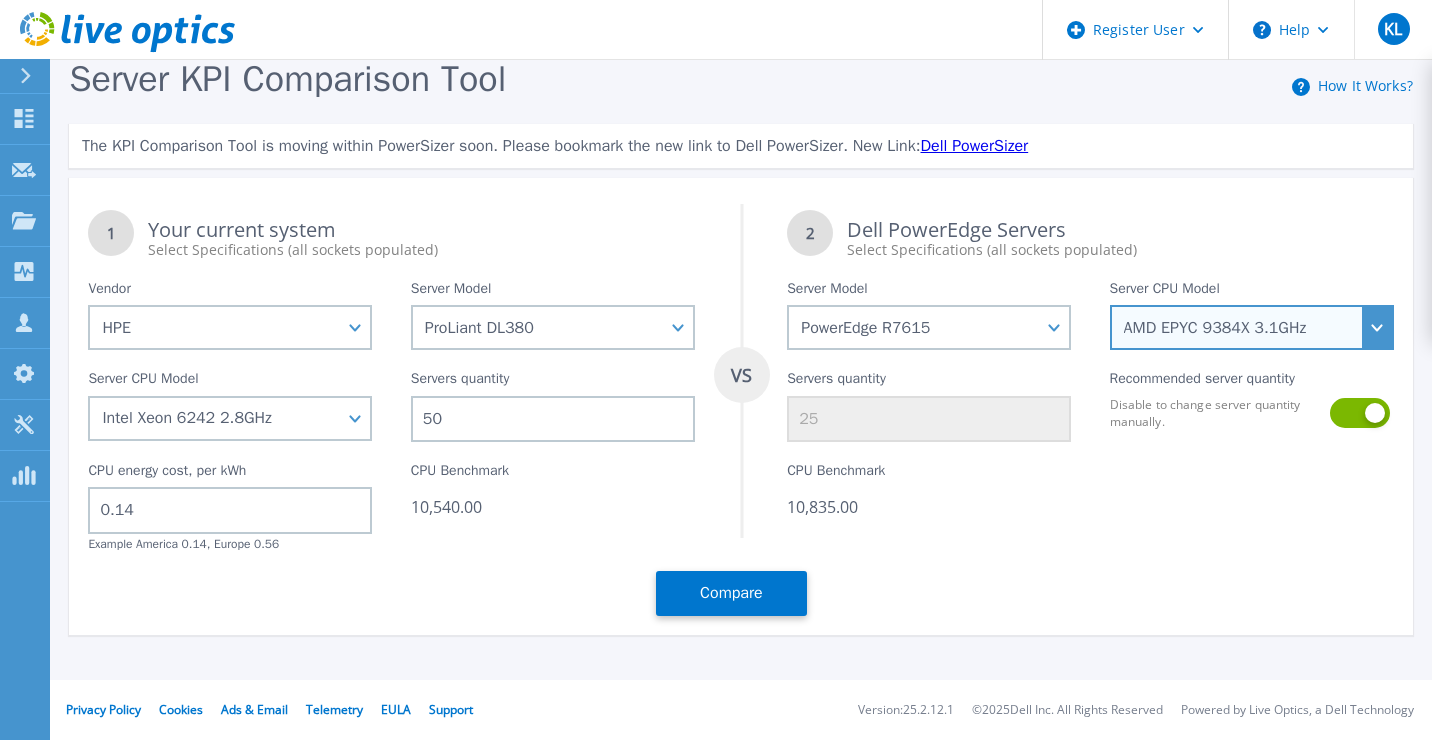 click on "AMD EPYC 9354P 3.25GHz AMD EPYC 9554P 3.1GHz AMD EPYC 9654P 2.4GHz AMD EPYC 9124 3GHz AMD EPYC 9174F 4.1GHz AMD EPYC 9254 2.9GHz AMD EPYC 9274F 4.05GHz AMD EPYC 9334 2.7GHz AMD EPYC 9374F 3.85GHz AMD EPYC 9474F 3.6GHz AMD EPYC 9534 2.45GHz AMD EPYC 9634 2.25GHz AMD EPYC 9184X 3.55GHz AMD EPYC 9384X 3.1GHz AMD EPYC 9684X 2.55GHz AMD EPYC 9734 2.2GHz AMD EPYC 9754 2.25GHz AMD EPYC 9224 2.5GHz AMD EPYC 9354 3.25GHz AMD EPYC 9454 2.75GHz AMD EPYC 9454P 2.75GHz AMD EPYC 9554 3.1GHz" at bounding box center (1252, 327) 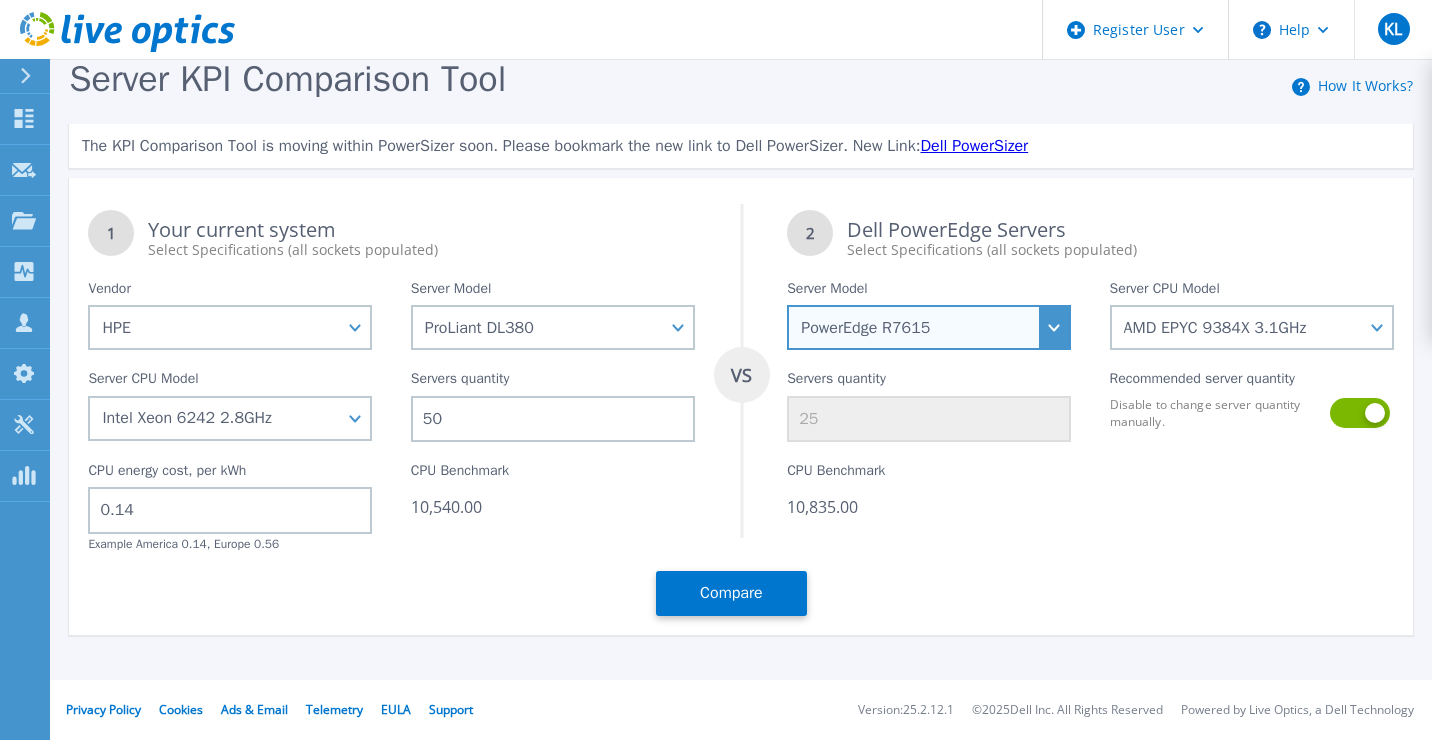 click on "PowerEdge C6520 PowerEdge C6525 PowerEdge HS5610 PowerEdge HS5620 PowerEdge R240 PowerEdge R260 PowerEdge R340 PowerEdge R350 PowerEdge R360 PowerEdge R430 PowerEdge R440 PowerEdge R450 PowerEdge R470 PowerEdge R530 PowerEdge R540 PowerEdge R550 PowerEdge R570 PowerEdge R630 PowerEdge R640 PowerEdge R650 PowerEdge R650xs PowerEdge R6515 PowerEdge R6525 PowerEdge R660 PowerEdge R660xs PowerEdge R6615 PowerEdge R6625 PowerEdge R670 PowerEdge R6715 PowerEdge R6725 PowerEdge R715 PowerEdge R730 PowerEdge R730xd PowerEdge R740 PowerEdge R740xd PowerEdge R740XD2 PowerEdge R750 PowerEdge R750xa PowerEdge R750xs PowerEdge R7515 PowerEdge R7525 PowerEdge R760 PowerEdge R760XA PowerEdge R760XD2 PowerEdge R760XS PowerEdge R7615 PowerEdge R7625 PowerEdge R770 PowerEdge R7715 PowerEdge R7725 PowerEdge R815 PowerEdge R830 PowerEdge R840 PowerEdge R860 PowerEdge R940 PowerEdge R940xa PowerEdge R960 PowerEdge T140 PowerEdge T160 PowerEdge T340 PowerEdge T350 PowerEdge T360 PowerEdge T430 PowerEdge T440 PowerEdge T550" at bounding box center [929, 327] 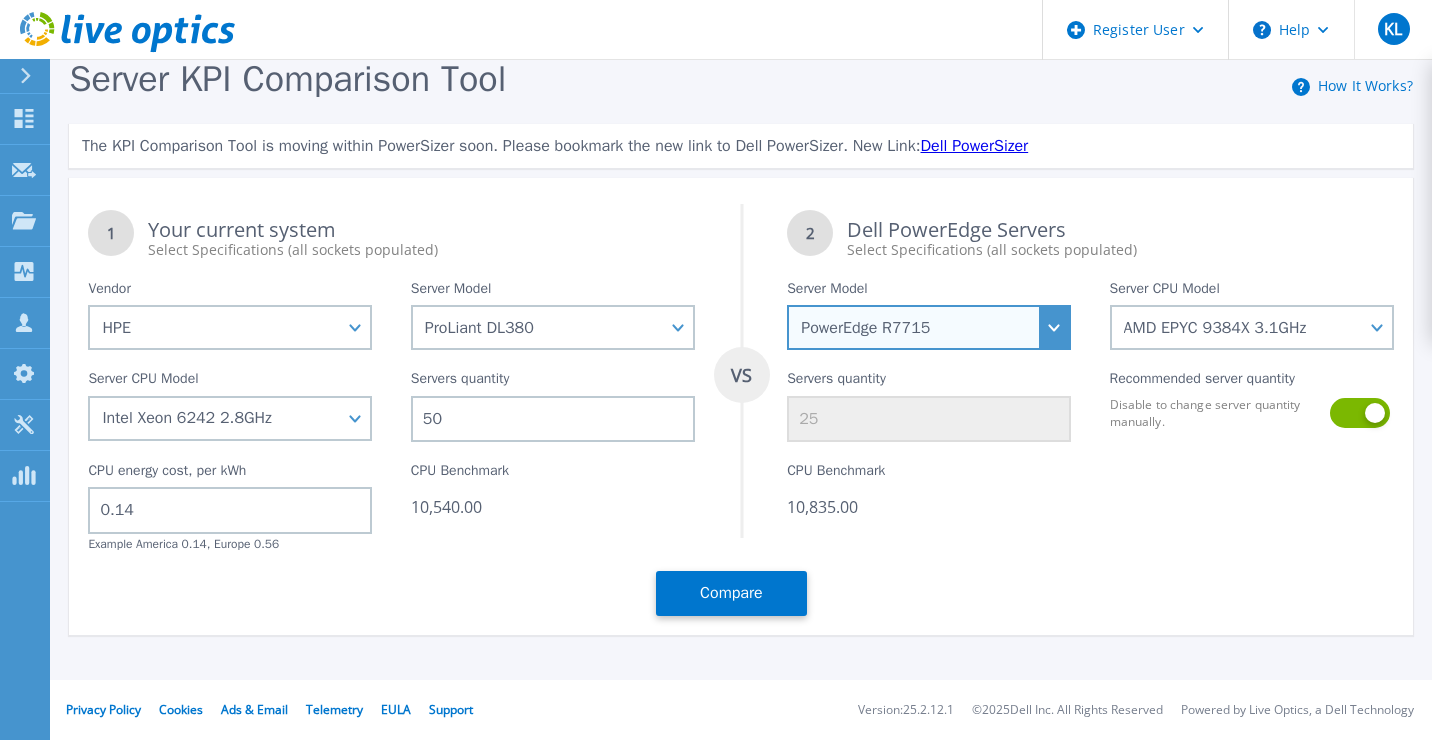 click on "PowerEdge C6520 PowerEdge C6525 PowerEdge HS5610 PowerEdge HS5620 PowerEdge R240 PowerEdge R260 PowerEdge R340 PowerEdge R350 PowerEdge R360 PowerEdge R430 PowerEdge R440 PowerEdge R450 PowerEdge R470 PowerEdge R530 PowerEdge R540 PowerEdge R550 PowerEdge R570 PowerEdge R630 PowerEdge R640 PowerEdge R650 PowerEdge R650xs PowerEdge R6515 PowerEdge R6525 PowerEdge R660 PowerEdge R660xs PowerEdge R6615 PowerEdge R6625 PowerEdge R670 PowerEdge R6715 PowerEdge R6725 PowerEdge R715 PowerEdge R730 PowerEdge R730xd PowerEdge R740 PowerEdge R740xd PowerEdge R740XD2 PowerEdge R750 PowerEdge R750xa PowerEdge R750xs PowerEdge R7515 PowerEdge R7525 PowerEdge R760 PowerEdge R760XA PowerEdge R760XD2 PowerEdge R760XS PowerEdge R7615 PowerEdge R7625 PowerEdge R770 PowerEdge R7715 PowerEdge R7725 PowerEdge R815 PowerEdge R830 PowerEdge R840 PowerEdge R860 PowerEdge R940 PowerEdge R940xa PowerEdge R960 PowerEdge T140 PowerEdge T160 PowerEdge T340 PowerEdge T350 PowerEdge T360 PowerEdge T430 PowerEdge T440 PowerEdge T550" at bounding box center [929, 327] 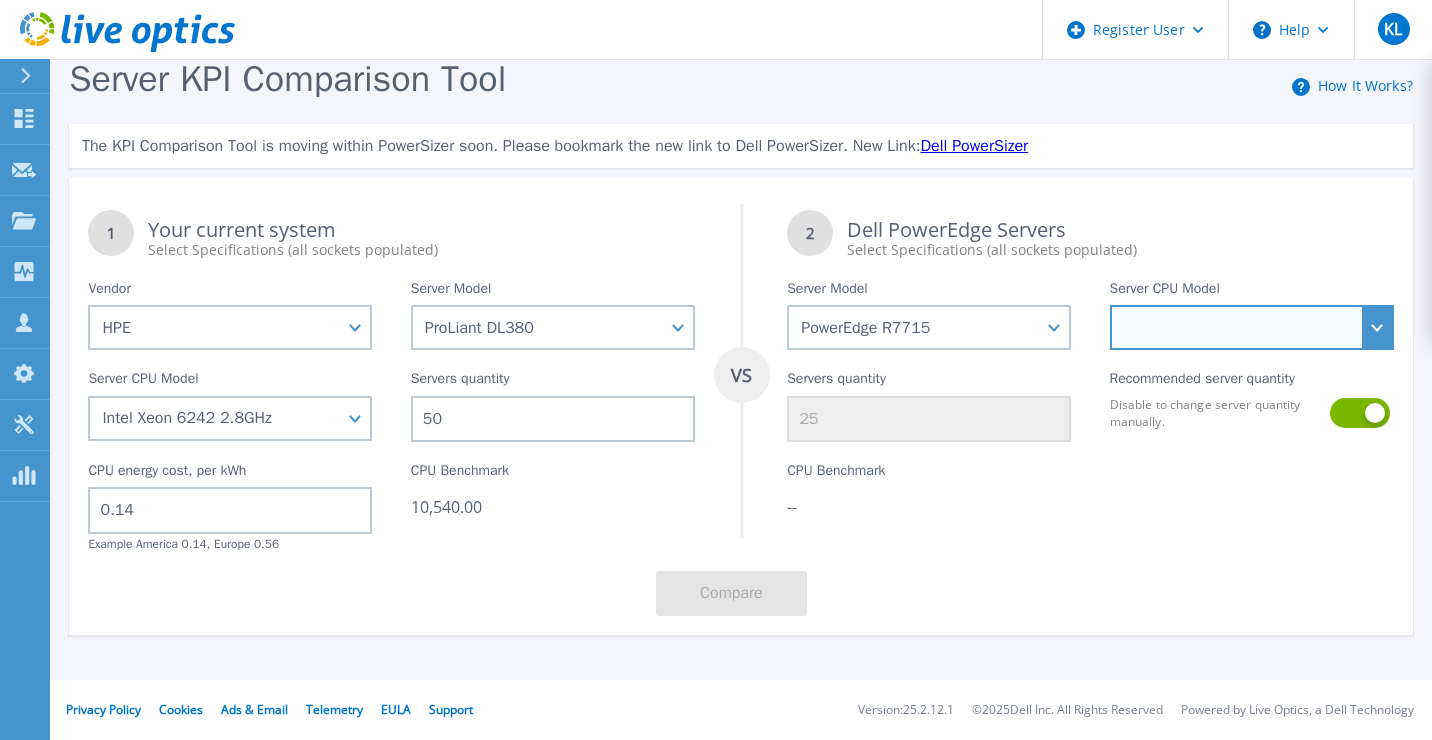 click on "AMD EPYC 9135 3.65GHz AMD EPYC 9355P 3.55GHz AMD EPYC 9575F 3.3GHz" at bounding box center [1252, 327] 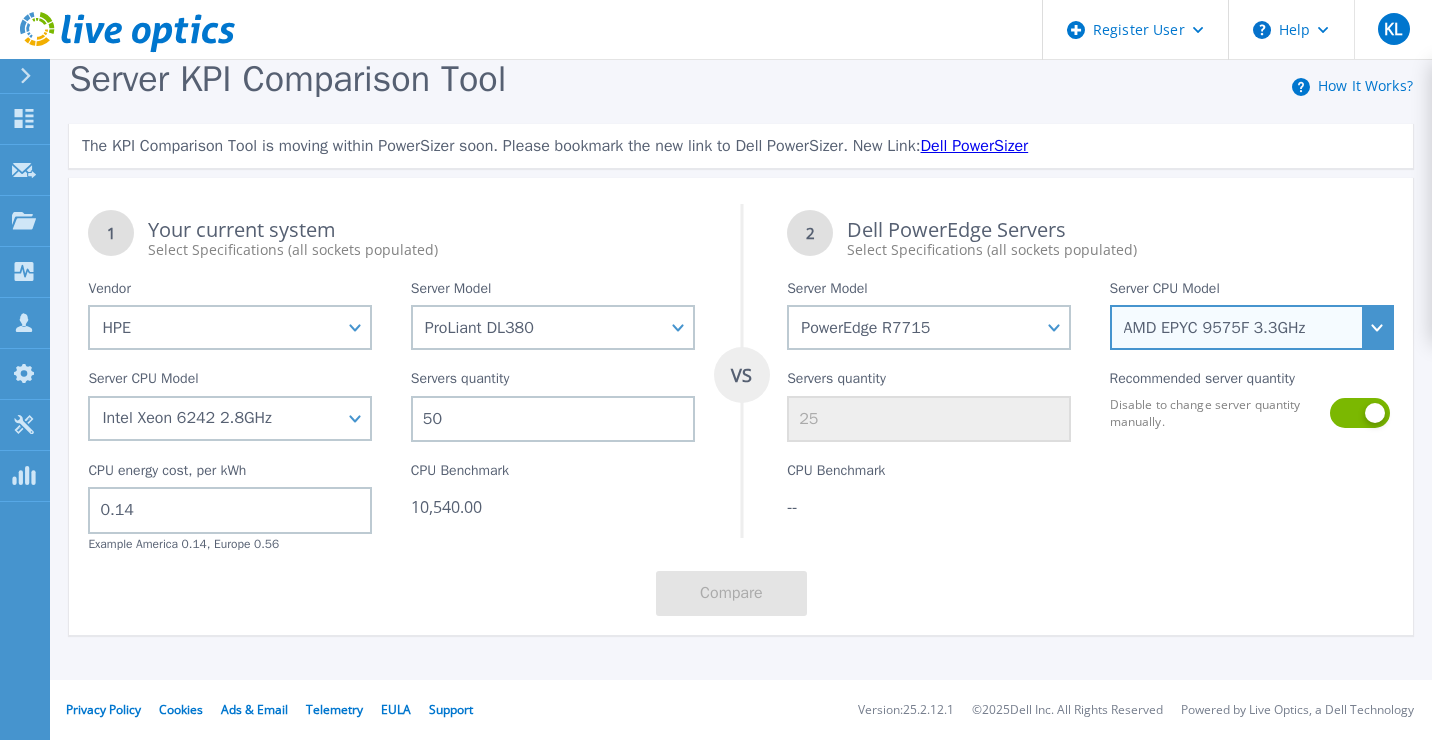 click on "AMD EPYC 9135 3.65GHz AMD EPYC 9355P 3.55GHz AMD EPYC 9575F 3.3GHz" at bounding box center [1252, 327] 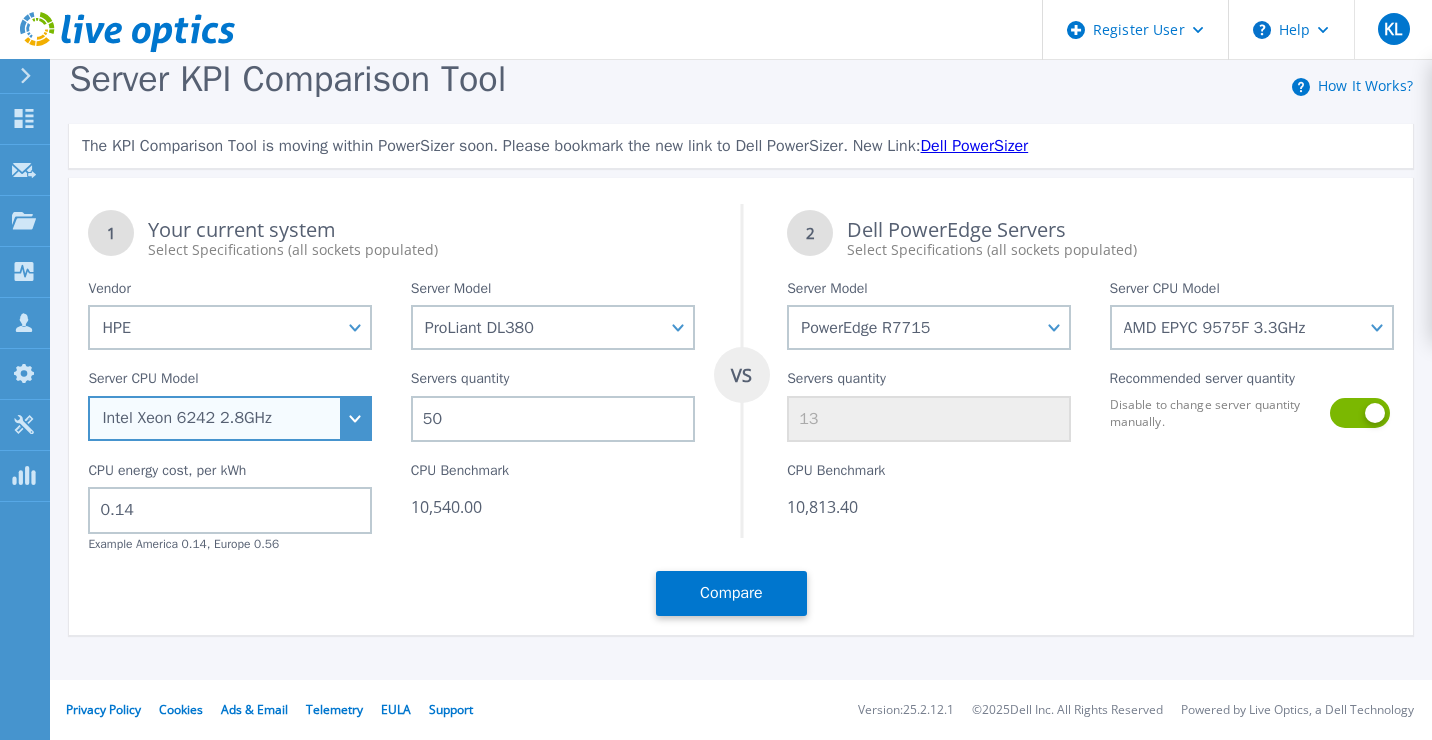 click on "Intel Xeon  5115 2.4GHz Intel Xeon  6126 2.6GHz Intel Xeon  5215L 2.5GHz Intel Xeon  8280 2.7GHz Intel Xeon  6242 2.8GHz Intel Xeon  5222 3.8GHz Intel Xeon  3104 1.7GHz Intel Xeon  8180 2.5GHz Intel Xeon  8164 2GHz Intel Xeon  4110 2.1GHz Intel Xeon  5120 2.2GHz Intel Xeon  8276M 2.2GHz Intel Xeon  6136 3GHz Intel Xeon  6137 3.9GHz Intel Xeon  6148 2.4GHz Intel Xeon  6212U 2.4GHz Intel Xeon  4215 2.5GHz Intel Xeon  8270 2.7GHz Intel Xeon  6138 2GHz Intel Xeon  5215 2.5GHz Intel Xeon  3106 1.7GHz Intel Xeon  6230N 2.3GHz Intel Xeon  6234 3.3GHz Intel Xeon  6222V 1.8GHz Intel Xeon  4116 2.1GHz Intel Xeon  6142 2.6GHz Intel Xeon  6154 3GHz Intel Xeon  6240Y 2.6GHz Intel Xeon  4210 2.2GHz Intel Xeon  8180M 2.5GHz Intel Xeon  8158 3GHz Intel Xeon  6134 3.2GHz Intel Xeon  6230 2.1GHz Intel Xeon  8260L 2.4GHz Intel Xeon  4112 2.6GHz Intel Xeon  5218N 2.3GHz Intel Xeon  8280M 2.7GHz Intel Xeon  5122 3.6GHz Intel Xeon  5117 2GHz Intel Xeon  6238M 2.1GHz Intel Xeon  4214Y 2.2GHz Intel Xeon  6244 3.6GHz" at bounding box center [230, 418] 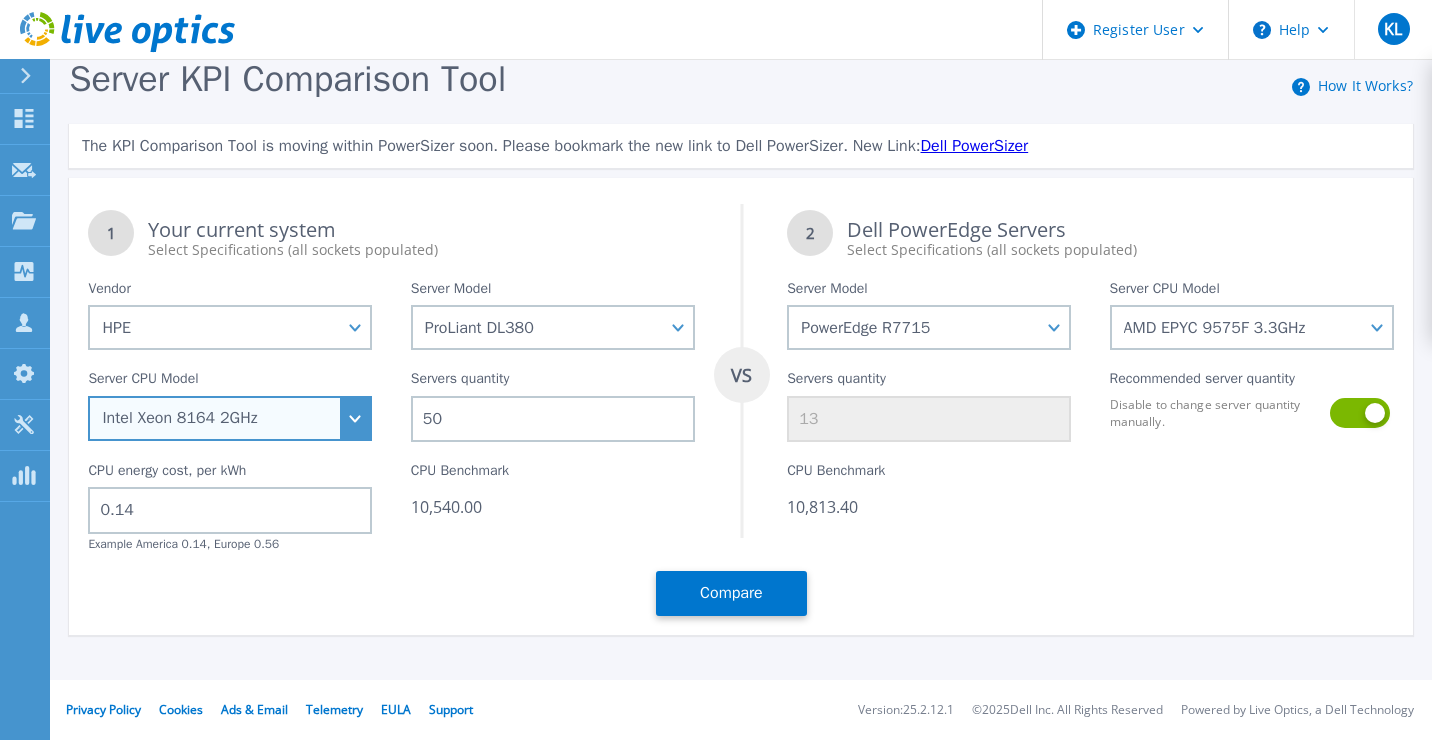 click on "Intel Xeon  5115 2.4GHz Intel Xeon  6126 2.6GHz Intel Xeon  5215L 2.5GHz Intel Xeon  8280 2.7GHz Intel Xeon  6242 2.8GHz Intel Xeon  5222 3.8GHz Intel Xeon  3104 1.7GHz Intel Xeon  8180 2.5GHz Intel Xeon  8164 2GHz Intel Xeon  4110 2.1GHz Intel Xeon  5120 2.2GHz Intel Xeon  8276M 2.2GHz Intel Xeon  6136 3GHz Intel Xeon  6137 3.9GHz Intel Xeon  6148 2.4GHz Intel Xeon  6212U 2.4GHz Intel Xeon  4215 2.5GHz Intel Xeon  8270 2.7GHz Intel Xeon  6138 2GHz Intel Xeon  5215 2.5GHz Intel Xeon  3106 1.7GHz Intel Xeon  6230N 2.3GHz Intel Xeon  6234 3.3GHz Intel Xeon  6222V 1.8GHz Intel Xeon  4116 2.1GHz Intel Xeon  6142 2.6GHz Intel Xeon  6154 3GHz Intel Xeon  6240Y 2.6GHz Intel Xeon  4210 2.2GHz Intel Xeon  8180M 2.5GHz Intel Xeon  8158 3GHz Intel Xeon  6134 3.2GHz Intel Xeon  6230 2.1GHz Intel Xeon  8260L 2.4GHz Intel Xeon  4112 2.6GHz Intel Xeon  5218N 2.3GHz Intel Xeon  8280M 2.7GHz Intel Xeon  5122 3.6GHz Intel Xeon  5117 2GHz Intel Xeon  6238M 2.1GHz Intel Xeon  4214Y 2.2GHz Intel Xeon  6244 3.6GHz" at bounding box center (230, 418) 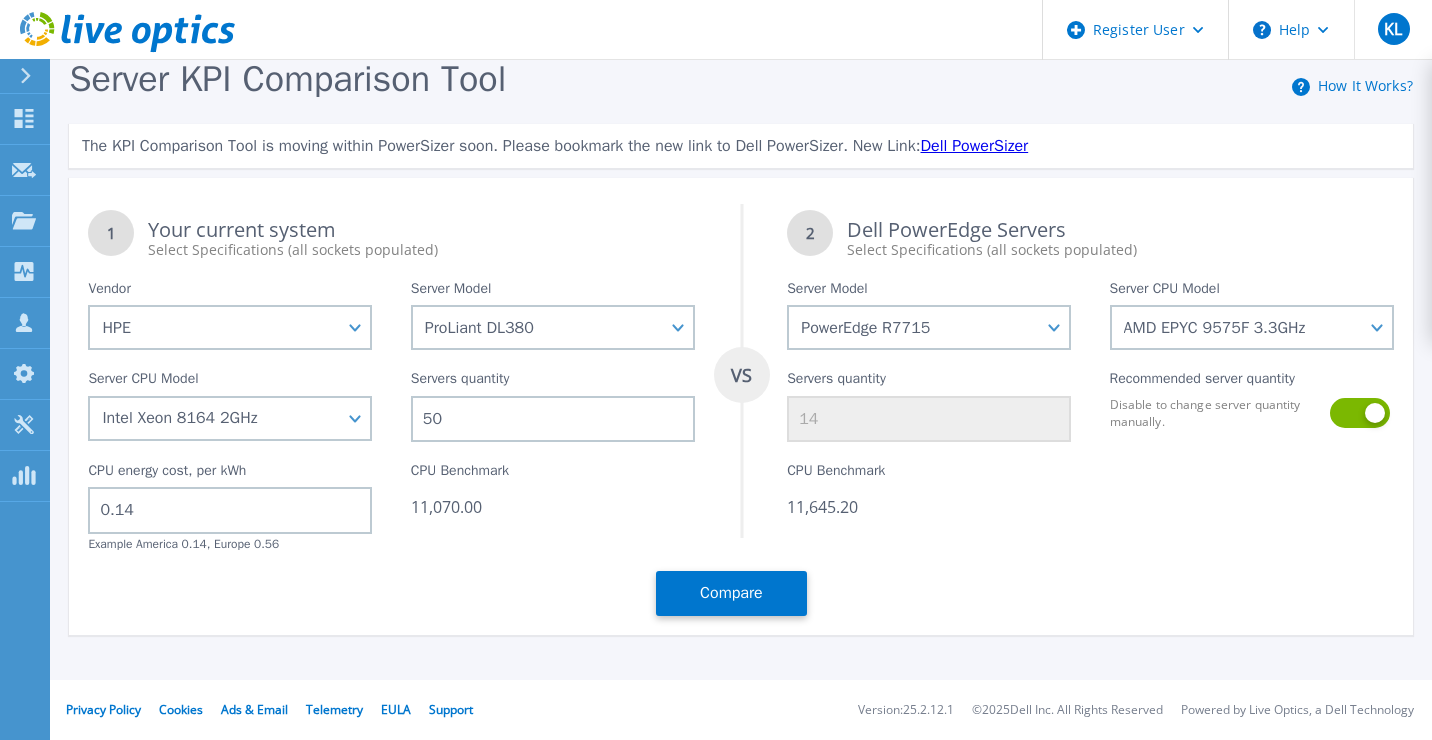 click on "Server CPU Model Intel Xeon  5115 2.4GHz Intel Xeon  6126 2.6GHz Intel Xeon  5215L 2.5GHz Intel Xeon  8280 2.7GHz Intel Xeon  6242 2.8GHz Intel Xeon  5222 3.8GHz Intel Xeon  3104 1.7GHz Intel Xeon  8180 2.5GHz Intel Xeon  8164 2GHz Intel Xeon  4110 2.1GHz Intel Xeon  5120 2.2GHz Intel Xeon  8276M 2.2GHz Intel Xeon  6136 3GHz Intel Xeon  6137 3.9GHz Intel Xeon  6148 2.4GHz Intel Xeon  6212U 2.4GHz Intel Xeon  4215 2.5GHz Intel Xeon  8270 2.7GHz Intel Xeon  6138 2GHz Intel Xeon  5215 2.5GHz Intel Xeon  3106 1.7GHz Intel Xeon  6230N 2.3GHz Intel Xeon  6234 3.3GHz Intel Xeon  6222V 1.8GHz Intel Xeon  4116 2.1GHz Intel Xeon  6142 2.6GHz Intel Xeon  6154 3GHz Intel Xeon  6240Y 2.6GHz Intel Xeon  4210 2.2GHz Intel Xeon  8180M 2.5GHz Intel Xeon  8158 3GHz Intel Xeon  6134 3.2GHz Intel Xeon  6230 2.1GHz Intel Xeon  8260L 2.4GHz Intel Xeon  4112 2.6GHz Intel Xeon  5218N 2.3GHz Intel Xeon  8280M 2.7GHz Intel Xeon  5122 3.6GHz Intel Xeon  5117 2GHz Intel Xeon  6238M 2.1GHz Intel Xeon  4214Y 2.2GHz Intel Xeon  6244 3.6GHz" at bounding box center (230, 396) 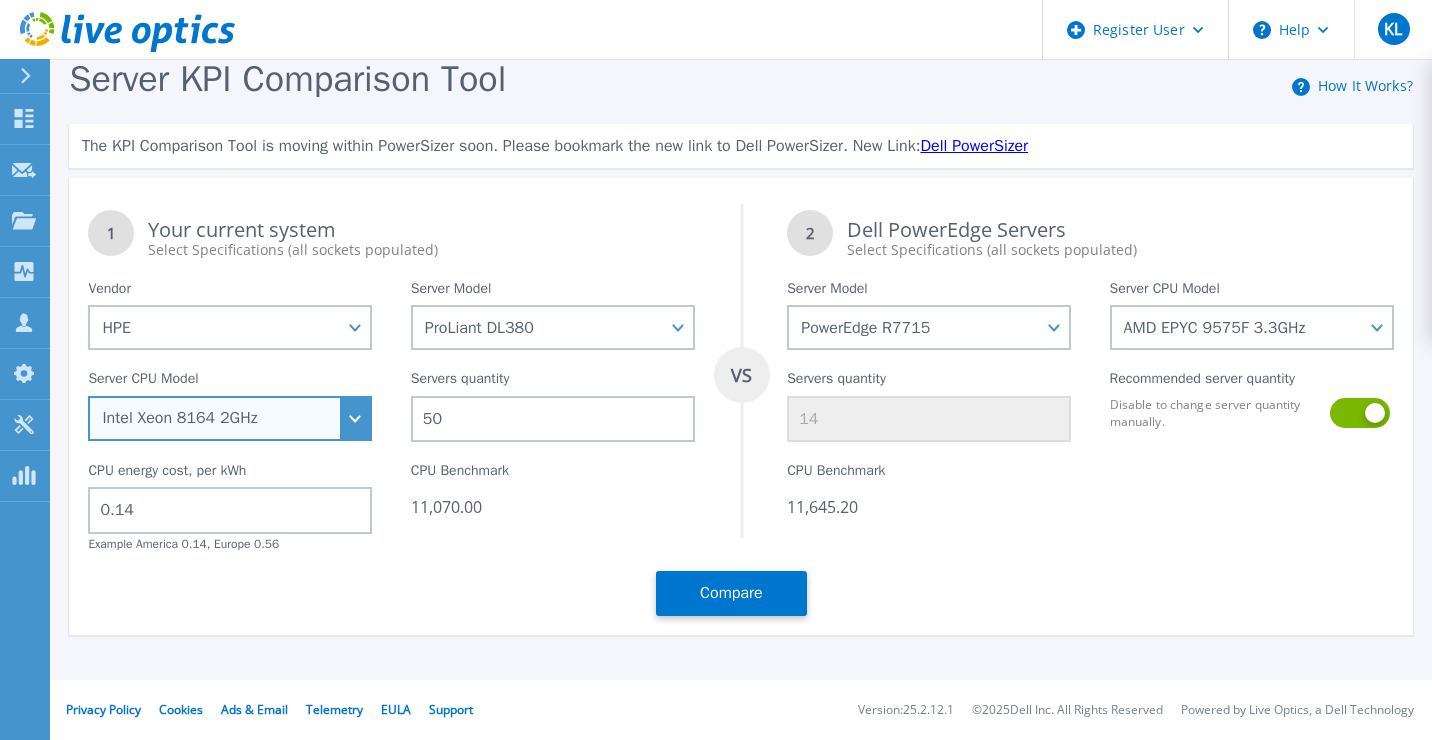 click on "Intel Xeon  5115 2.4GHz Intel Xeon  6126 2.6GHz Intel Xeon  5215L 2.5GHz Intel Xeon  8280 2.7GHz Intel Xeon  6242 2.8GHz Intel Xeon  5222 3.8GHz Intel Xeon  3104 1.7GHz Intel Xeon  8180 2.5GHz Intel Xeon  8164 2GHz Intel Xeon  4110 2.1GHz Intel Xeon  5120 2.2GHz Intel Xeon  8276M 2.2GHz Intel Xeon  6136 3GHz Intel Xeon  6137 3.9GHz Intel Xeon  6148 2.4GHz Intel Xeon  6212U 2.4GHz Intel Xeon  4215 2.5GHz Intel Xeon  8270 2.7GHz Intel Xeon  6138 2GHz Intel Xeon  5215 2.5GHz Intel Xeon  3106 1.7GHz Intel Xeon  6230N 2.3GHz Intel Xeon  6234 3.3GHz Intel Xeon  6222V 1.8GHz Intel Xeon  4116 2.1GHz Intel Xeon  6142 2.6GHz Intel Xeon  6154 3GHz Intel Xeon  6240Y 2.6GHz Intel Xeon  4210 2.2GHz Intel Xeon  8180M 2.5GHz Intel Xeon  8158 3GHz Intel Xeon  6134 3.2GHz Intel Xeon  6230 2.1GHz Intel Xeon  8260L 2.4GHz Intel Xeon  4112 2.6GHz Intel Xeon  5218N 2.3GHz Intel Xeon  8280M 2.7GHz Intel Xeon  5122 3.6GHz Intel Xeon  5117 2GHz Intel Xeon  6238M 2.1GHz Intel Xeon  4214Y 2.2GHz Intel Xeon  6244 3.6GHz" at bounding box center (230, 418) 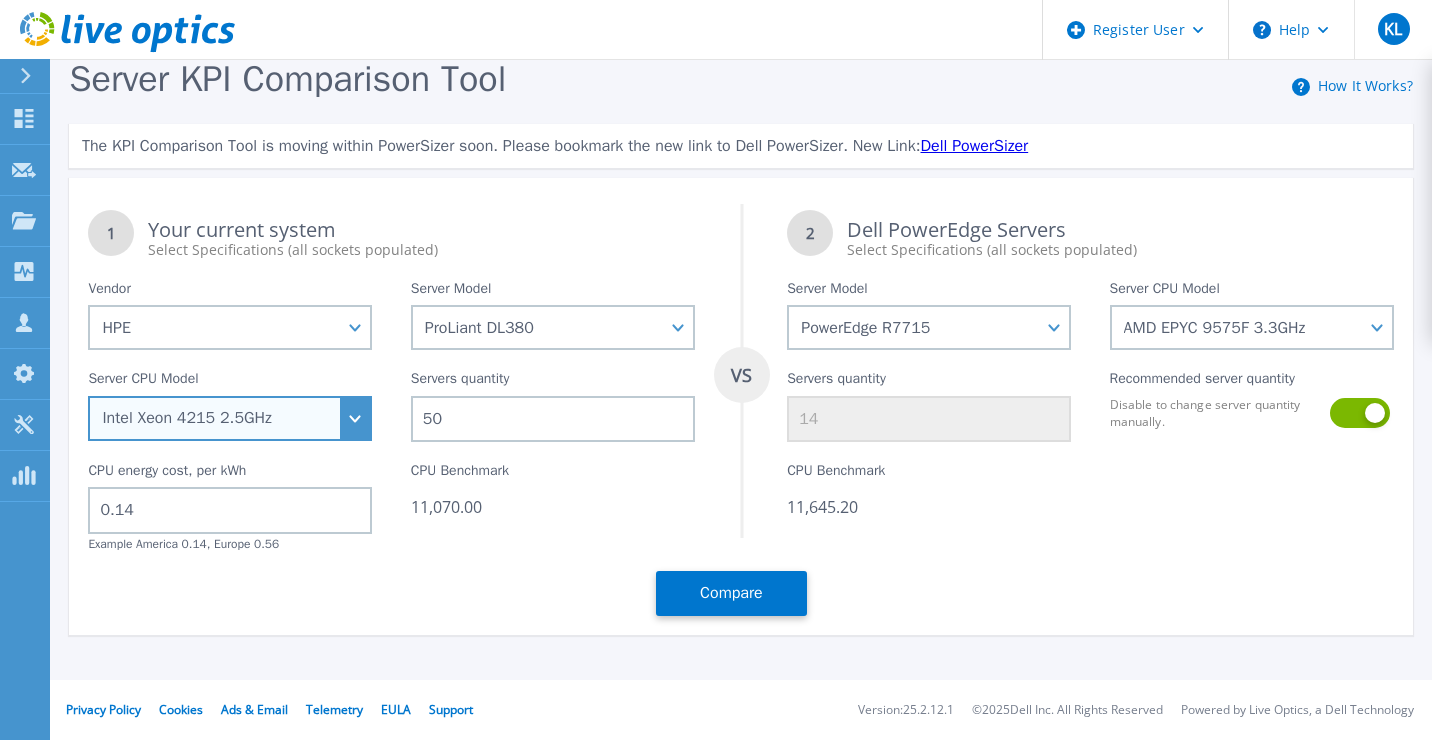 click on "Intel Xeon  5115 2.4GHz Intel Xeon  6126 2.6GHz Intel Xeon  5215L 2.5GHz Intel Xeon  8280 2.7GHz Intel Xeon  6242 2.8GHz Intel Xeon  5222 3.8GHz Intel Xeon  3104 1.7GHz Intel Xeon  8180 2.5GHz Intel Xeon  8164 2GHz Intel Xeon  4110 2.1GHz Intel Xeon  5120 2.2GHz Intel Xeon  8276M 2.2GHz Intel Xeon  6136 3GHz Intel Xeon  6137 3.9GHz Intel Xeon  6148 2.4GHz Intel Xeon  6212U 2.4GHz Intel Xeon  4215 2.5GHz Intel Xeon  8270 2.7GHz Intel Xeon  6138 2GHz Intel Xeon  5215 2.5GHz Intel Xeon  3106 1.7GHz Intel Xeon  6230N 2.3GHz Intel Xeon  6234 3.3GHz Intel Xeon  6222V 1.8GHz Intel Xeon  4116 2.1GHz Intel Xeon  6142 2.6GHz Intel Xeon  6154 3GHz Intel Xeon  6240Y 2.6GHz Intel Xeon  4210 2.2GHz Intel Xeon  8180M 2.5GHz Intel Xeon  8158 3GHz Intel Xeon  6134 3.2GHz Intel Xeon  6230 2.1GHz Intel Xeon  8260L 2.4GHz Intel Xeon  4112 2.6GHz Intel Xeon  5218N 2.3GHz Intel Xeon  8280M 2.7GHz Intel Xeon  5122 3.6GHz Intel Xeon  5117 2GHz Intel Xeon  6238M 2.1GHz Intel Xeon  4214Y 2.2GHz Intel Xeon  6244 3.6GHz" at bounding box center [230, 418] 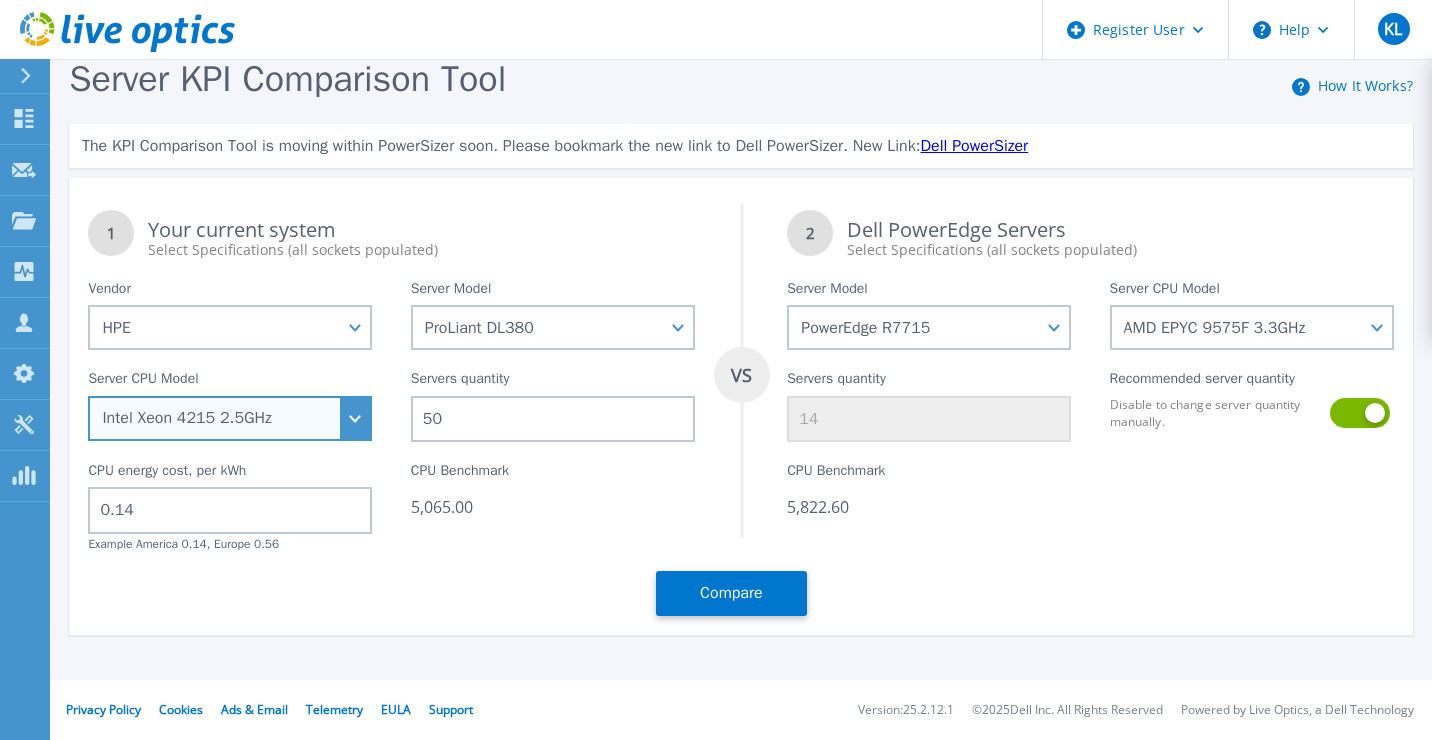 type on "7" 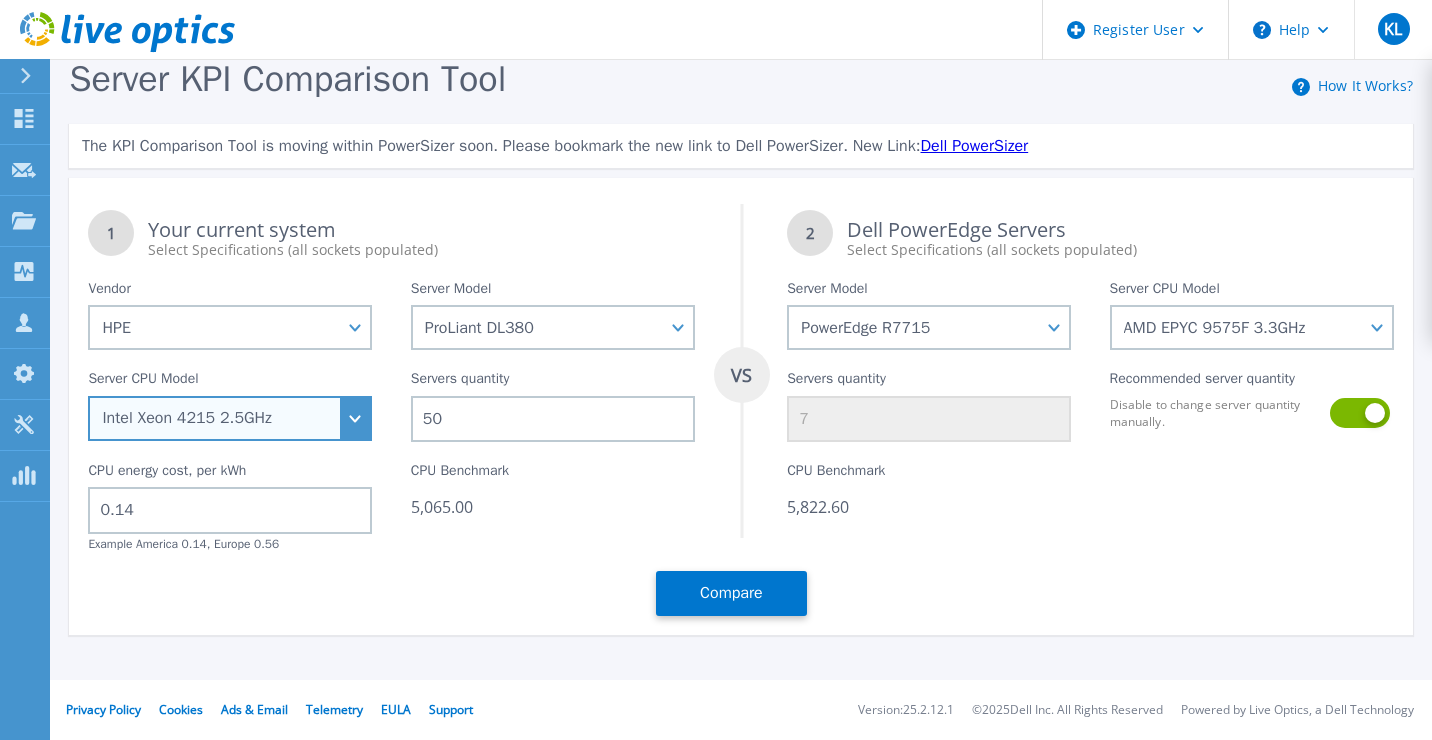 click on "Intel Xeon  5115 2.4GHz Intel Xeon  6126 2.6GHz Intel Xeon  5215L 2.5GHz Intel Xeon  8280 2.7GHz Intel Xeon  6242 2.8GHz Intel Xeon  5222 3.8GHz Intel Xeon  3104 1.7GHz Intel Xeon  8180 2.5GHz Intel Xeon  8164 2GHz Intel Xeon  4110 2.1GHz Intel Xeon  5120 2.2GHz Intel Xeon  8276M 2.2GHz Intel Xeon  6136 3GHz Intel Xeon  6137 3.9GHz Intel Xeon  6148 2.4GHz Intel Xeon  6212U 2.4GHz Intel Xeon  4215 2.5GHz Intel Xeon  8270 2.7GHz Intel Xeon  6138 2GHz Intel Xeon  5215 2.5GHz Intel Xeon  3106 1.7GHz Intel Xeon  6230N 2.3GHz Intel Xeon  6234 3.3GHz Intel Xeon  6222V 1.8GHz Intel Xeon  4116 2.1GHz Intel Xeon  6142 2.6GHz Intel Xeon  6154 3GHz Intel Xeon  6240Y 2.6GHz Intel Xeon  4210 2.2GHz Intel Xeon  8180M 2.5GHz Intel Xeon  8158 3GHz Intel Xeon  6134 3.2GHz Intel Xeon  6230 2.1GHz Intel Xeon  8260L 2.4GHz Intel Xeon  4112 2.6GHz Intel Xeon  5218N 2.3GHz Intel Xeon  8280M 2.7GHz Intel Xeon  5122 3.6GHz Intel Xeon  5117 2GHz Intel Xeon  6238M 2.1GHz Intel Xeon  4214Y 2.2GHz Intel Xeon  6244 3.6GHz" at bounding box center [230, 418] 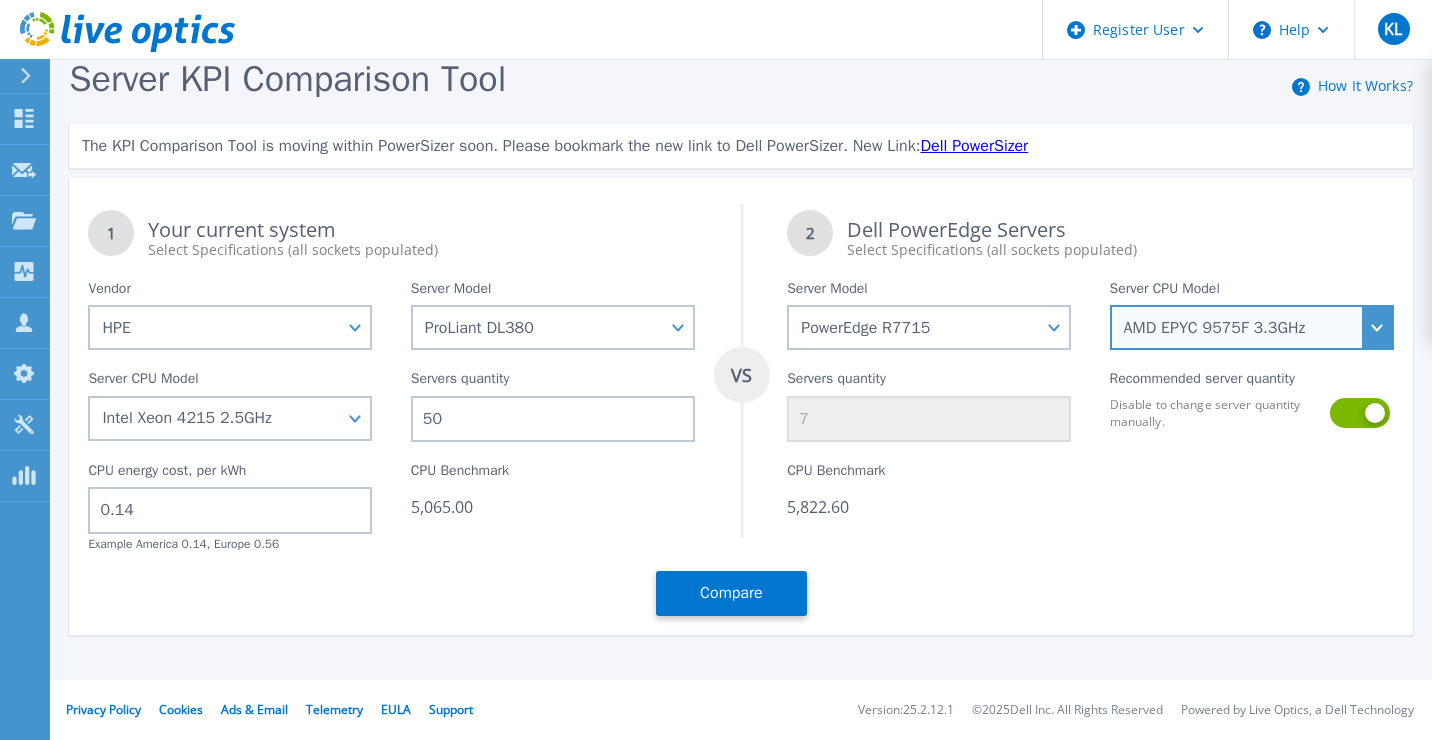 click on "AMD EPYC 9135 3.65GHz AMD EPYC 9355P 3.55GHz AMD EPYC 9575F 3.3GHz" at bounding box center [1252, 327] 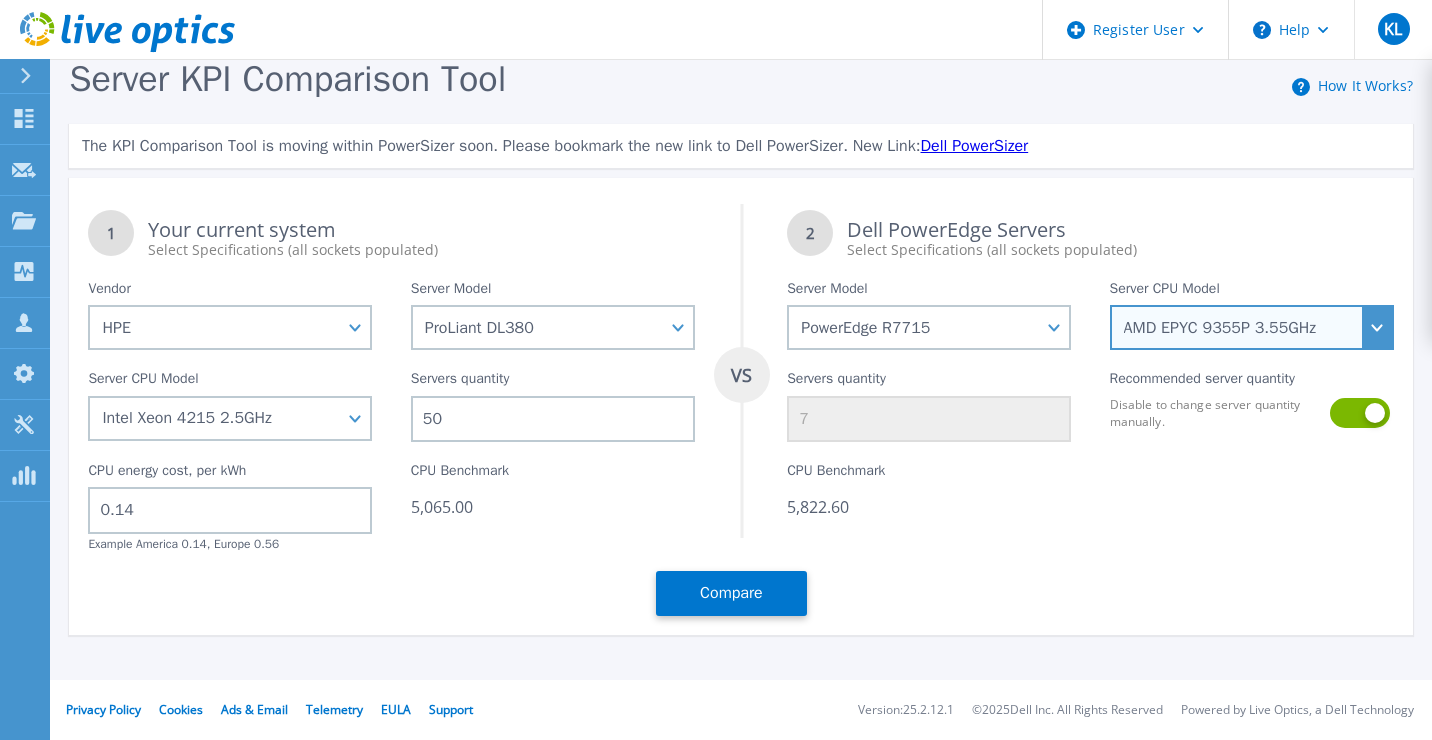 click on "AMD EPYC 9135 3.65GHz AMD EPYC 9355P 3.55GHz AMD EPYC 9575F 3.3GHz" at bounding box center (1252, 327) 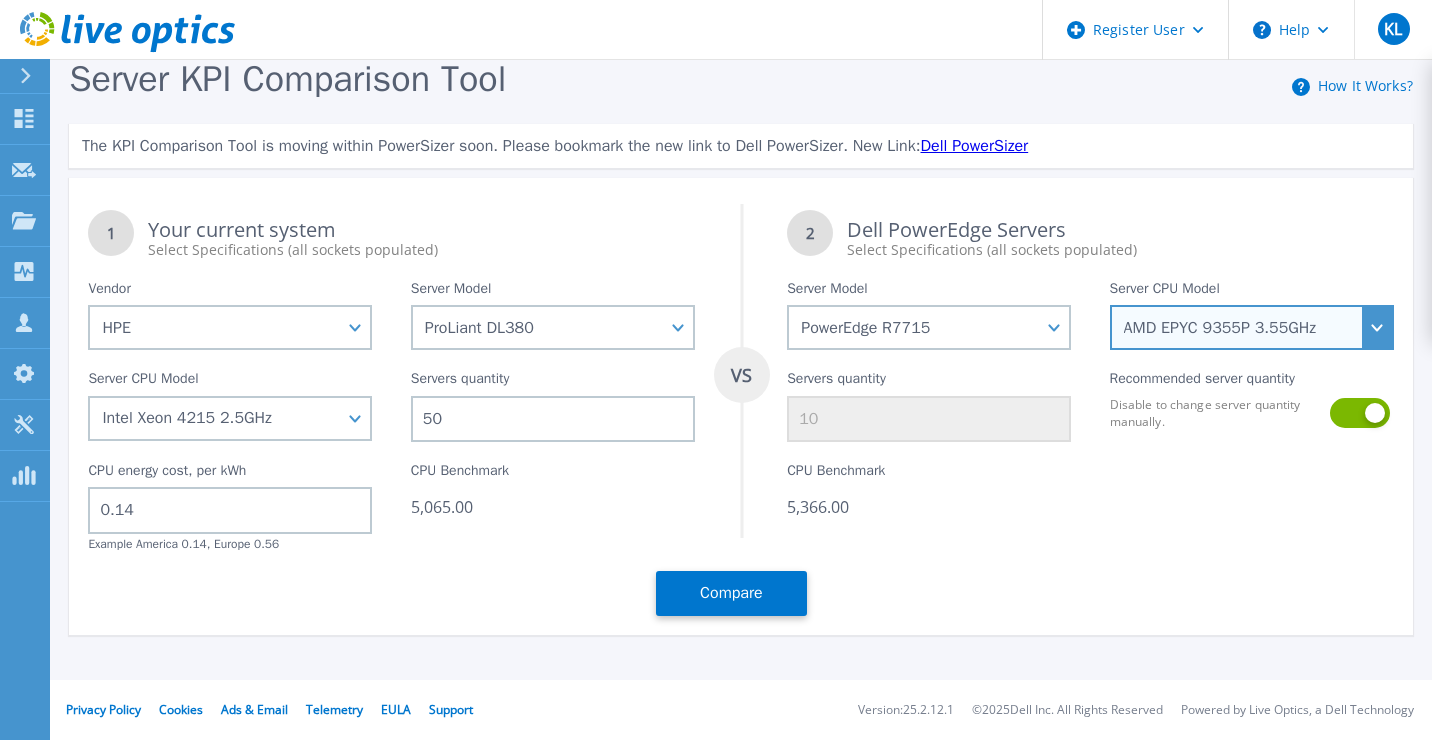 click on "AMD EPYC 9135 3.65GHz AMD EPYC 9355P 3.55GHz AMD EPYC 9575F 3.3GHz" at bounding box center [1252, 327] 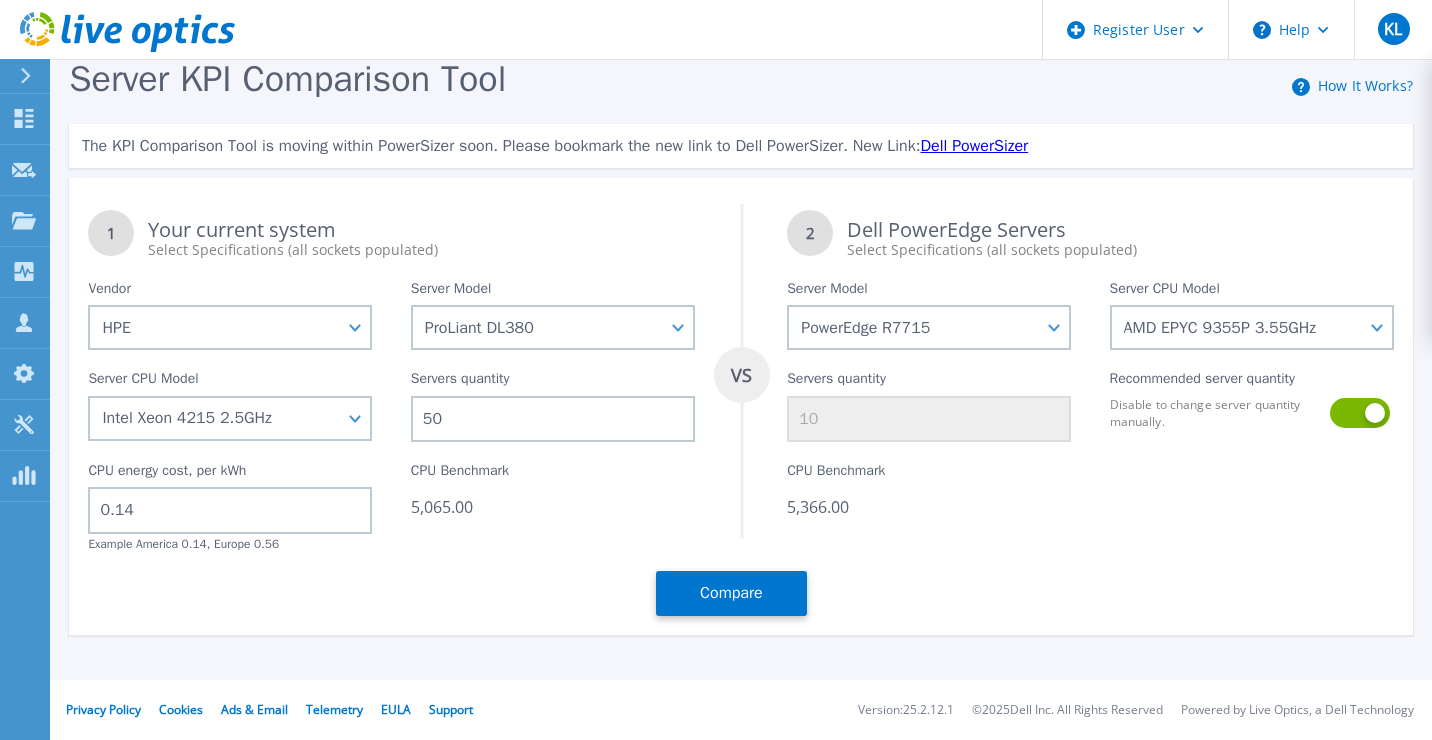 click on "CPU Benchmark 5,366.00" at bounding box center [929, 497] 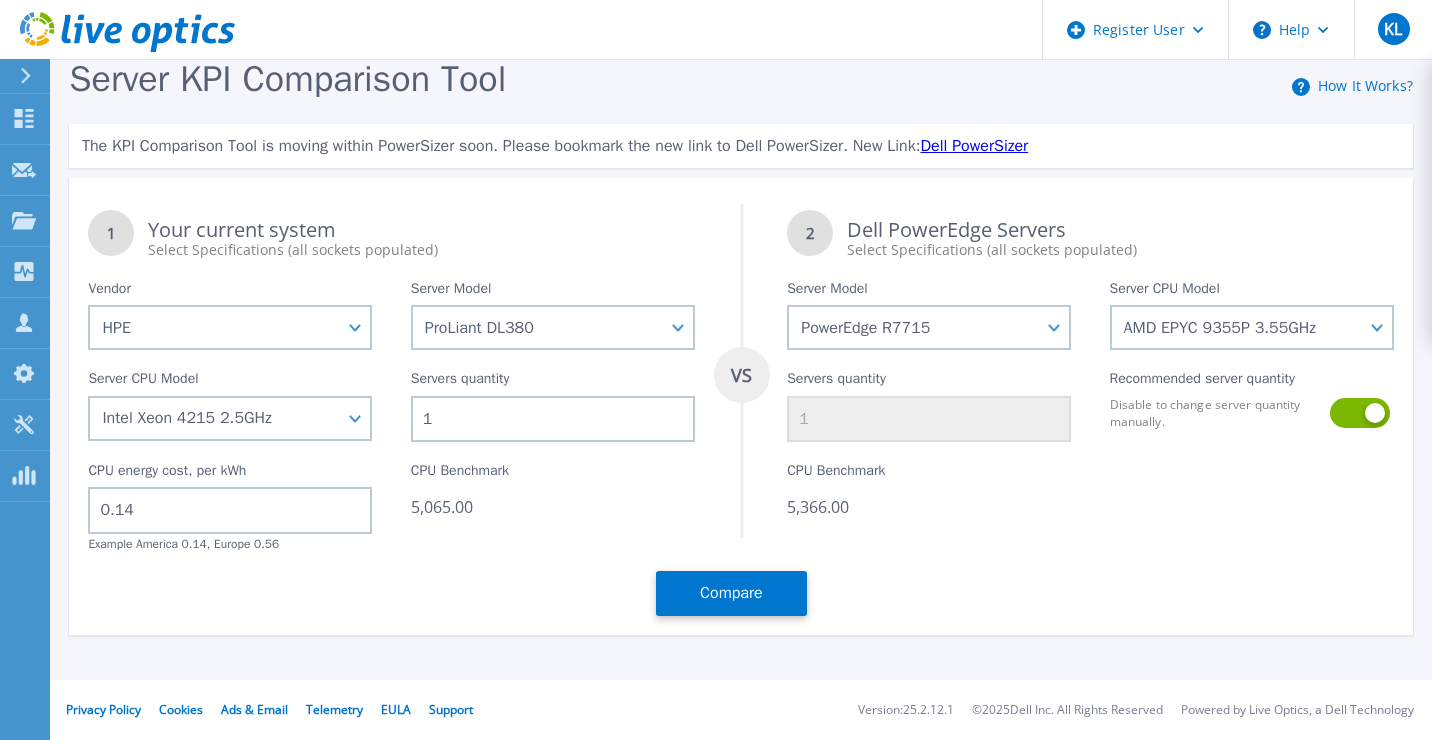 type on "10" 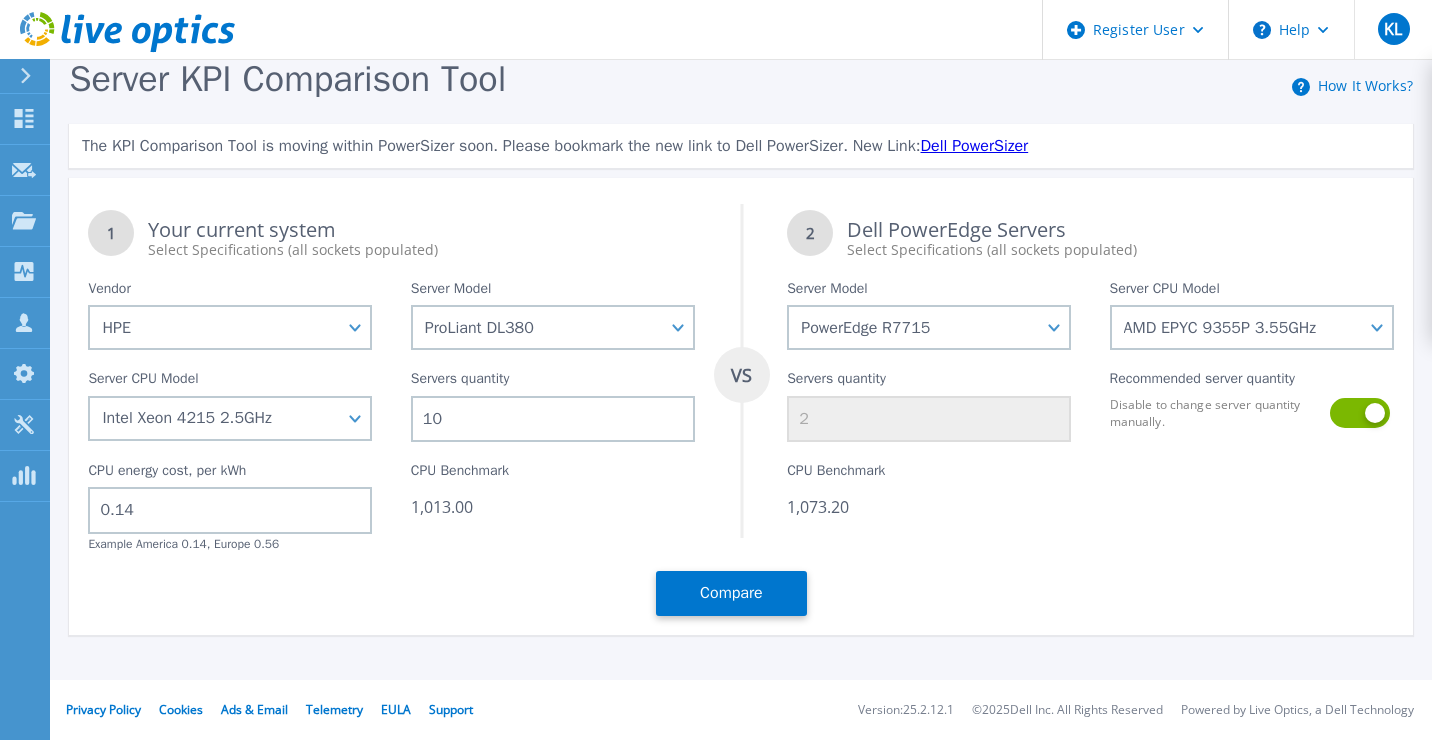 type on "100" 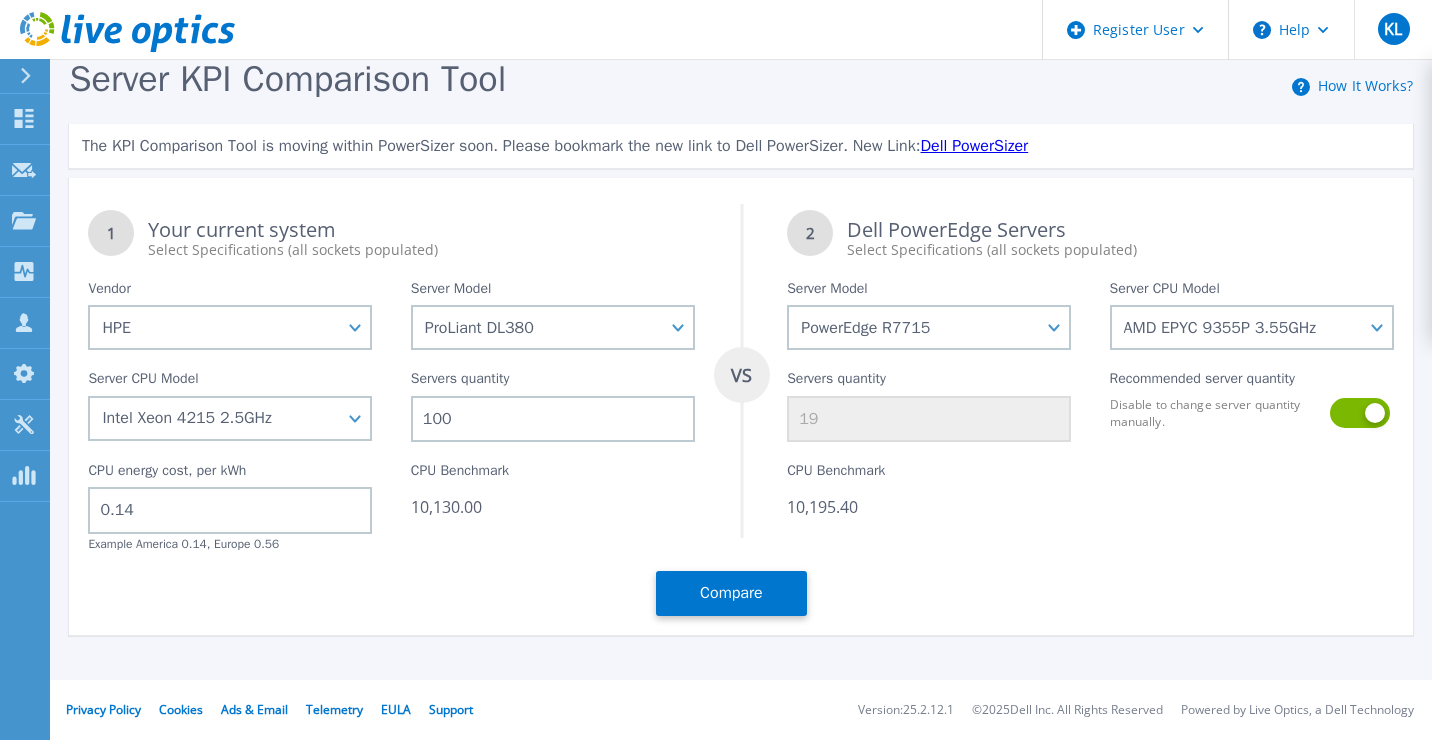 type on "100" 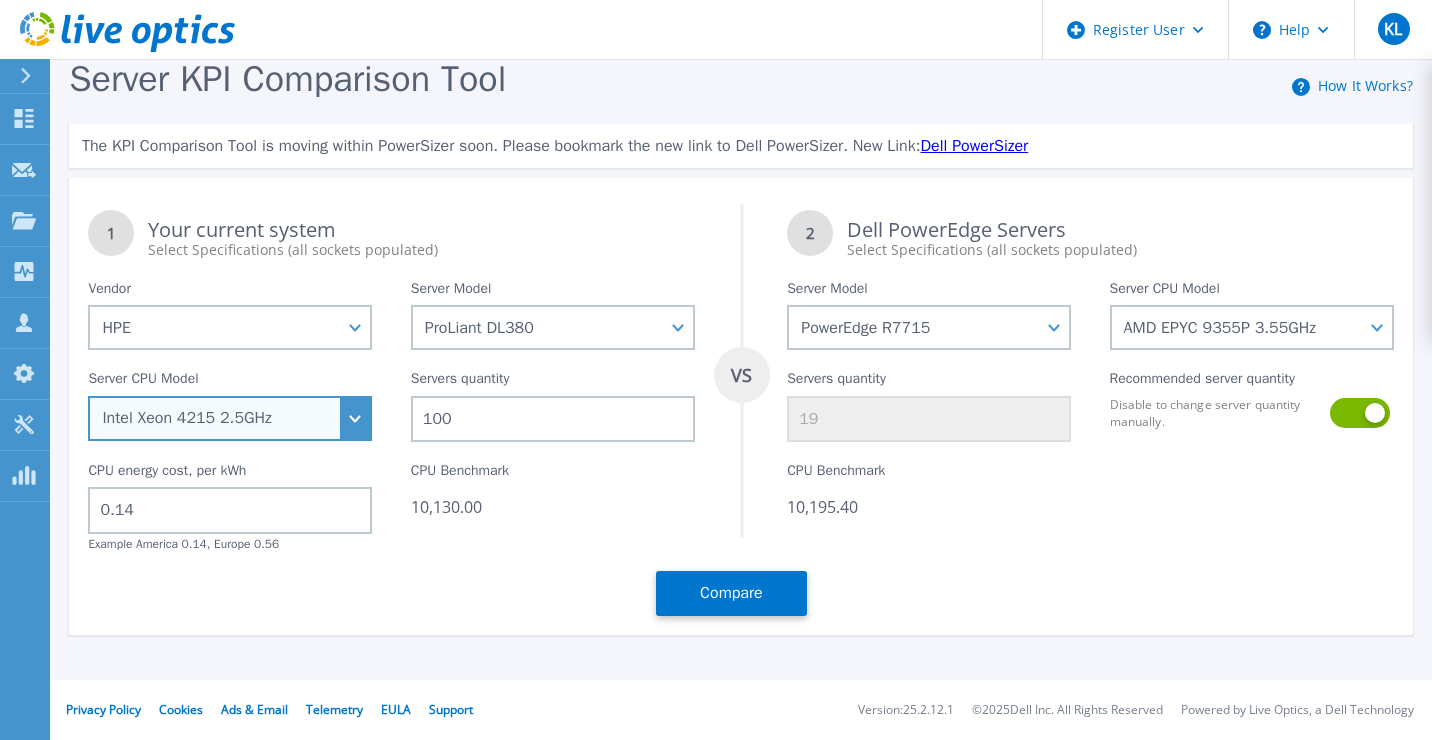 click on "Intel Xeon  5115 2.4GHz Intel Xeon  6126 2.6GHz Intel Xeon  5215L 2.5GHz Intel Xeon  8280 2.7GHz Intel Xeon  6242 2.8GHz Intel Xeon  5222 3.8GHz Intel Xeon  3104 1.7GHz Intel Xeon  8180 2.5GHz Intel Xeon  8164 2GHz Intel Xeon  4110 2.1GHz Intel Xeon  5120 2.2GHz Intel Xeon  8276M 2.2GHz Intel Xeon  6136 3GHz Intel Xeon  6137 3.9GHz Intel Xeon  6148 2.4GHz Intel Xeon  6212U 2.4GHz Intel Xeon  4215 2.5GHz Intel Xeon  8270 2.7GHz Intel Xeon  6138 2GHz Intel Xeon  5215 2.5GHz Intel Xeon  3106 1.7GHz Intel Xeon  6230N 2.3GHz Intel Xeon  6234 3.3GHz Intel Xeon  6222V 1.8GHz Intel Xeon  4116 2.1GHz Intel Xeon  6142 2.6GHz Intel Xeon  6154 3GHz Intel Xeon  6240Y 2.6GHz Intel Xeon  4210 2.2GHz Intel Xeon  8180M 2.5GHz Intel Xeon  8158 3GHz Intel Xeon  6134 3.2GHz Intel Xeon  6230 2.1GHz Intel Xeon  8260L 2.4GHz Intel Xeon  4112 2.6GHz Intel Xeon  5218N 2.3GHz Intel Xeon  8280M 2.7GHz Intel Xeon  5122 3.6GHz Intel Xeon  5117 2GHz Intel Xeon  6238M 2.1GHz Intel Xeon  4214Y 2.2GHz Intel Xeon  6244 3.6GHz" at bounding box center (230, 418) 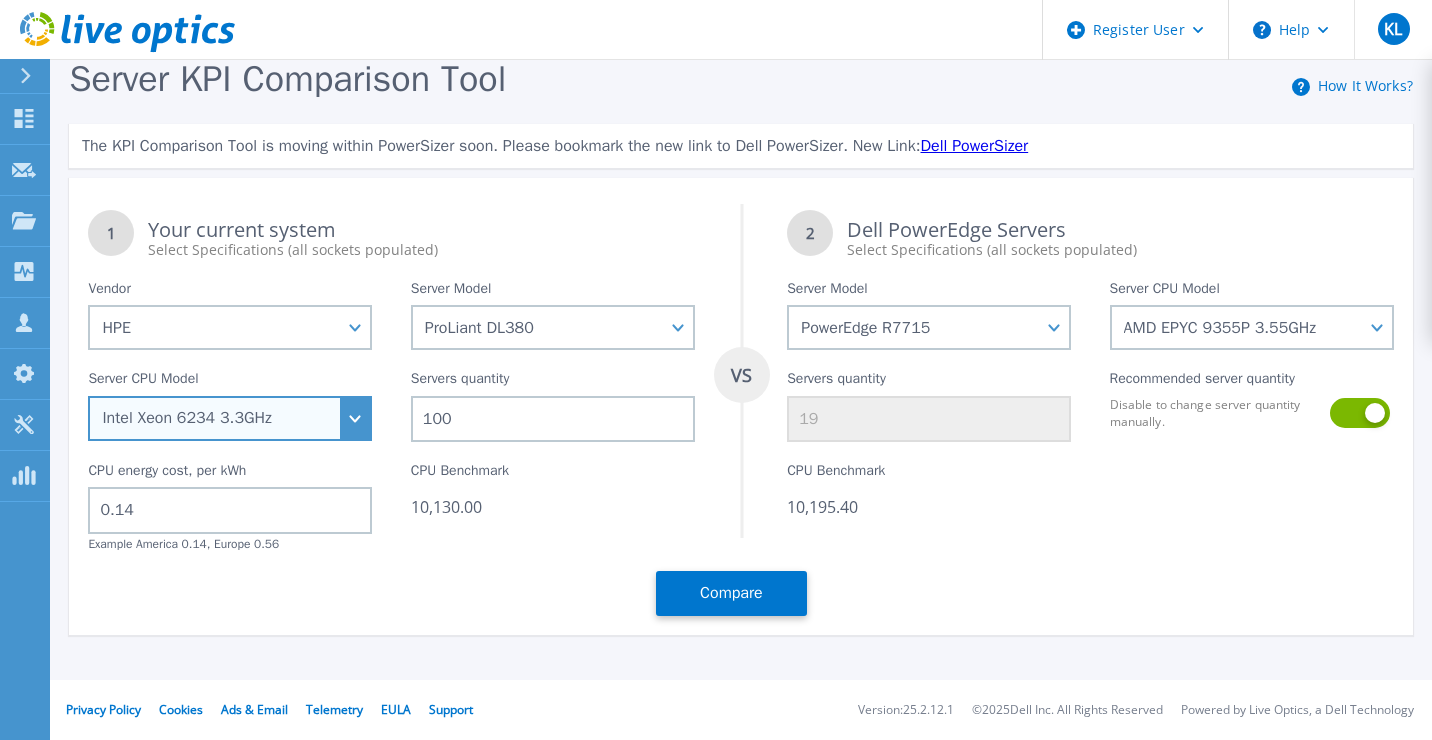 click on "Intel Xeon  5115 2.4GHz Intel Xeon  6126 2.6GHz Intel Xeon  5215L 2.5GHz Intel Xeon  8280 2.7GHz Intel Xeon  6242 2.8GHz Intel Xeon  5222 3.8GHz Intel Xeon  3104 1.7GHz Intel Xeon  8180 2.5GHz Intel Xeon  8164 2GHz Intel Xeon  4110 2.1GHz Intel Xeon  5120 2.2GHz Intel Xeon  8276M 2.2GHz Intel Xeon  6136 3GHz Intel Xeon  6137 3.9GHz Intel Xeon  6148 2.4GHz Intel Xeon  6212U 2.4GHz Intel Xeon  4215 2.5GHz Intel Xeon  8270 2.7GHz Intel Xeon  6138 2GHz Intel Xeon  5215 2.5GHz Intel Xeon  3106 1.7GHz Intel Xeon  6230N 2.3GHz Intel Xeon  6234 3.3GHz Intel Xeon  6222V 1.8GHz Intel Xeon  4116 2.1GHz Intel Xeon  6142 2.6GHz Intel Xeon  6154 3GHz Intel Xeon  6240Y 2.6GHz Intel Xeon  4210 2.2GHz Intel Xeon  8180M 2.5GHz Intel Xeon  8158 3GHz Intel Xeon  6134 3.2GHz Intel Xeon  6230 2.1GHz Intel Xeon  8260L 2.4GHz Intel Xeon  4112 2.6GHz Intel Xeon  5218N 2.3GHz Intel Xeon  8280M 2.7GHz Intel Xeon  5122 3.6GHz Intel Xeon  5117 2GHz Intel Xeon  6238M 2.1GHz Intel Xeon  4214Y 2.2GHz Intel Xeon  6244 3.6GHz" at bounding box center (230, 418) 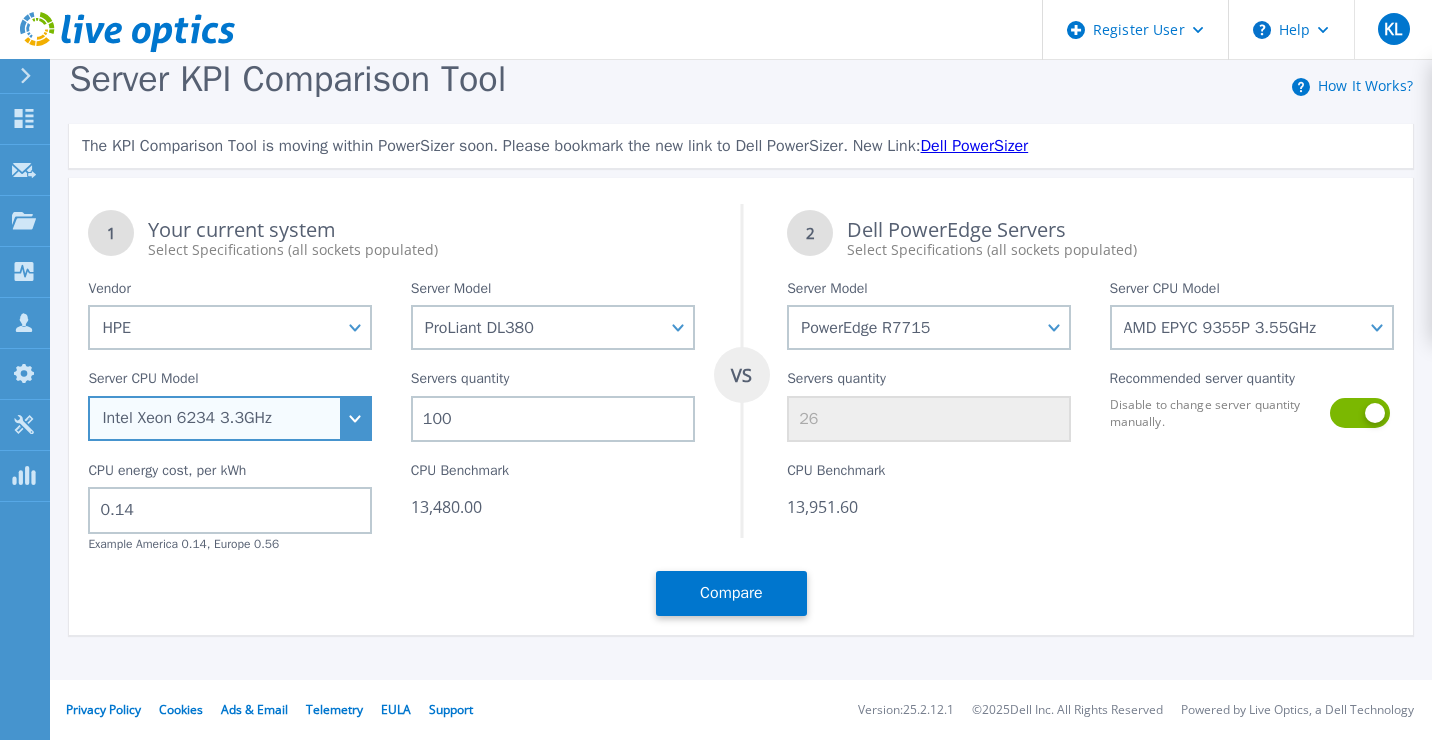 click on "Intel Xeon  5115 2.4GHz Intel Xeon  6126 2.6GHz Intel Xeon  5215L 2.5GHz Intel Xeon  8280 2.7GHz Intel Xeon  6242 2.8GHz Intel Xeon  5222 3.8GHz Intel Xeon  3104 1.7GHz Intel Xeon  8180 2.5GHz Intel Xeon  8164 2GHz Intel Xeon  4110 2.1GHz Intel Xeon  5120 2.2GHz Intel Xeon  8276M 2.2GHz Intel Xeon  6136 3GHz Intel Xeon  6137 3.9GHz Intel Xeon  6148 2.4GHz Intel Xeon  6212U 2.4GHz Intel Xeon  4215 2.5GHz Intel Xeon  8270 2.7GHz Intel Xeon  6138 2GHz Intel Xeon  5215 2.5GHz Intel Xeon  3106 1.7GHz Intel Xeon  6230N 2.3GHz Intel Xeon  6234 3.3GHz Intel Xeon  6222V 1.8GHz Intel Xeon  4116 2.1GHz Intel Xeon  6142 2.6GHz Intel Xeon  6154 3GHz Intel Xeon  6240Y 2.6GHz Intel Xeon  4210 2.2GHz Intel Xeon  8180M 2.5GHz Intel Xeon  8158 3GHz Intel Xeon  6134 3.2GHz Intel Xeon  6230 2.1GHz Intel Xeon  8260L 2.4GHz Intel Xeon  4112 2.6GHz Intel Xeon  5218N 2.3GHz Intel Xeon  8280M 2.7GHz Intel Xeon  5122 3.6GHz Intel Xeon  5117 2GHz Intel Xeon  6238M 2.1GHz Intel Xeon  4214Y 2.2GHz Intel Xeon  6244 3.6GHz" at bounding box center (230, 418) 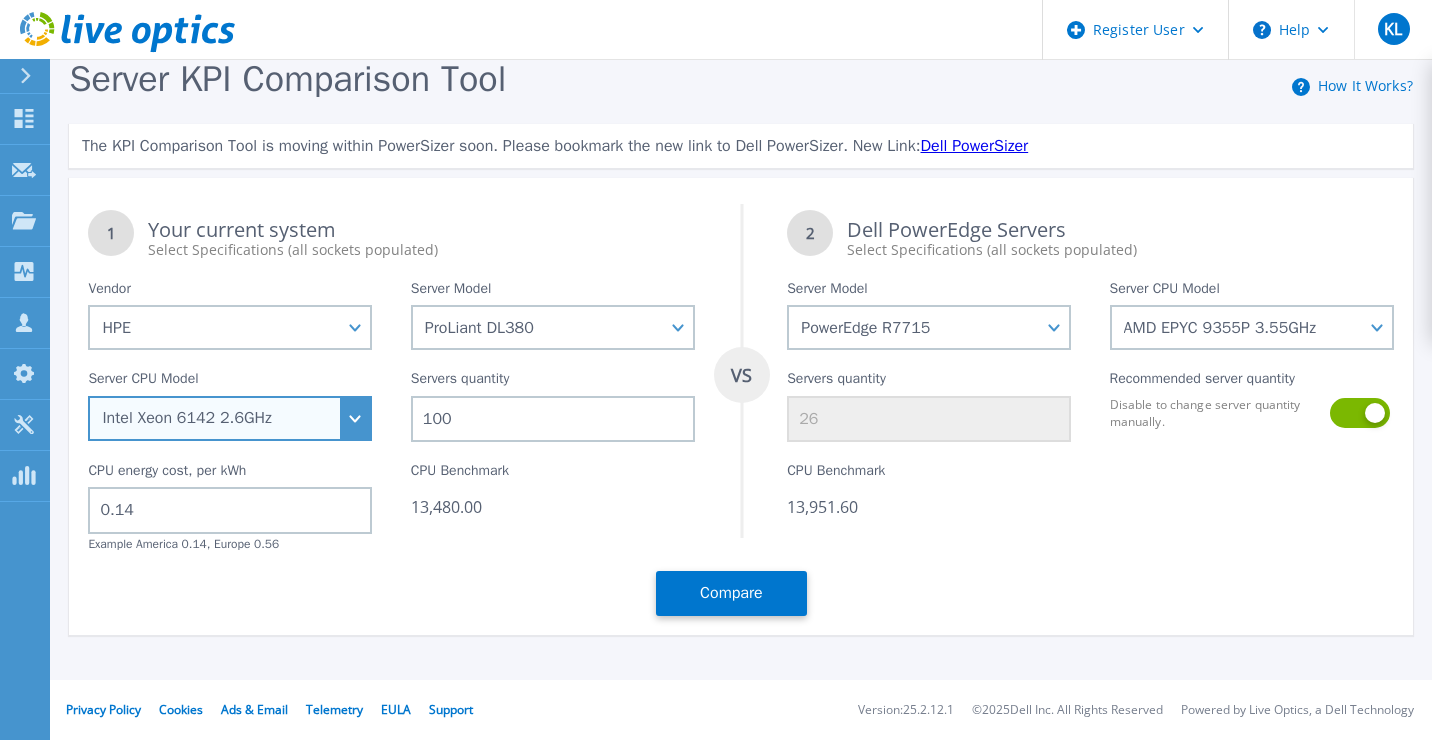 click on "Intel Xeon  5115 2.4GHz Intel Xeon  6126 2.6GHz Intel Xeon  5215L 2.5GHz Intel Xeon  8280 2.7GHz Intel Xeon  6242 2.8GHz Intel Xeon  5222 3.8GHz Intel Xeon  3104 1.7GHz Intel Xeon  8180 2.5GHz Intel Xeon  8164 2GHz Intel Xeon  4110 2.1GHz Intel Xeon  5120 2.2GHz Intel Xeon  8276M 2.2GHz Intel Xeon  6136 3GHz Intel Xeon  6137 3.9GHz Intel Xeon  6148 2.4GHz Intel Xeon  6212U 2.4GHz Intel Xeon  4215 2.5GHz Intel Xeon  8270 2.7GHz Intel Xeon  6138 2GHz Intel Xeon  5215 2.5GHz Intel Xeon  3106 1.7GHz Intel Xeon  6230N 2.3GHz Intel Xeon  6234 3.3GHz Intel Xeon  6222V 1.8GHz Intel Xeon  4116 2.1GHz Intel Xeon  6142 2.6GHz Intel Xeon  6154 3GHz Intel Xeon  6240Y 2.6GHz Intel Xeon  4210 2.2GHz Intel Xeon  8180M 2.5GHz Intel Xeon  8158 3GHz Intel Xeon  6134 3.2GHz Intel Xeon  6230 2.1GHz Intel Xeon  8260L 2.4GHz Intel Xeon  4112 2.6GHz Intel Xeon  5218N 2.3GHz Intel Xeon  8280M 2.7GHz Intel Xeon  5122 3.6GHz Intel Xeon  5117 2GHz Intel Xeon  6238M 2.1GHz Intel Xeon  4214Y 2.2GHz Intel Xeon  6244 3.6GHz" at bounding box center [230, 418] 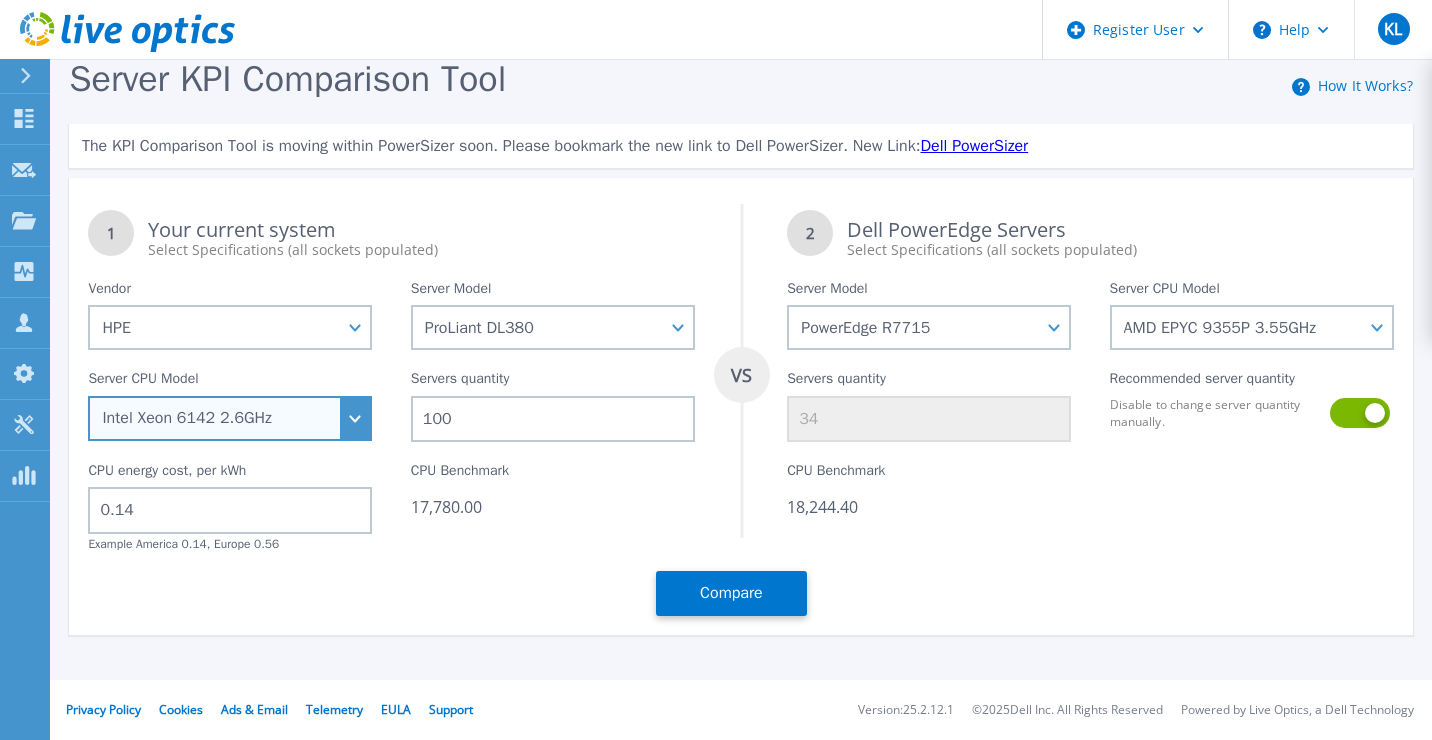 click on "Intel Xeon  5115 2.4GHz Intel Xeon  6126 2.6GHz Intel Xeon  5215L 2.5GHz Intel Xeon  8280 2.7GHz Intel Xeon  6242 2.8GHz Intel Xeon  5222 3.8GHz Intel Xeon  3104 1.7GHz Intel Xeon  8180 2.5GHz Intel Xeon  8164 2GHz Intel Xeon  4110 2.1GHz Intel Xeon  5120 2.2GHz Intel Xeon  8276M 2.2GHz Intel Xeon  6136 3GHz Intel Xeon  6137 3.9GHz Intel Xeon  6148 2.4GHz Intel Xeon  6212U 2.4GHz Intel Xeon  4215 2.5GHz Intel Xeon  8270 2.7GHz Intel Xeon  6138 2GHz Intel Xeon  5215 2.5GHz Intel Xeon  3106 1.7GHz Intel Xeon  6230N 2.3GHz Intel Xeon  6234 3.3GHz Intel Xeon  6222V 1.8GHz Intel Xeon  4116 2.1GHz Intel Xeon  6142 2.6GHz Intel Xeon  6154 3GHz Intel Xeon  6240Y 2.6GHz Intel Xeon  4210 2.2GHz Intel Xeon  8180M 2.5GHz Intel Xeon  8158 3GHz Intel Xeon  6134 3.2GHz Intel Xeon  6230 2.1GHz Intel Xeon  8260L 2.4GHz Intel Xeon  4112 2.6GHz Intel Xeon  5218N 2.3GHz Intel Xeon  8280M 2.7GHz Intel Xeon  5122 3.6GHz Intel Xeon  5117 2GHz Intel Xeon  6238M 2.1GHz Intel Xeon  4214Y 2.2GHz Intel Xeon  6244 3.6GHz" at bounding box center (230, 418) 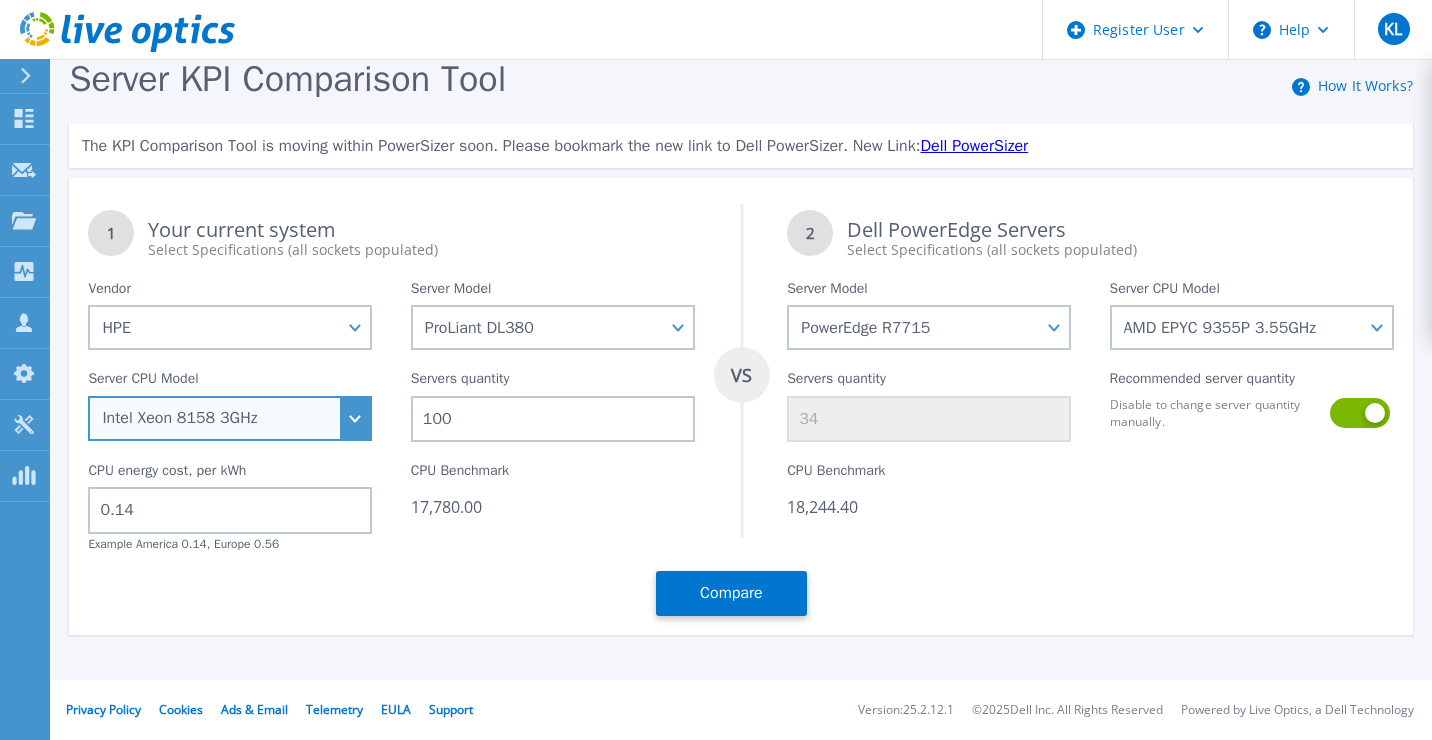 click on "Intel Xeon  5115 2.4GHz Intel Xeon  6126 2.6GHz Intel Xeon  5215L 2.5GHz Intel Xeon  8280 2.7GHz Intel Xeon  6242 2.8GHz Intel Xeon  5222 3.8GHz Intel Xeon  3104 1.7GHz Intel Xeon  8180 2.5GHz Intel Xeon  8164 2GHz Intel Xeon  4110 2.1GHz Intel Xeon  5120 2.2GHz Intel Xeon  8276M 2.2GHz Intel Xeon  6136 3GHz Intel Xeon  6137 3.9GHz Intel Xeon  6148 2.4GHz Intel Xeon  6212U 2.4GHz Intel Xeon  4215 2.5GHz Intel Xeon  8270 2.7GHz Intel Xeon  6138 2GHz Intel Xeon  5215 2.5GHz Intel Xeon  3106 1.7GHz Intel Xeon  6230N 2.3GHz Intel Xeon  6234 3.3GHz Intel Xeon  6222V 1.8GHz Intel Xeon  4116 2.1GHz Intel Xeon  6142 2.6GHz Intel Xeon  6154 3GHz Intel Xeon  6240Y 2.6GHz Intel Xeon  4210 2.2GHz Intel Xeon  8180M 2.5GHz Intel Xeon  8158 3GHz Intel Xeon  6134 3.2GHz Intel Xeon  6230 2.1GHz Intel Xeon  8260L 2.4GHz Intel Xeon  4112 2.6GHz Intel Xeon  5218N 2.3GHz Intel Xeon  8280M 2.7GHz Intel Xeon  5122 3.6GHz Intel Xeon  5117 2GHz Intel Xeon  6238M 2.1GHz Intel Xeon  4214Y 2.2GHz Intel Xeon  6244 3.6GHz" at bounding box center [230, 418] 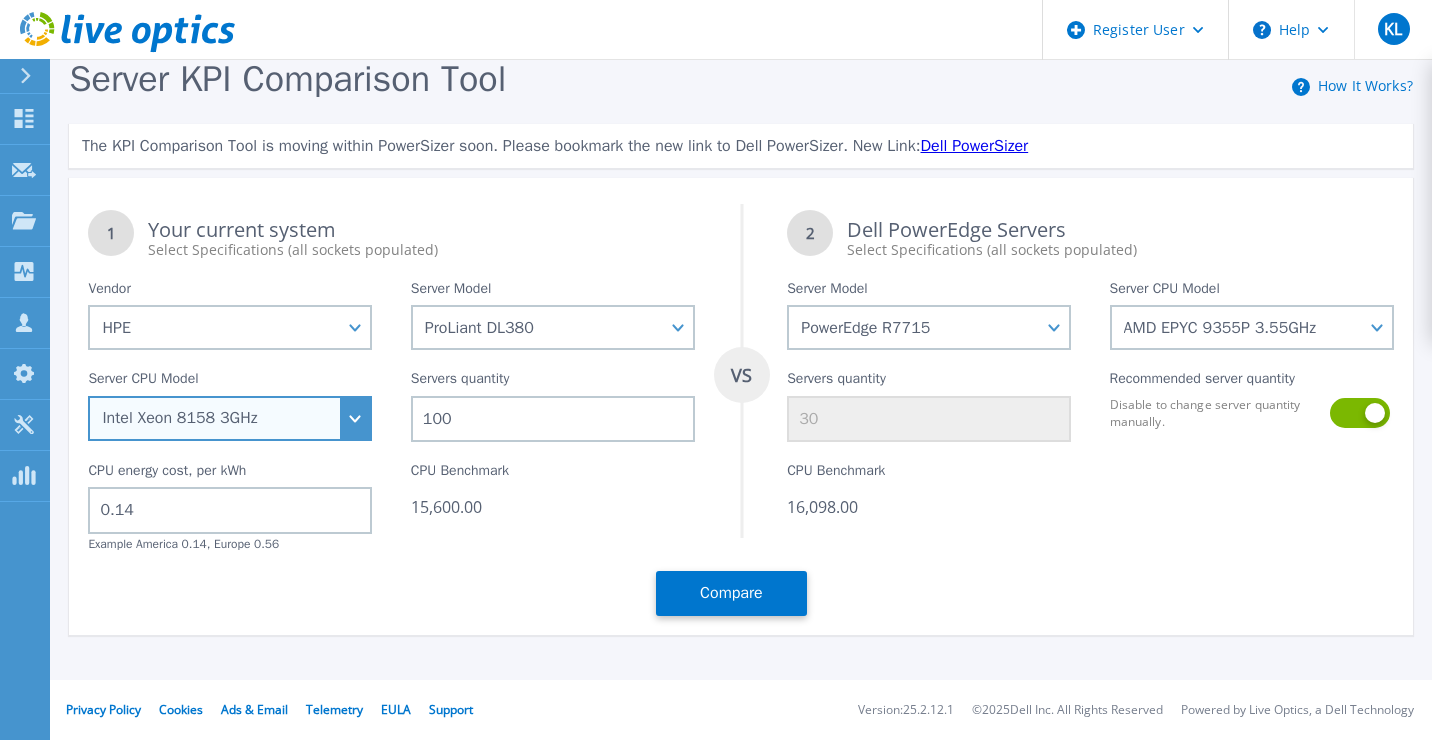 click on "Intel Xeon  5115 2.4GHz Intel Xeon  6126 2.6GHz Intel Xeon  5215L 2.5GHz Intel Xeon  8280 2.7GHz Intel Xeon  6242 2.8GHz Intel Xeon  5222 3.8GHz Intel Xeon  3104 1.7GHz Intel Xeon  8180 2.5GHz Intel Xeon  8164 2GHz Intel Xeon  4110 2.1GHz Intel Xeon  5120 2.2GHz Intel Xeon  8276M 2.2GHz Intel Xeon  6136 3GHz Intel Xeon  6137 3.9GHz Intel Xeon  6148 2.4GHz Intel Xeon  6212U 2.4GHz Intel Xeon  4215 2.5GHz Intel Xeon  8270 2.7GHz Intel Xeon  6138 2GHz Intel Xeon  5215 2.5GHz Intel Xeon  3106 1.7GHz Intel Xeon  6230N 2.3GHz Intel Xeon  6234 3.3GHz Intel Xeon  6222V 1.8GHz Intel Xeon  4116 2.1GHz Intel Xeon  6142 2.6GHz Intel Xeon  6154 3GHz Intel Xeon  6240Y 2.6GHz Intel Xeon  4210 2.2GHz Intel Xeon  8180M 2.5GHz Intel Xeon  8158 3GHz Intel Xeon  6134 3.2GHz Intel Xeon  6230 2.1GHz Intel Xeon  8260L 2.4GHz Intel Xeon  4112 2.6GHz Intel Xeon  5218N 2.3GHz Intel Xeon  8280M 2.7GHz Intel Xeon  5122 3.6GHz Intel Xeon  5117 2GHz Intel Xeon  6238M 2.1GHz Intel Xeon  4214Y 2.2GHz Intel Xeon  6244 3.6GHz" at bounding box center (230, 418) 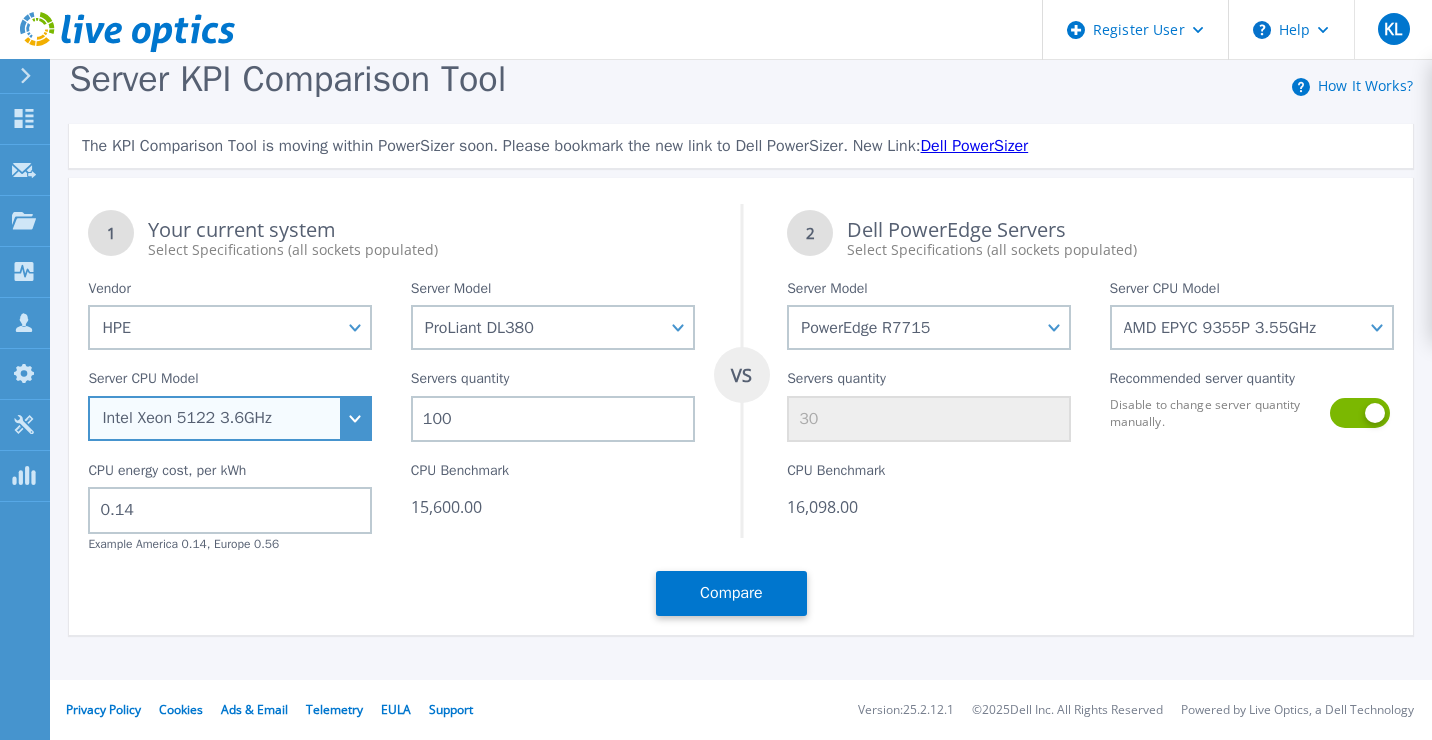 click on "Intel Xeon  5115 2.4GHz Intel Xeon  6126 2.6GHz Intel Xeon  5215L 2.5GHz Intel Xeon  8280 2.7GHz Intel Xeon  6242 2.8GHz Intel Xeon  5222 3.8GHz Intel Xeon  3104 1.7GHz Intel Xeon  8180 2.5GHz Intel Xeon  8164 2GHz Intel Xeon  4110 2.1GHz Intel Xeon  5120 2.2GHz Intel Xeon  8276M 2.2GHz Intel Xeon  6136 3GHz Intel Xeon  6137 3.9GHz Intel Xeon  6148 2.4GHz Intel Xeon  6212U 2.4GHz Intel Xeon  4215 2.5GHz Intel Xeon  8270 2.7GHz Intel Xeon  6138 2GHz Intel Xeon  5215 2.5GHz Intel Xeon  3106 1.7GHz Intel Xeon  6230N 2.3GHz Intel Xeon  6234 3.3GHz Intel Xeon  6222V 1.8GHz Intel Xeon  4116 2.1GHz Intel Xeon  6142 2.6GHz Intel Xeon  6154 3GHz Intel Xeon  6240Y 2.6GHz Intel Xeon  4210 2.2GHz Intel Xeon  8180M 2.5GHz Intel Xeon  8158 3GHz Intel Xeon  6134 3.2GHz Intel Xeon  6230 2.1GHz Intel Xeon  8260L 2.4GHz Intel Xeon  4112 2.6GHz Intel Xeon  5218N 2.3GHz Intel Xeon  8280M 2.7GHz Intel Xeon  5122 3.6GHz Intel Xeon  5117 2GHz Intel Xeon  6238M 2.1GHz Intel Xeon  4214Y 2.2GHz Intel Xeon  6244 3.6GHz" at bounding box center [230, 418] 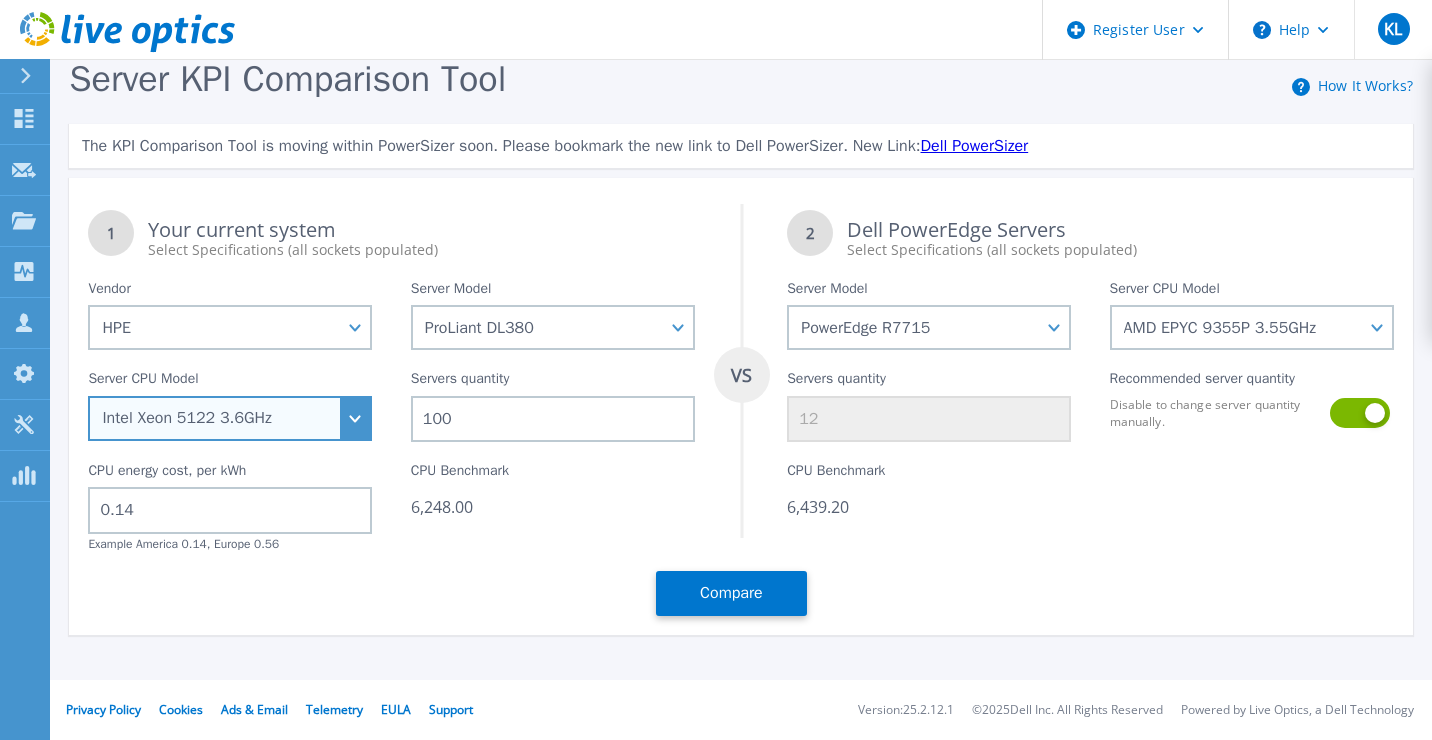 click on "Intel Xeon  5115 2.4GHz Intel Xeon  6126 2.6GHz Intel Xeon  5215L 2.5GHz Intel Xeon  8280 2.7GHz Intel Xeon  6242 2.8GHz Intel Xeon  5222 3.8GHz Intel Xeon  3104 1.7GHz Intel Xeon  8180 2.5GHz Intel Xeon  8164 2GHz Intel Xeon  4110 2.1GHz Intel Xeon  5120 2.2GHz Intel Xeon  8276M 2.2GHz Intel Xeon  6136 3GHz Intel Xeon  6137 3.9GHz Intel Xeon  6148 2.4GHz Intel Xeon  6212U 2.4GHz Intel Xeon  4215 2.5GHz Intel Xeon  8270 2.7GHz Intel Xeon  6138 2GHz Intel Xeon  5215 2.5GHz Intel Xeon  3106 1.7GHz Intel Xeon  6230N 2.3GHz Intel Xeon  6234 3.3GHz Intel Xeon  6222V 1.8GHz Intel Xeon  4116 2.1GHz Intel Xeon  6142 2.6GHz Intel Xeon  6154 3GHz Intel Xeon  6240Y 2.6GHz Intel Xeon  4210 2.2GHz Intel Xeon  8180M 2.5GHz Intel Xeon  8158 3GHz Intel Xeon  6134 3.2GHz Intel Xeon  6230 2.1GHz Intel Xeon  8260L 2.4GHz Intel Xeon  4112 2.6GHz Intel Xeon  5218N 2.3GHz Intel Xeon  8280M 2.7GHz Intel Xeon  5122 3.6GHz Intel Xeon  5117 2GHz Intel Xeon  6238M 2.1GHz Intel Xeon  4214Y 2.2GHz Intel Xeon  6244 3.6GHz" at bounding box center [230, 418] 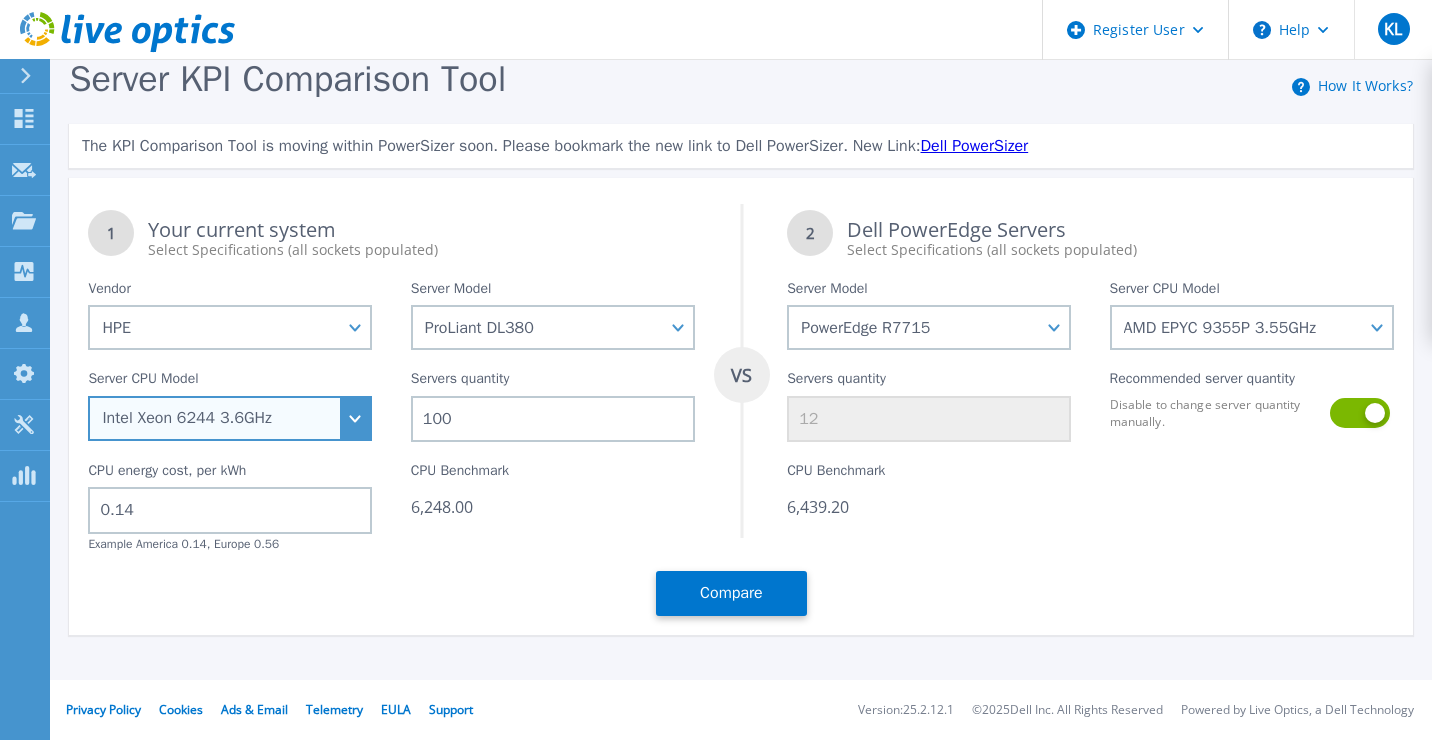 click on "Intel Xeon  5115 2.4GHz Intel Xeon  6126 2.6GHz Intel Xeon  5215L 2.5GHz Intel Xeon  8280 2.7GHz Intel Xeon  6242 2.8GHz Intel Xeon  5222 3.8GHz Intel Xeon  3104 1.7GHz Intel Xeon  8180 2.5GHz Intel Xeon  8164 2GHz Intel Xeon  4110 2.1GHz Intel Xeon  5120 2.2GHz Intel Xeon  8276M 2.2GHz Intel Xeon  6136 3GHz Intel Xeon  6137 3.9GHz Intel Xeon  6148 2.4GHz Intel Xeon  6212U 2.4GHz Intel Xeon  4215 2.5GHz Intel Xeon  8270 2.7GHz Intel Xeon  6138 2GHz Intel Xeon  5215 2.5GHz Intel Xeon  3106 1.7GHz Intel Xeon  6230N 2.3GHz Intel Xeon  6234 3.3GHz Intel Xeon  6222V 1.8GHz Intel Xeon  4116 2.1GHz Intel Xeon  6142 2.6GHz Intel Xeon  6154 3GHz Intel Xeon  6240Y 2.6GHz Intel Xeon  4210 2.2GHz Intel Xeon  8180M 2.5GHz Intel Xeon  8158 3GHz Intel Xeon  6134 3.2GHz Intel Xeon  6230 2.1GHz Intel Xeon  8260L 2.4GHz Intel Xeon  4112 2.6GHz Intel Xeon  5218N 2.3GHz Intel Xeon  8280M 2.7GHz Intel Xeon  5122 3.6GHz Intel Xeon  5117 2GHz Intel Xeon  6238M 2.1GHz Intel Xeon  4214Y 2.2GHz Intel Xeon  6244 3.6GHz" at bounding box center (230, 418) 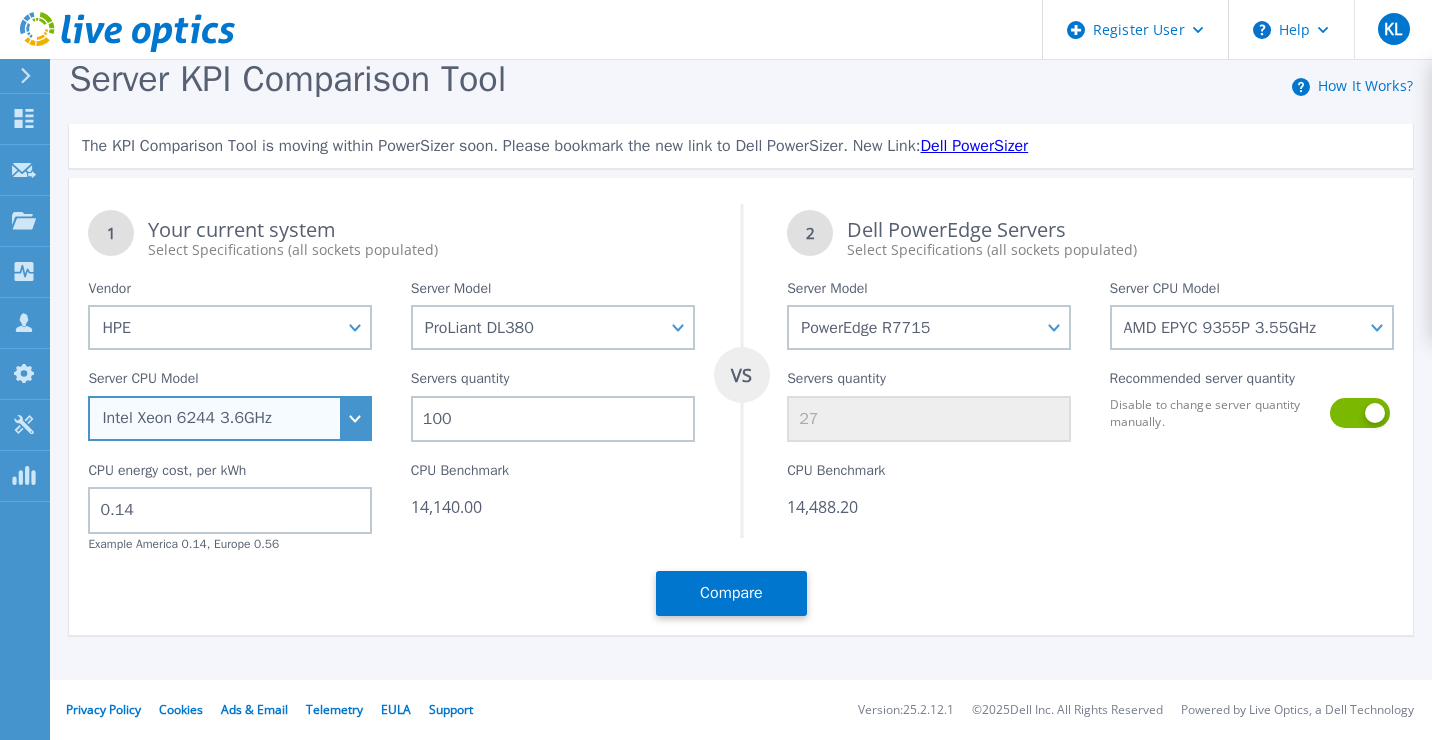 click on "Intel Xeon  5115 2.4GHz Intel Xeon  6126 2.6GHz Intel Xeon  5215L 2.5GHz Intel Xeon  8280 2.7GHz Intel Xeon  6242 2.8GHz Intel Xeon  5222 3.8GHz Intel Xeon  3104 1.7GHz Intel Xeon  8180 2.5GHz Intel Xeon  8164 2GHz Intel Xeon  4110 2.1GHz Intel Xeon  5120 2.2GHz Intel Xeon  8276M 2.2GHz Intel Xeon  6136 3GHz Intel Xeon  6137 3.9GHz Intel Xeon  6148 2.4GHz Intel Xeon  6212U 2.4GHz Intel Xeon  4215 2.5GHz Intel Xeon  8270 2.7GHz Intel Xeon  6138 2GHz Intel Xeon  5215 2.5GHz Intel Xeon  3106 1.7GHz Intel Xeon  6230N 2.3GHz Intel Xeon  6234 3.3GHz Intel Xeon  6222V 1.8GHz Intel Xeon  4116 2.1GHz Intel Xeon  6142 2.6GHz Intel Xeon  6154 3GHz Intel Xeon  6240Y 2.6GHz Intel Xeon  4210 2.2GHz Intel Xeon  8180M 2.5GHz Intel Xeon  8158 3GHz Intel Xeon  6134 3.2GHz Intel Xeon  6230 2.1GHz Intel Xeon  8260L 2.4GHz Intel Xeon  4112 2.6GHz Intel Xeon  5218N 2.3GHz Intel Xeon  8280M 2.7GHz Intel Xeon  5122 3.6GHz Intel Xeon  5117 2GHz Intel Xeon  6238M 2.1GHz Intel Xeon  4214Y 2.2GHz Intel Xeon  6244 3.6GHz" at bounding box center [230, 418] 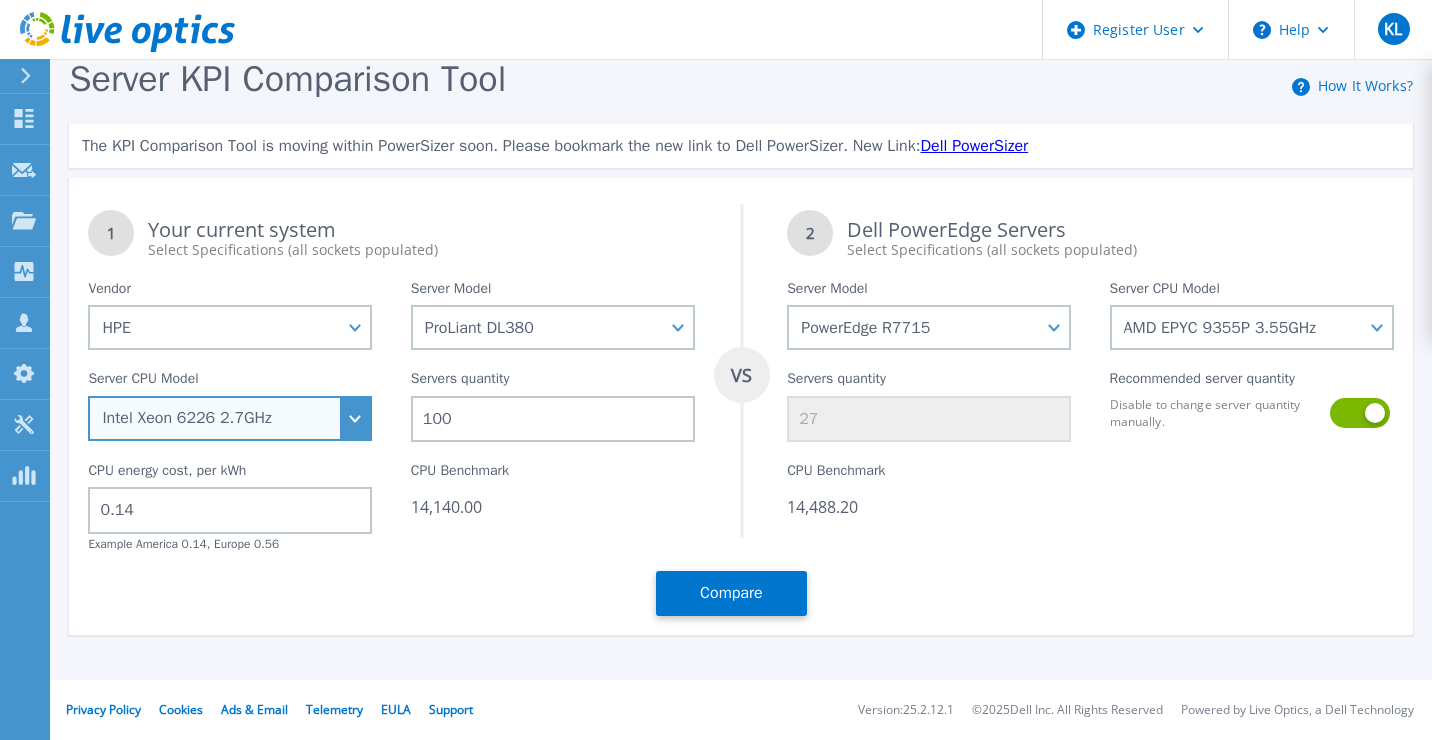 click on "Intel Xeon  5115 2.4GHz Intel Xeon  6126 2.6GHz Intel Xeon  5215L 2.5GHz Intel Xeon  8280 2.7GHz Intel Xeon  6242 2.8GHz Intel Xeon  5222 3.8GHz Intel Xeon  3104 1.7GHz Intel Xeon  8180 2.5GHz Intel Xeon  8164 2GHz Intel Xeon  4110 2.1GHz Intel Xeon  5120 2.2GHz Intel Xeon  8276M 2.2GHz Intel Xeon  6136 3GHz Intel Xeon  6137 3.9GHz Intel Xeon  6148 2.4GHz Intel Xeon  6212U 2.4GHz Intel Xeon  4215 2.5GHz Intel Xeon  8270 2.7GHz Intel Xeon  6138 2GHz Intel Xeon  5215 2.5GHz Intel Xeon  3106 1.7GHz Intel Xeon  6230N 2.3GHz Intel Xeon  6234 3.3GHz Intel Xeon  6222V 1.8GHz Intel Xeon  4116 2.1GHz Intel Xeon  6142 2.6GHz Intel Xeon  6154 3GHz Intel Xeon  6240Y 2.6GHz Intel Xeon  4210 2.2GHz Intel Xeon  8180M 2.5GHz Intel Xeon  8158 3GHz Intel Xeon  6134 3.2GHz Intel Xeon  6230 2.1GHz Intel Xeon  8260L 2.4GHz Intel Xeon  4112 2.6GHz Intel Xeon  5218N 2.3GHz Intel Xeon  8280M 2.7GHz Intel Xeon  5122 3.6GHz Intel Xeon  5117 2GHz Intel Xeon  6238M 2.1GHz Intel Xeon  4214Y 2.2GHz Intel Xeon  6244 3.6GHz" at bounding box center [230, 418] 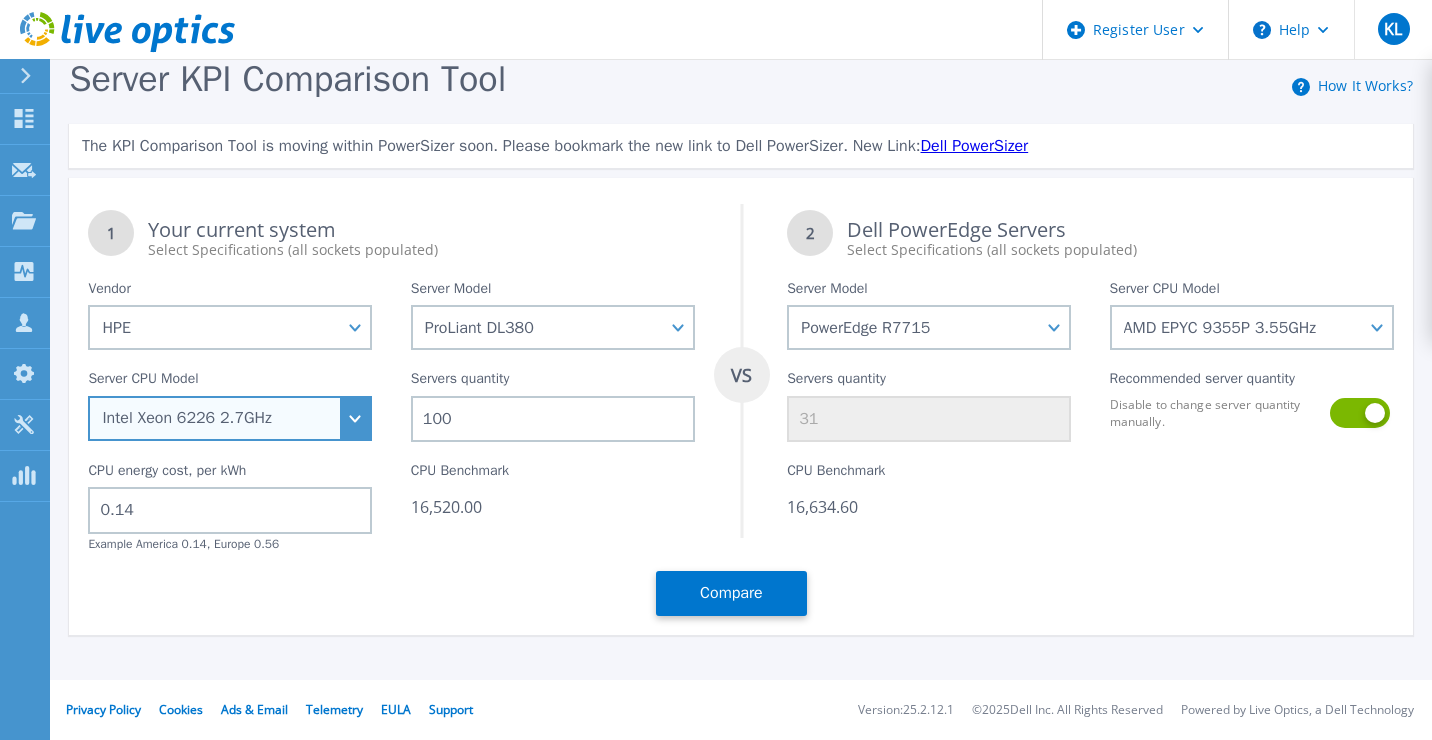 click on "Intel Xeon  5115 2.4GHz Intel Xeon  6126 2.6GHz Intel Xeon  5215L 2.5GHz Intel Xeon  8280 2.7GHz Intel Xeon  6242 2.8GHz Intel Xeon  5222 3.8GHz Intel Xeon  3104 1.7GHz Intel Xeon  8180 2.5GHz Intel Xeon  8164 2GHz Intel Xeon  4110 2.1GHz Intel Xeon  5120 2.2GHz Intel Xeon  8276M 2.2GHz Intel Xeon  6136 3GHz Intel Xeon  6137 3.9GHz Intel Xeon  6148 2.4GHz Intel Xeon  6212U 2.4GHz Intel Xeon  4215 2.5GHz Intel Xeon  8270 2.7GHz Intel Xeon  6138 2GHz Intel Xeon  5215 2.5GHz Intel Xeon  3106 1.7GHz Intel Xeon  6230N 2.3GHz Intel Xeon  6234 3.3GHz Intel Xeon  6222V 1.8GHz Intel Xeon  4116 2.1GHz Intel Xeon  6142 2.6GHz Intel Xeon  6154 3GHz Intel Xeon  6240Y 2.6GHz Intel Xeon  4210 2.2GHz Intel Xeon  8180M 2.5GHz Intel Xeon  8158 3GHz Intel Xeon  6134 3.2GHz Intel Xeon  6230 2.1GHz Intel Xeon  8260L 2.4GHz Intel Xeon  4112 2.6GHz Intel Xeon  5218N 2.3GHz Intel Xeon  8280M 2.7GHz Intel Xeon  5122 3.6GHz Intel Xeon  5117 2GHz Intel Xeon  6238M 2.1GHz Intel Xeon  4214Y 2.2GHz Intel Xeon  6244 3.6GHz" at bounding box center (230, 418) 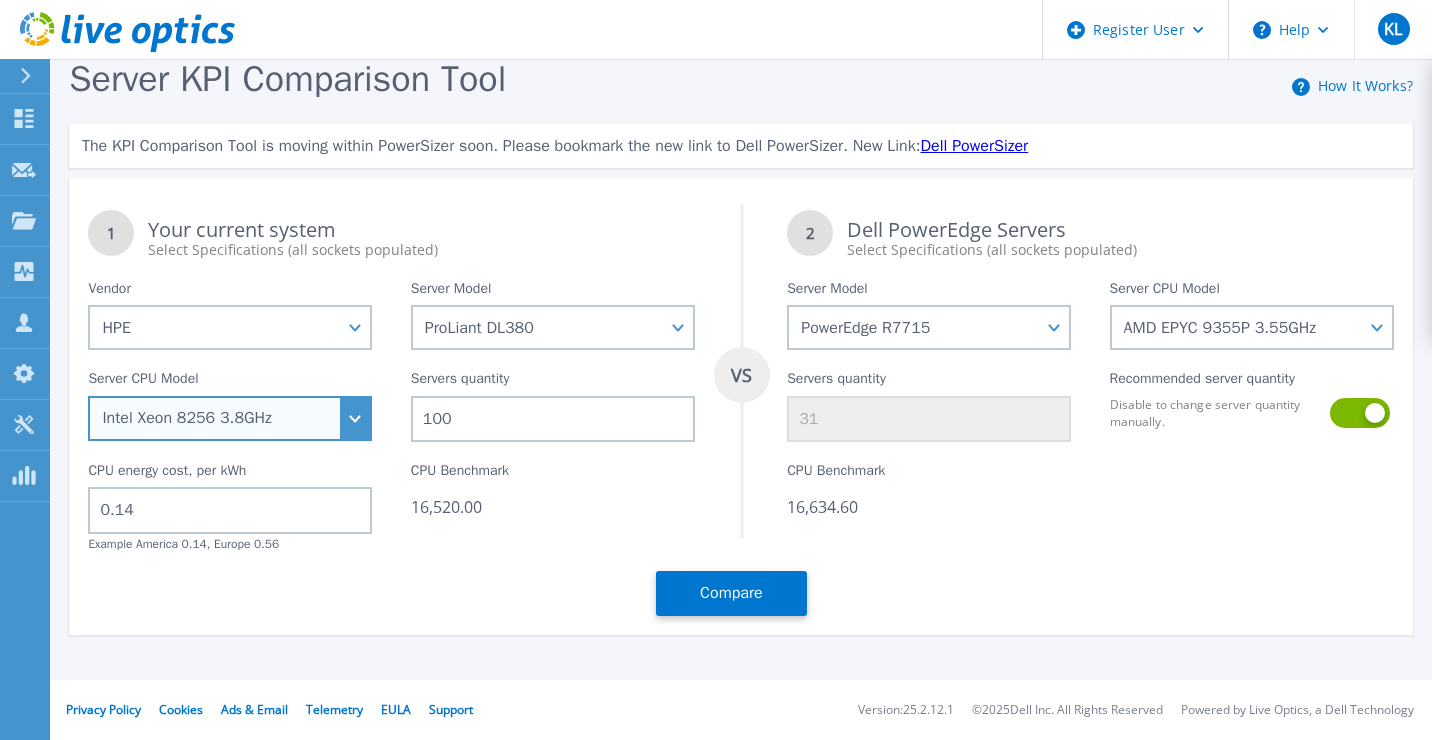 click on "Intel Xeon  5115 2.4GHz Intel Xeon  6126 2.6GHz Intel Xeon  5215L 2.5GHz Intel Xeon  8280 2.7GHz Intel Xeon  6242 2.8GHz Intel Xeon  5222 3.8GHz Intel Xeon  3104 1.7GHz Intel Xeon  8180 2.5GHz Intel Xeon  8164 2GHz Intel Xeon  4110 2.1GHz Intel Xeon  5120 2.2GHz Intel Xeon  8276M 2.2GHz Intel Xeon  6136 3GHz Intel Xeon  6137 3.9GHz Intel Xeon  6148 2.4GHz Intel Xeon  6212U 2.4GHz Intel Xeon  4215 2.5GHz Intel Xeon  8270 2.7GHz Intel Xeon  6138 2GHz Intel Xeon  5215 2.5GHz Intel Xeon  3106 1.7GHz Intel Xeon  6230N 2.3GHz Intel Xeon  6234 3.3GHz Intel Xeon  6222V 1.8GHz Intel Xeon  4116 2.1GHz Intel Xeon  6142 2.6GHz Intel Xeon  6154 3GHz Intel Xeon  6240Y 2.6GHz Intel Xeon  4210 2.2GHz Intel Xeon  8180M 2.5GHz Intel Xeon  8158 3GHz Intel Xeon  6134 3.2GHz Intel Xeon  6230 2.1GHz Intel Xeon  8260L 2.4GHz Intel Xeon  4112 2.6GHz Intel Xeon  5218N 2.3GHz Intel Xeon  8280M 2.7GHz Intel Xeon  5122 3.6GHz Intel Xeon  5117 2GHz Intel Xeon  6238M 2.1GHz Intel Xeon  4214Y 2.2GHz Intel Xeon  6244 3.6GHz" at bounding box center (230, 418) 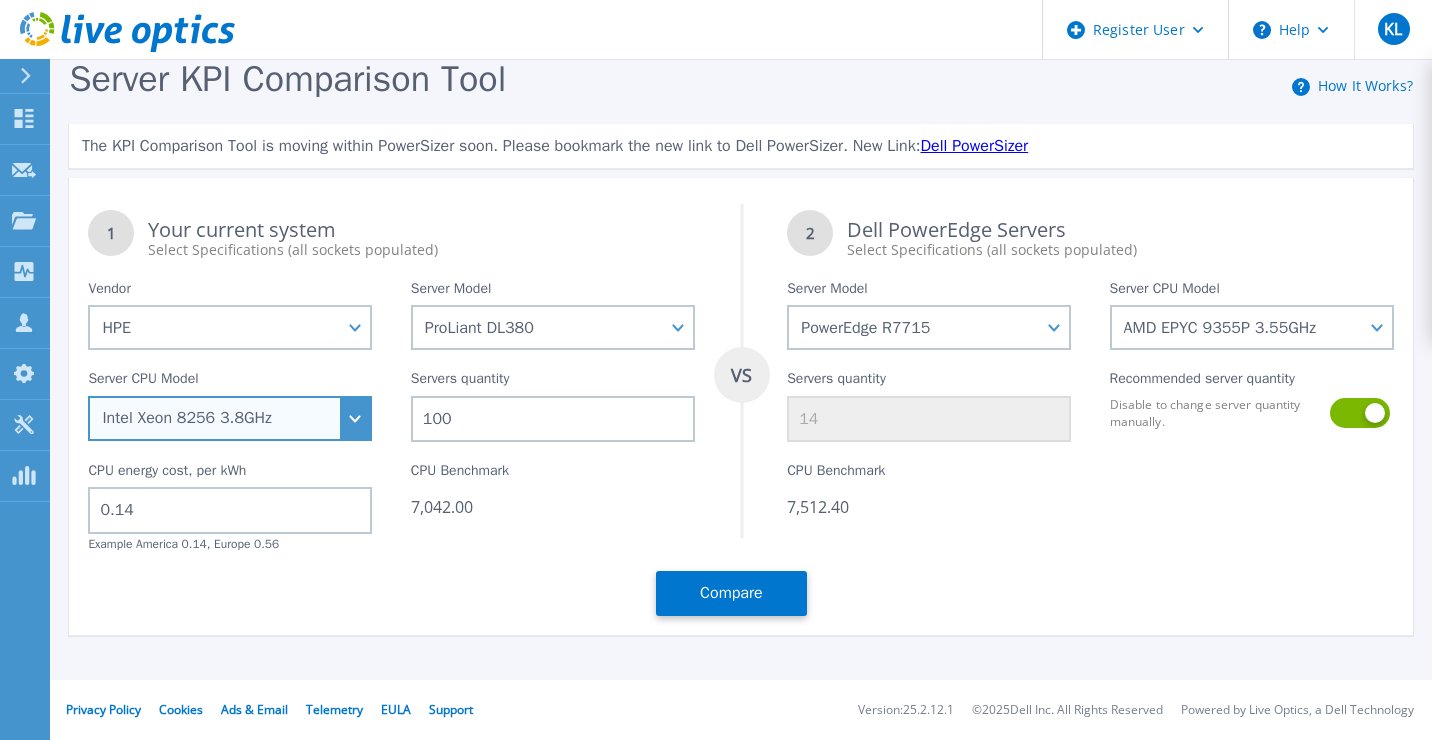 click on "Intel Xeon  5115 2.4GHz Intel Xeon  6126 2.6GHz Intel Xeon  5215L 2.5GHz Intel Xeon  8280 2.7GHz Intel Xeon  6242 2.8GHz Intel Xeon  5222 3.8GHz Intel Xeon  3104 1.7GHz Intel Xeon  8180 2.5GHz Intel Xeon  8164 2GHz Intel Xeon  4110 2.1GHz Intel Xeon  5120 2.2GHz Intel Xeon  8276M 2.2GHz Intel Xeon  6136 3GHz Intel Xeon  6137 3.9GHz Intel Xeon  6148 2.4GHz Intel Xeon  6212U 2.4GHz Intel Xeon  4215 2.5GHz Intel Xeon  8270 2.7GHz Intel Xeon  6138 2GHz Intel Xeon  5215 2.5GHz Intel Xeon  3106 1.7GHz Intel Xeon  6230N 2.3GHz Intel Xeon  6234 3.3GHz Intel Xeon  6222V 1.8GHz Intel Xeon  4116 2.1GHz Intel Xeon  6142 2.6GHz Intel Xeon  6154 3GHz Intel Xeon  6240Y 2.6GHz Intel Xeon  4210 2.2GHz Intel Xeon  8180M 2.5GHz Intel Xeon  8158 3GHz Intel Xeon  6134 3.2GHz Intel Xeon  6230 2.1GHz Intel Xeon  8260L 2.4GHz Intel Xeon  4112 2.6GHz Intel Xeon  5218N 2.3GHz Intel Xeon  8280M 2.7GHz Intel Xeon  5122 3.6GHz Intel Xeon  5117 2GHz Intel Xeon  6238M 2.1GHz Intel Xeon  4214Y 2.2GHz Intel Xeon  6244 3.6GHz" at bounding box center [230, 418] 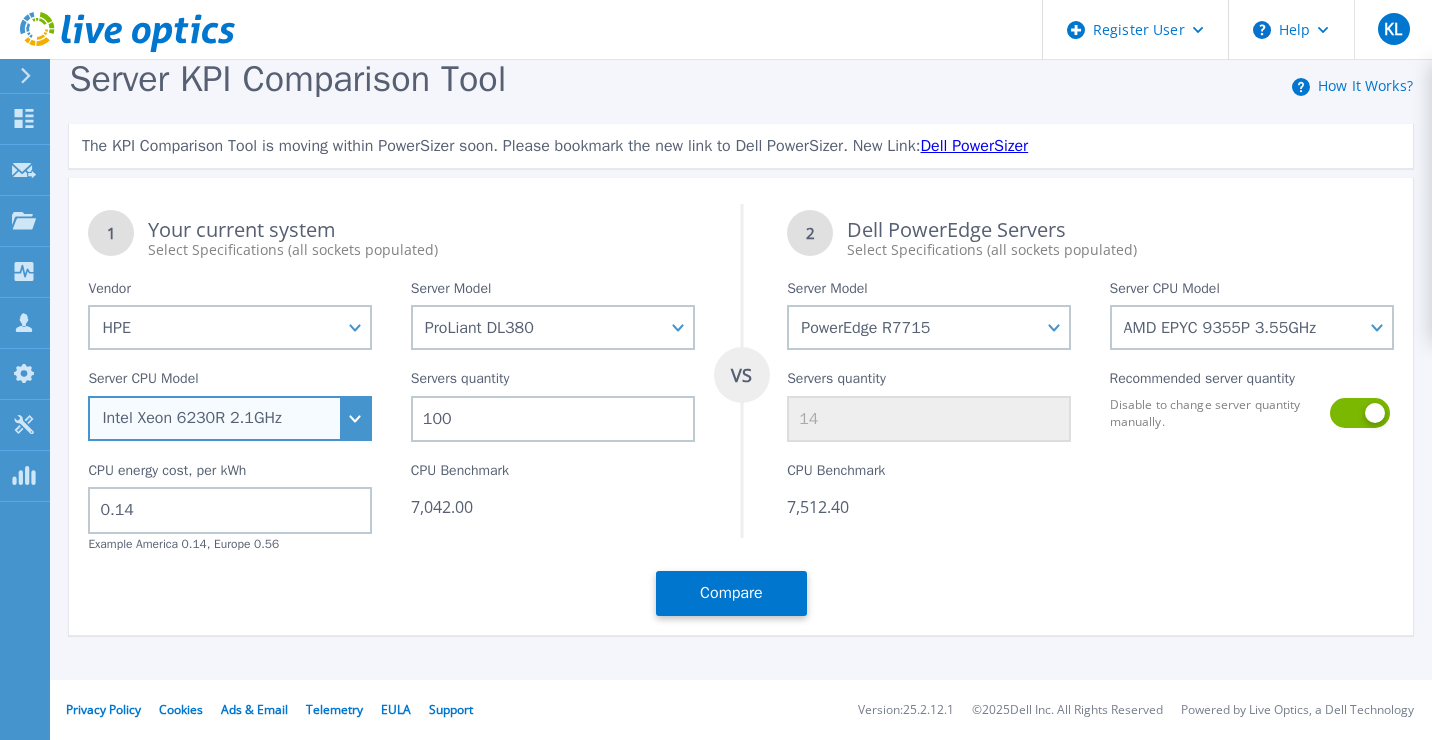 click on "Intel Xeon  5115 2.4GHz Intel Xeon  6126 2.6GHz Intel Xeon  5215L 2.5GHz Intel Xeon  8280 2.7GHz Intel Xeon  6242 2.8GHz Intel Xeon  5222 3.8GHz Intel Xeon  3104 1.7GHz Intel Xeon  8180 2.5GHz Intel Xeon  8164 2GHz Intel Xeon  4110 2.1GHz Intel Xeon  5120 2.2GHz Intel Xeon  8276M 2.2GHz Intel Xeon  6136 3GHz Intel Xeon  6137 3.9GHz Intel Xeon  6148 2.4GHz Intel Xeon  6212U 2.4GHz Intel Xeon  4215 2.5GHz Intel Xeon  8270 2.7GHz Intel Xeon  6138 2GHz Intel Xeon  5215 2.5GHz Intel Xeon  3106 1.7GHz Intel Xeon  6230N 2.3GHz Intel Xeon  6234 3.3GHz Intel Xeon  6222V 1.8GHz Intel Xeon  4116 2.1GHz Intel Xeon  6142 2.6GHz Intel Xeon  6154 3GHz Intel Xeon  6240Y 2.6GHz Intel Xeon  4210 2.2GHz Intel Xeon  8180M 2.5GHz Intel Xeon  8158 3GHz Intel Xeon  6134 3.2GHz Intel Xeon  6230 2.1GHz Intel Xeon  8260L 2.4GHz Intel Xeon  4112 2.6GHz Intel Xeon  5218N 2.3GHz Intel Xeon  8280M 2.7GHz Intel Xeon  5122 3.6GHz Intel Xeon  5117 2GHz Intel Xeon  6238M 2.1GHz Intel Xeon  4214Y 2.2GHz Intel Xeon  6244 3.6GHz" at bounding box center (230, 418) 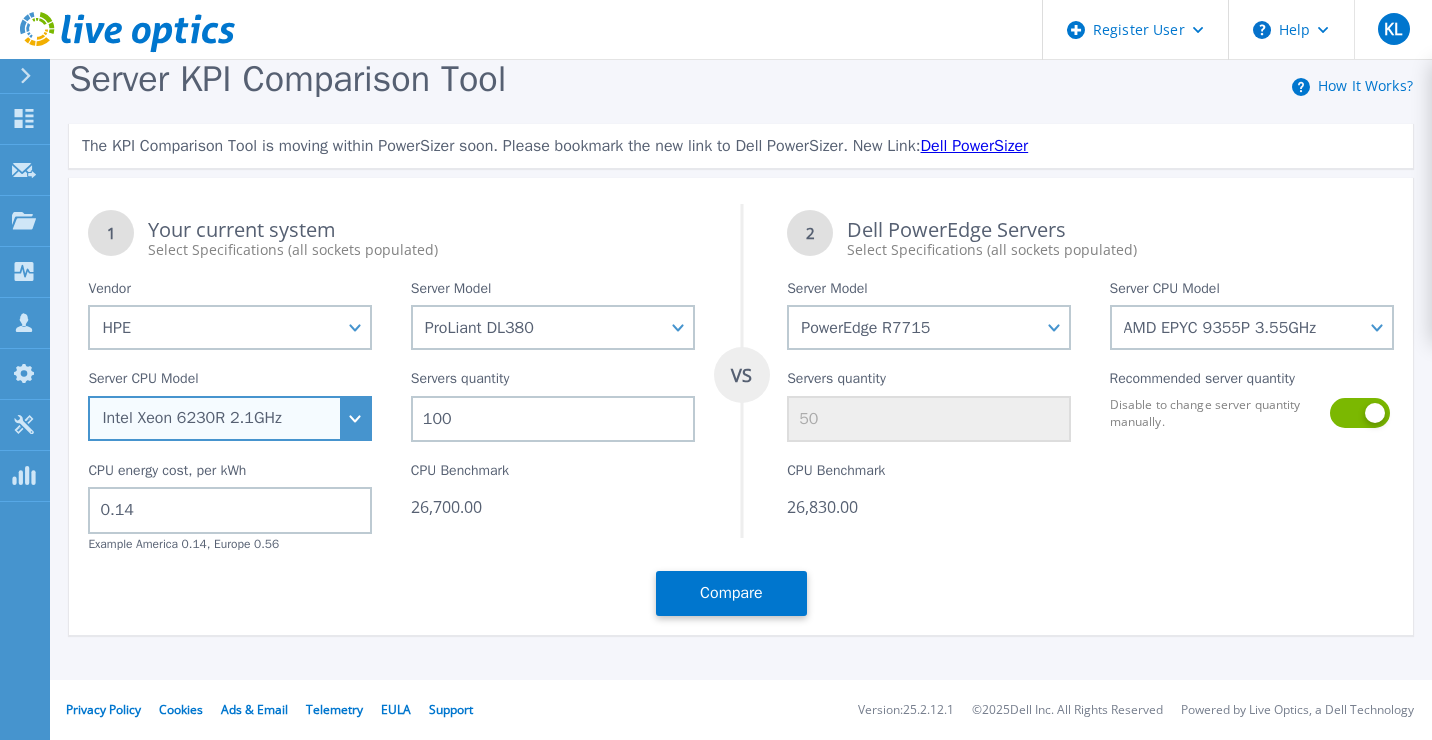 click on "Intel Xeon  5115 2.4GHz Intel Xeon  6126 2.6GHz Intel Xeon  5215L 2.5GHz Intel Xeon  8280 2.7GHz Intel Xeon  6242 2.8GHz Intel Xeon  5222 3.8GHz Intel Xeon  3104 1.7GHz Intel Xeon  8180 2.5GHz Intel Xeon  8164 2GHz Intel Xeon  4110 2.1GHz Intel Xeon  5120 2.2GHz Intel Xeon  8276M 2.2GHz Intel Xeon  6136 3GHz Intel Xeon  6137 3.9GHz Intel Xeon  6148 2.4GHz Intel Xeon  6212U 2.4GHz Intel Xeon  4215 2.5GHz Intel Xeon  8270 2.7GHz Intel Xeon  6138 2GHz Intel Xeon  5215 2.5GHz Intel Xeon  3106 1.7GHz Intel Xeon  6230N 2.3GHz Intel Xeon  6234 3.3GHz Intel Xeon  6222V 1.8GHz Intel Xeon  4116 2.1GHz Intel Xeon  6142 2.6GHz Intel Xeon  6154 3GHz Intel Xeon  6240Y 2.6GHz Intel Xeon  4210 2.2GHz Intel Xeon  8180M 2.5GHz Intel Xeon  8158 3GHz Intel Xeon  6134 3.2GHz Intel Xeon  6230 2.1GHz Intel Xeon  8260L 2.4GHz Intel Xeon  4112 2.6GHz Intel Xeon  5218N 2.3GHz Intel Xeon  8280M 2.7GHz Intel Xeon  5122 3.6GHz Intel Xeon  5117 2GHz Intel Xeon  6238M 2.1GHz Intel Xeon  4214Y 2.2GHz Intel Xeon  6244 3.6GHz" at bounding box center (230, 418) 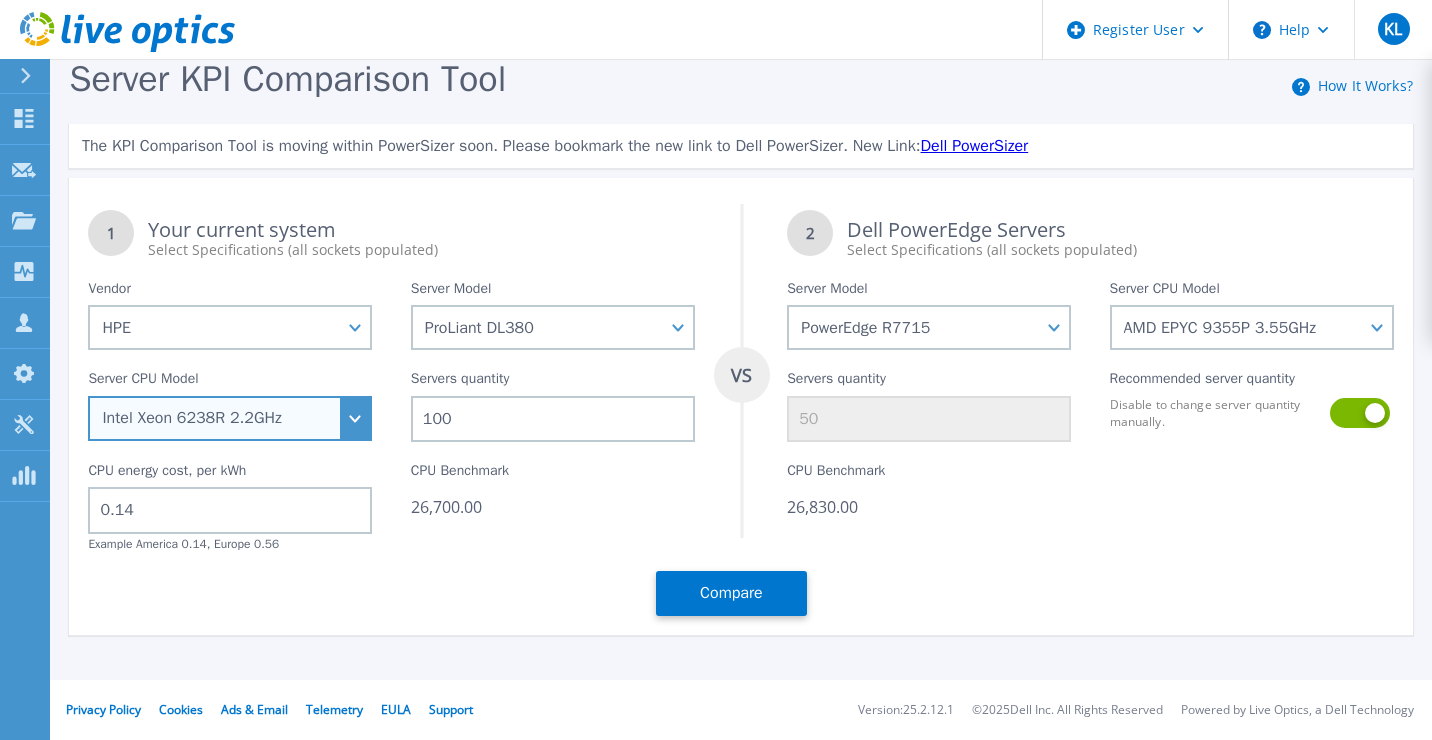 click on "Intel Xeon  5115 2.4GHz Intel Xeon  6126 2.6GHz Intel Xeon  5215L 2.5GHz Intel Xeon  8280 2.7GHz Intel Xeon  6242 2.8GHz Intel Xeon  5222 3.8GHz Intel Xeon  3104 1.7GHz Intel Xeon  8180 2.5GHz Intel Xeon  8164 2GHz Intel Xeon  4110 2.1GHz Intel Xeon  5120 2.2GHz Intel Xeon  8276M 2.2GHz Intel Xeon  6136 3GHz Intel Xeon  6137 3.9GHz Intel Xeon  6148 2.4GHz Intel Xeon  6212U 2.4GHz Intel Xeon  4215 2.5GHz Intel Xeon  8270 2.7GHz Intel Xeon  6138 2GHz Intel Xeon  5215 2.5GHz Intel Xeon  3106 1.7GHz Intel Xeon  6230N 2.3GHz Intel Xeon  6234 3.3GHz Intel Xeon  6222V 1.8GHz Intel Xeon  4116 2.1GHz Intel Xeon  6142 2.6GHz Intel Xeon  6154 3GHz Intel Xeon  6240Y 2.6GHz Intel Xeon  4210 2.2GHz Intel Xeon  8180M 2.5GHz Intel Xeon  8158 3GHz Intel Xeon  6134 3.2GHz Intel Xeon  6230 2.1GHz Intel Xeon  8260L 2.4GHz Intel Xeon  4112 2.6GHz Intel Xeon  5218N 2.3GHz Intel Xeon  8280M 2.7GHz Intel Xeon  5122 3.6GHz Intel Xeon  5117 2GHz Intel Xeon  6238M 2.1GHz Intel Xeon  4214Y 2.2GHz Intel Xeon  6244 3.6GHz" at bounding box center [230, 418] 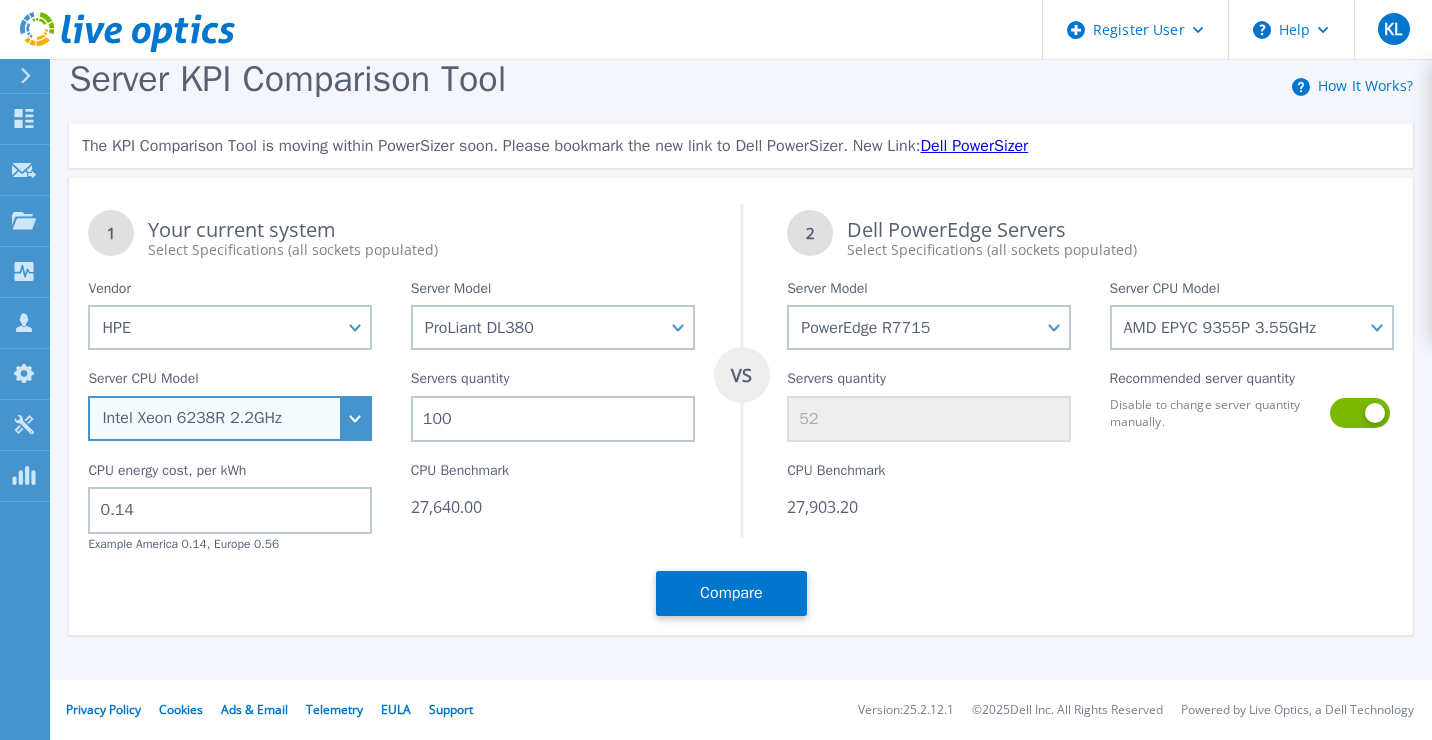 click on "Intel Xeon  5115 2.4GHz Intel Xeon  6126 2.6GHz Intel Xeon  5215L 2.5GHz Intel Xeon  8280 2.7GHz Intel Xeon  6242 2.8GHz Intel Xeon  5222 3.8GHz Intel Xeon  3104 1.7GHz Intel Xeon  8180 2.5GHz Intel Xeon  8164 2GHz Intel Xeon  4110 2.1GHz Intel Xeon  5120 2.2GHz Intel Xeon  8276M 2.2GHz Intel Xeon  6136 3GHz Intel Xeon  6137 3.9GHz Intel Xeon  6148 2.4GHz Intel Xeon  6212U 2.4GHz Intel Xeon  4215 2.5GHz Intel Xeon  8270 2.7GHz Intel Xeon  6138 2GHz Intel Xeon  5215 2.5GHz Intel Xeon  3106 1.7GHz Intel Xeon  6230N 2.3GHz Intel Xeon  6234 3.3GHz Intel Xeon  6222V 1.8GHz Intel Xeon  4116 2.1GHz Intel Xeon  6142 2.6GHz Intel Xeon  6154 3GHz Intel Xeon  6240Y 2.6GHz Intel Xeon  4210 2.2GHz Intel Xeon  8180M 2.5GHz Intel Xeon  8158 3GHz Intel Xeon  6134 3.2GHz Intel Xeon  6230 2.1GHz Intel Xeon  8260L 2.4GHz Intel Xeon  4112 2.6GHz Intel Xeon  5218N 2.3GHz Intel Xeon  8280M 2.7GHz Intel Xeon  5122 3.6GHz Intel Xeon  5117 2GHz Intel Xeon  6238M 2.1GHz Intel Xeon  4214Y 2.2GHz Intel Xeon  6244 3.6GHz" at bounding box center [230, 418] 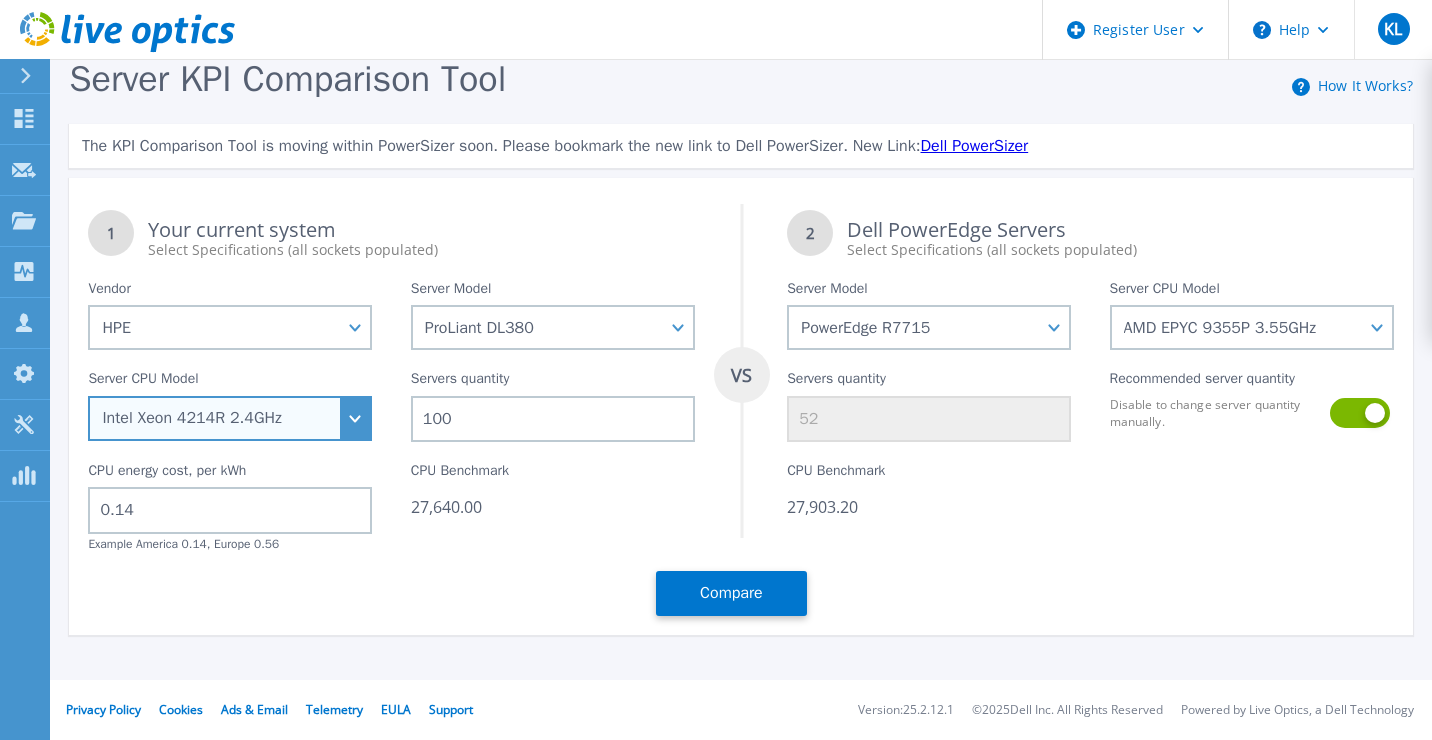 click on "Intel Xeon  5115 2.4GHz Intel Xeon  6126 2.6GHz Intel Xeon  5215L 2.5GHz Intel Xeon  8280 2.7GHz Intel Xeon  6242 2.8GHz Intel Xeon  5222 3.8GHz Intel Xeon  3104 1.7GHz Intel Xeon  8180 2.5GHz Intel Xeon  8164 2GHz Intel Xeon  4110 2.1GHz Intel Xeon  5120 2.2GHz Intel Xeon  8276M 2.2GHz Intel Xeon  6136 3GHz Intel Xeon  6137 3.9GHz Intel Xeon  6148 2.4GHz Intel Xeon  6212U 2.4GHz Intel Xeon  4215 2.5GHz Intel Xeon  8270 2.7GHz Intel Xeon  6138 2GHz Intel Xeon  5215 2.5GHz Intel Xeon  3106 1.7GHz Intel Xeon  6230N 2.3GHz Intel Xeon  6234 3.3GHz Intel Xeon  6222V 1.8GHz Intel Xeon  4116 2.1GHz Intel Xeon  6142 2.6GHz Intel Xeon  6154 3GHz Intel Xeon  6240Y 2.6GHz Intel Xeon  4210 2.2GHz Intel Xeon  8180M 2.5GHz Intel Xeon  8158 3GHz Intel Xeon  6134 3.2GHz Intel Xeon  6230 2.1GHz Intel Xeon  8260L 2.4GHz Intel Xeon  4112 2.6GHz Intel Xeon  5218N 2.3GHz Intel Xeon  8280M 2.7GHz Intel Xeon  5122 3.6GHz Intel Xeon  5117 2GHz Intel Xeon  6238M 2.1GHz Intel Xeon  4214Y 2.2GHz Intel Xeon  6244 3.6GHz" at bounding box center [230, 418] 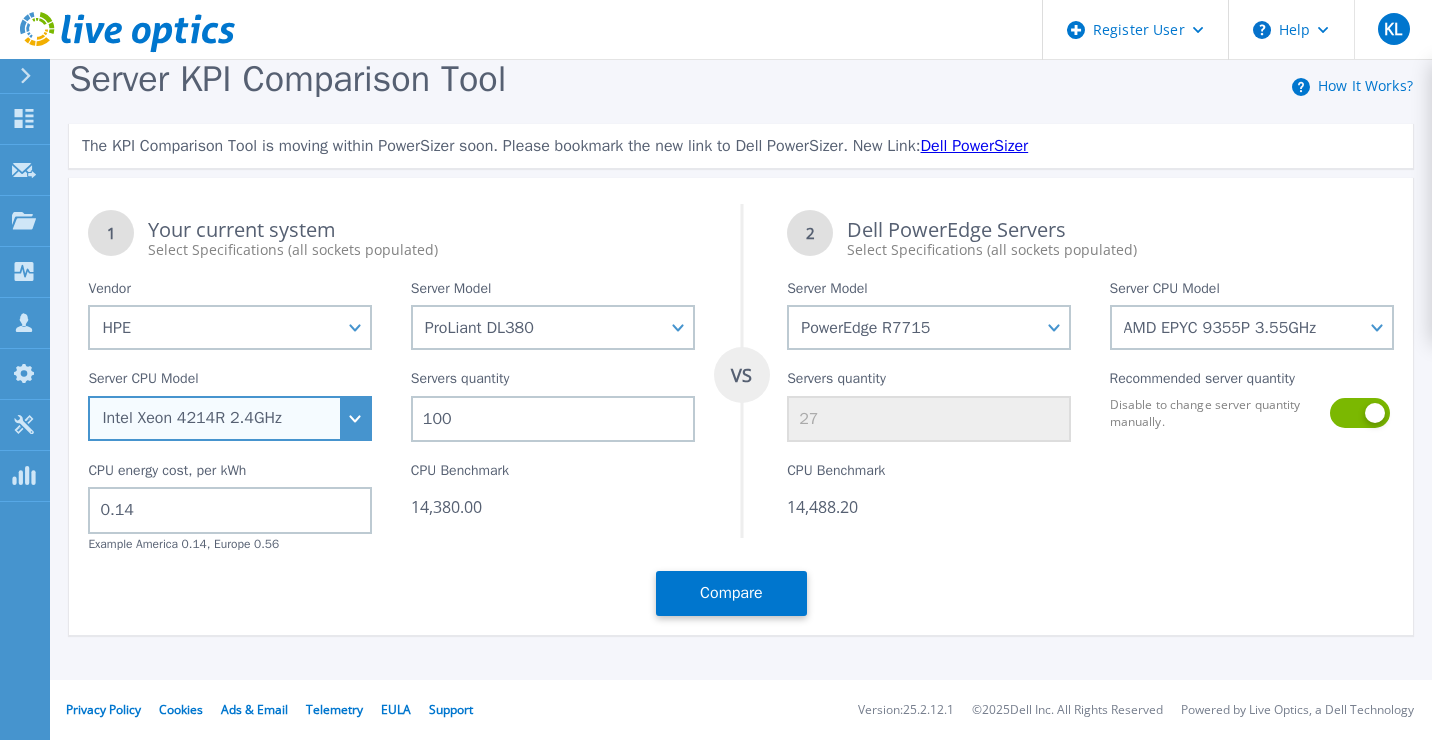click on "Intel Xeon  5115 2.4GHz Intel Xeon  6126 2.6GHz Intel Xeon  5215L 2.5GHz Intel Xeon  8280 2.7GHz Intel Xeon  6242 2.8GHz Intel Xeon  5222 3.8GHz Intel Xeon  3104 1.7GHz Intel Xeon  8180 2.5GHz Intel Xeon  8164 2GHz Intel Xeon  4110 2.1GHz Intel Xeon  5120 2.2GHz Intel Xeon  8276M 2.2GHz Intel Xeon  6136 3GHz Intel Xeon  6137 3.9GHz Intel Xeon  6148 2.4GHz Intel Xeon  6212U 2.4GHz Intel Xeon  4215 2.5GHz Intel Xeon  8270 2.7GHz Intel Xeon  6138 2GHz Intel Xeon  5215 2.5GHz Intel Xeon  3106 1.7GHz Intel Xeon  6230N 2.3GHz Intel Xeon  6234 3.3GHz Intel Xeon  6222V 1.8GHz Intel Xeon  4116 2.1GHz Intel Xeon  6142 2.6GHz Intel Xeon  6154 3GHz Intel Xeon  6240Y 2.6GHz Intel Xeon  4210 2.2GHz Intel Xeon  8180M 2.5GHz Intel Xeon  8158 3GHz Intel Xeon  6134 3.2GHz Intel Xeon  6230 2.1GHz Intel Xeon  8260L 2.4GHz Intel Xeon  4112 2.6GHz Intel Xeon  5218N 2.3GHz Intel Xeon  8280M 2.7GHz Intel Xeon  5122 3.6GHz Intel Xeon  5117 2GHz Intel Xeon  6238M 2.1GHz Intel Xeon  4214Y 2.2GHz Intel Xeon  6244 3.6GHz" at bounding box center (230, 418) 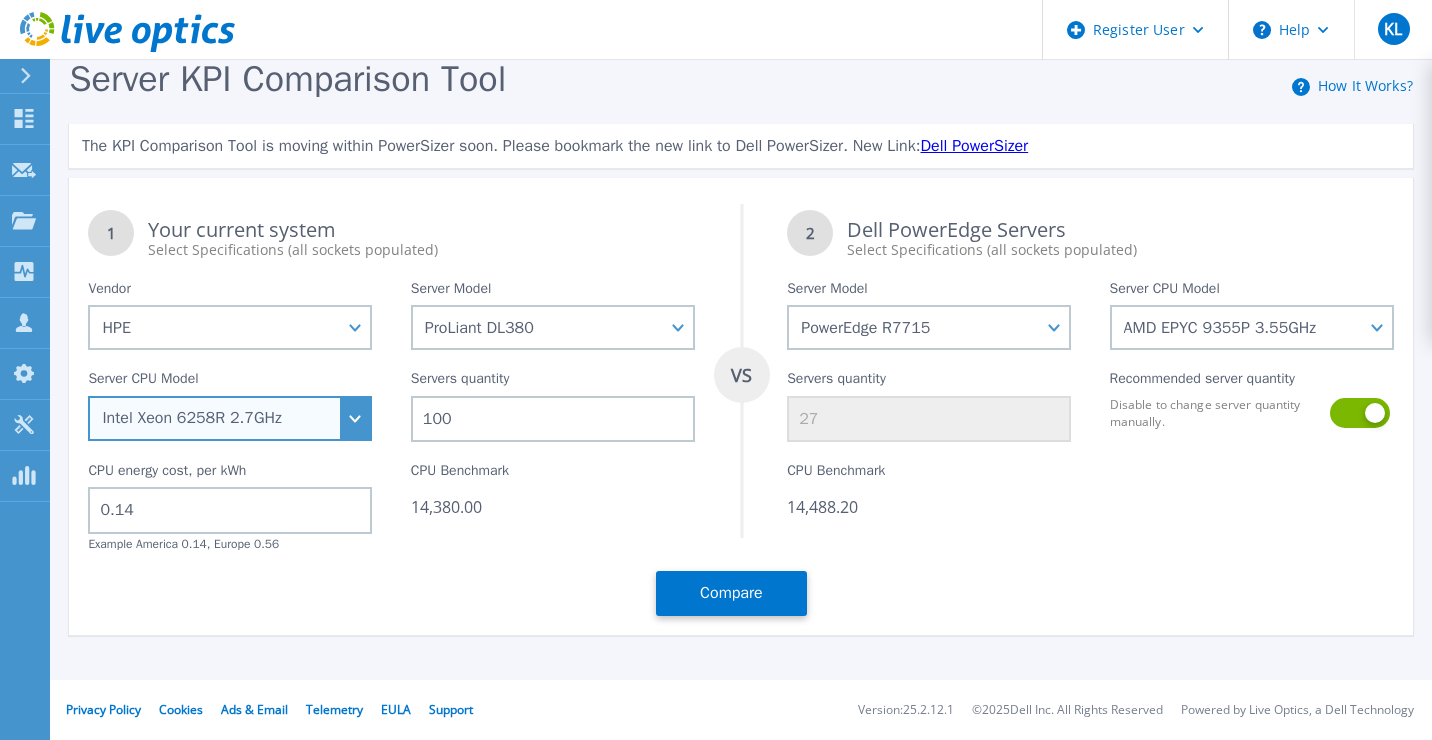 click on "Intel Xeon  5115 2.4GHz Intel Xeon  6126 2.6GHz Intel Xeon  5215L 2.5GHz Intel Xeon  8280 2.7GHz Intel Xeon  6242 2.8GHz Intel Xeon  5222 3.8GHz Intel Xeon  3104 1.7GHz Intel Xeon  8180 2.5GHz Intel Xeon  8164 2GHz Intel Xeon  4110 2.1GHz Intel Xeon  5120 2.2GHz Intel Xeon  8276M 2.2GHz Intel Xeon  6136 3GHz Intel Xeon  6137 3.9GHz Intel Xeon  6148 2.4GHz Intel Xeon  6212U 2.4GHz Intel Xeon  4215 2.5GHz Intel Xeon  8270 2.7GHz Intel Xeon  6138 2GHz Intel Xeon  5215 2.5GHz Intel Xeon  3106 1.7GHz Intel Xeon  6230N 2.3GHz Intel Xeon  6234 3.3GHz Intel Xeon  6222V 1.8GHz Intel Xeon  4116 2.1GHz Intel Xeon  6142 2.6GHz Intel Xeon  6154 3GHz Intel Xeon  6240Y 2.6GHz Intel Xeon  4210 2.2GHz Intel Xeon  8180M 2.5GHz Intel Xeon  8158 3GHz Intel Xeon  6134 3.2GHz Intel Xeon  6230 2.1GHz Intel Xeon  8260L 2.4GHz Intel Xeon  4112 2.6GHz Intel Xeon  5218N 2.3GHz Intel Xeon  8280M 2.7GHz Intel Xeon  5122 3.6GHz Intel Xeon  5117 2GHz Intel Xeon  6238M 2.1GHz Intel Xeon  4214Y 2.2GHz Intel Xeon  6244 3.6GHz" at bounding box center [230, 418] 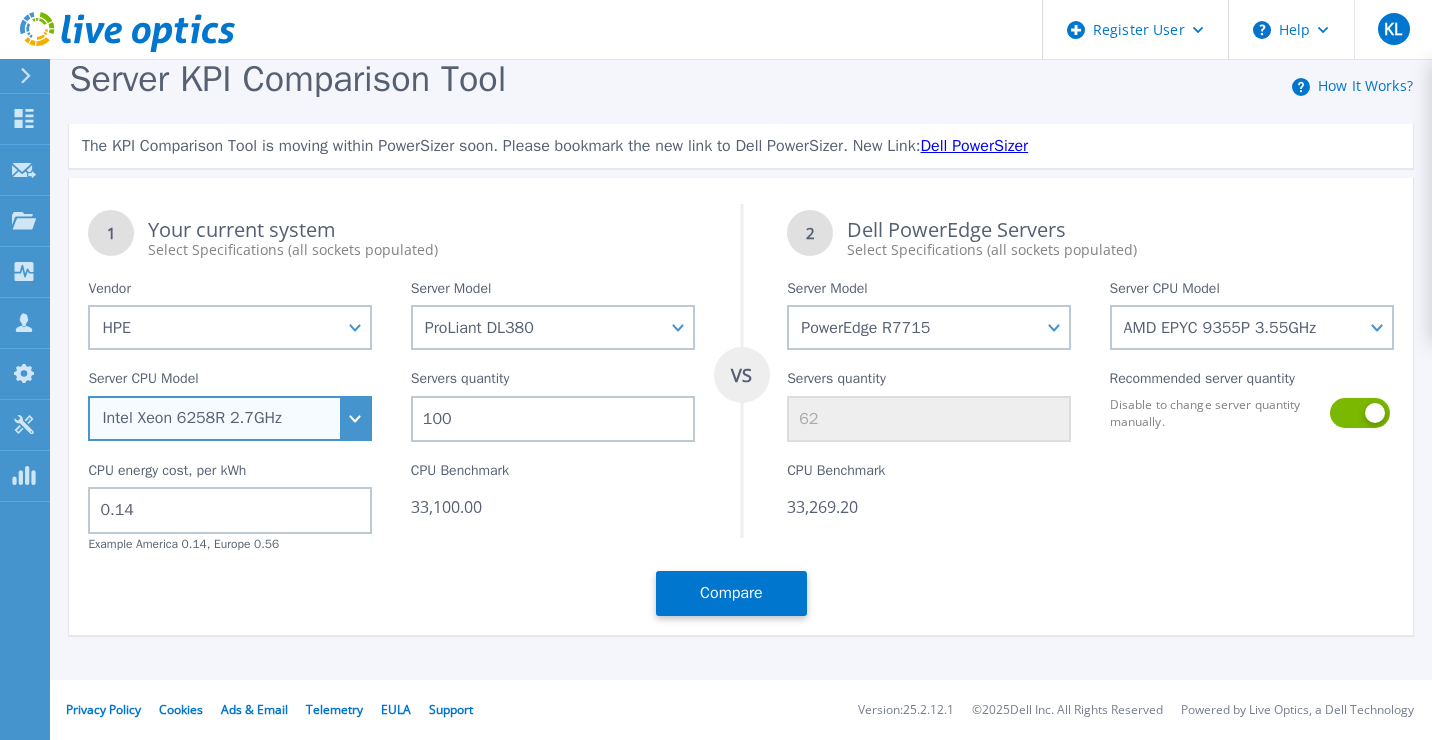 click on "Intel Xeon  5115 2.4GHz Intel Xeon  6126 2.6GHz Intel Xeon  5215L 2.5GHz Intel Xeon  8280 2.7GHz Intel Xeon  6242 2.8GHz Intel Xeon  5222 3.8GHz Intel Xeon  3104 1.7GHz Intel Xeon  8180 2.5GHz Intel Xeon  8164 2GHz Intel Xeon  4110 2.1GHz Intel Xeon  5120 2.2GHz Intel Xeon  8276M 2.2GHz Intel Xeon  6136 3GHz Intel Xeon  6137 3.9GHz Intel Xeon  6148 2.4GHz Intel Xeon  6212U 2.4GHz Intel Xeon  4215 2.5GHz Intel Xeon  8270 2.7GHz Intel Xeon  6138 2GHz Intel Xeon  5215 2.5GHz Intel Xeon  3106 1.7GHz Intel Xeon  6230N 2.3GHz Intel Xeon  6234 3.3GHz Intel Xeon  6222V 1.8GHz Intel Xeon  4116 2.1GHz Intel Xeon  6142 2.6GHz Intel Xeon  6154 3GHz Intel Xeon  6240Y 2.6GHz Intel Xeon  4210 2.2GHz Intel Xeon  8180M 2.5GHz Intel Xeon  8158 3GHz Intel Xeon  6134 3.2GHz Intel Xeon  6230 2.1GHz Intel Xeon  8260L 2.4GHz Intel Xeon  4112 2.6GHz Intel Xeon  5218N 2.3GHz Intel Xeon  8280M 2.7GHz Intel Xeon  5122 3.6GHz Intel Xeon  5117 2GHz Intel Xeon  6238M 2.1GHz Intel Xeon  4214Y 2.2GHz Intel Xeon  6244 3.6GHz" at bounding box center (230, 418) 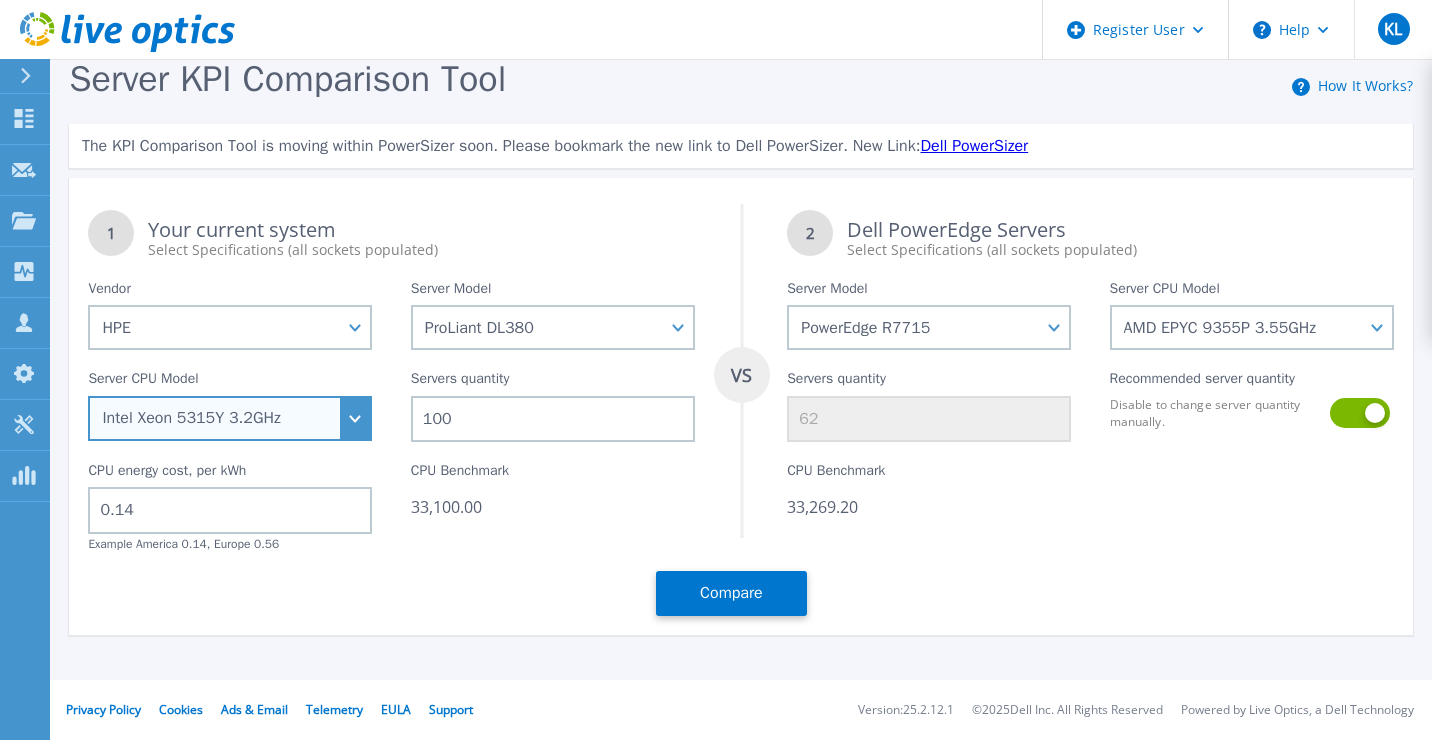 click on "Intel Xeon  5115 2.4GHz Intel Xeon  6126 2.6GHz Intel Xeon  5215L 2.5GHz Intel Xeon  8280 2.7GHz Intel Xeon  6242 2.8GHz Intel Xeon  5222 3.8GHz Intel Xeon  3104 1.7GHz Intel Xeon  8180 2.5GHz Intel Xeon  8164 2GHz Intel Xeon  4110 2.1GHz Intel Xeon  5120 2.2GHz Intel Xeon  8276M 2.2GHz Intel Xeon  6136 3GHz Intel Xeon  6137 3.9GHz Intel Xeon  6148 2.4GHz Intel Xeon  6212U 2.4GHz Intel Xeon  4215 2.5GHz Intel Xeon  8270 2.7GHz Intel Xeon  6138 2GHz Intel Xeon  5215 2.5GHz Intel Xeon  3106 1.7GHz Intel Xeon  6230N 2.3GHz Intel Xeon  6234 3.3GHz Intel Xeon  6222V 1.8GHz Intel Xeon  4116 2.1GHz Intel Xeon  6142 2.6GHz Intel Xeon  6154 3GHz Intel Xeon  6240Y 2.6GHz Intel Xeon  4210 2.2GHz Intel Xeon  8180M 2.5GHz Intel Xeon  8158 3GHz Intel Xeon  6134 3.2GHz Intel Xeon  6230 2.1GHz Intel Xeon  8260L 2.4GHz Intel Xeon  4112 2.6GHz Intel Xeon  5218N 2.3GHz Intel Xeon  8280M 2.7GHz Intel Xeon  5122 3.6GHz Intel Xeon  5117 2GHz Intel Xeon  6238M 2.1GHz Intel Xeon  4214Y 2.2GHz Intel Xeon  6244 3.6GHz" at bounding box center [230, 418] 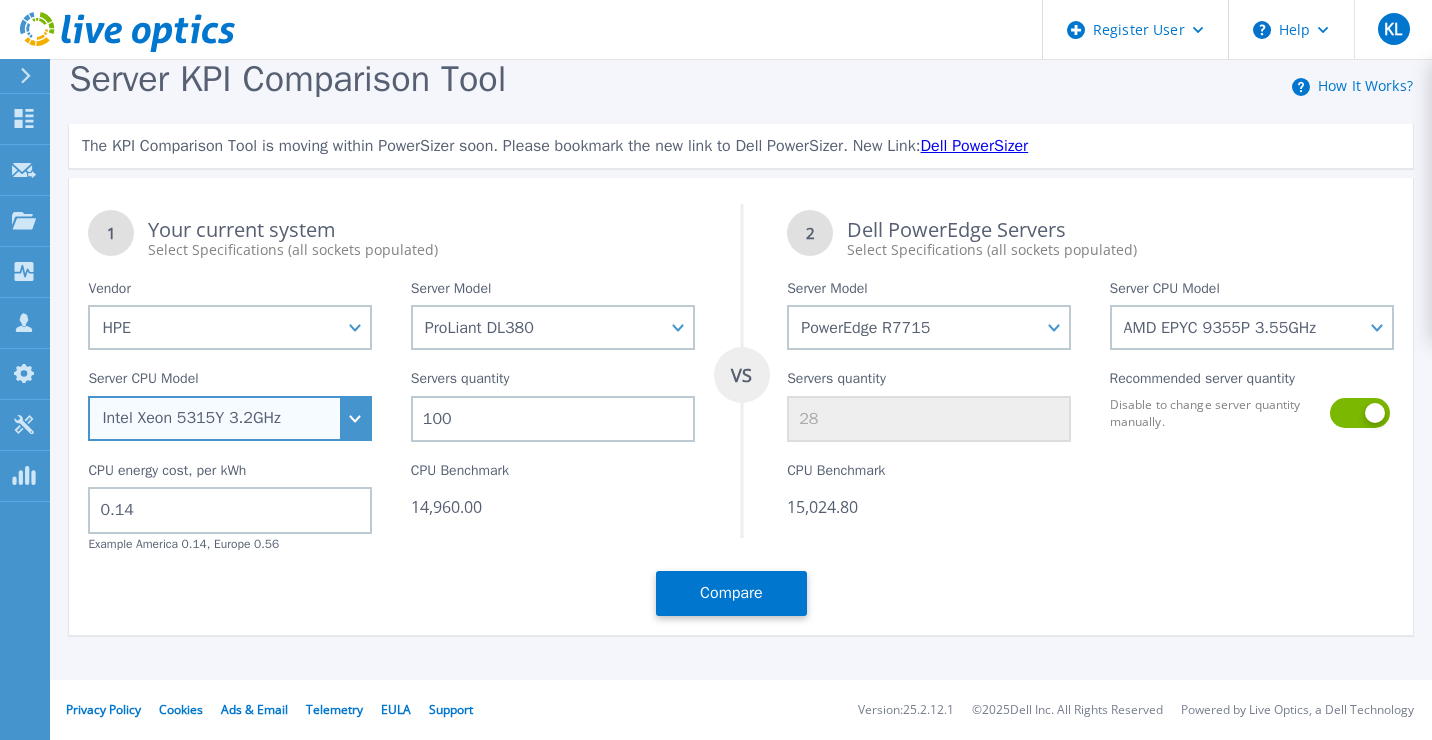 click on "Intel Xeon  5115 2.4GHz Intel Xeon  6126 2.6GHz Intel Xeon  5215L 2.5GHz Intel Xeon  8280 2.7GHz Intel Xeon  6242 2.8GHz Intel Xeon  5222 3.8GHz Intel Xeon  3104 1.7GHz Intel Xeon  8180 2.5GHz Intel Xeon  8164 2GHz Intel Xeon  4110 2.1GHz Intel Xeon  5120 2.2GHz Intel Xeon  8276M 2.2GHz Intel Xeon  6136 3GHz Intel Xeon  6137 3.9GHz Intel Xeon  6148 2.4GHz Intel Xeon  6212U 2.4GHz Intel Xeon  4215 2.5GHz Intel Xeon  8270 2.7GHz Intel Xeon  6138 2GHz Intel Xeon  5215 2.5GHz Intel Xeon  3106 1.7GHz Intel Xeon  6230N 2.3GHz Intel Xeon  6234 3.3GHz Intel Xeon  6222V 1.8GHz Intel Xeon  4116 2.1GHz Intel Xeon  6142 2.6GHz Intel Xeon  6154 3GHz Intel Xeon  6240Y 2.6GHz Intel Xeon  4210 2.2GHz Intel Xeon  8180M 2.5GHz Intel Xeon  8158 3GHz Intel Xeon  6134 3.2GHz Intel Xeon  6230 2.1GHz Intel Xeon  8260L 2.4GHz Intel Xeon  4112 2.6GHz Intel Xeon  5218N 2.3GHz Intel Xeon  8280M 2.7GHz Intel Xeon  5122 3.6GHz Intel Xeon  5117 2GHz Intel Xeon  6238M 2.1GHz Intel Xeon  4214Y 2.2GHz Intel Xeon  6244 3.6GHz" at bounding box center (230, 418) 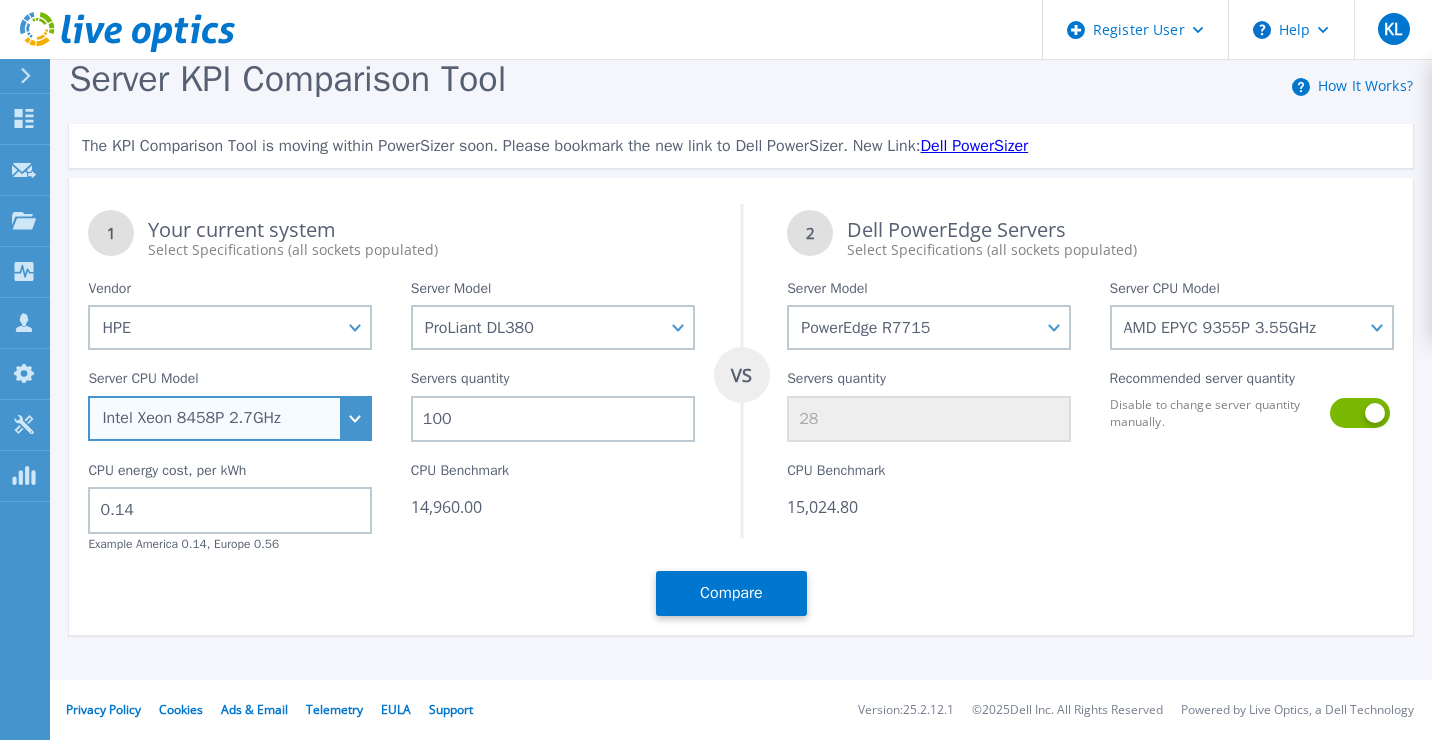 click on "Intel Xeon  5115 2.4GHz Intel Xeon  6126 2.6GHz Intel Xeon  5215L 2.5GHz Intel Xeon  8280 2.7GHz Intel Xeon  6242 2.8GHz Intel Xeon  5222 3.8GHz Intel Xeon  3104 1.7GHz Intel Xeon  8180 2.5GHz Intel Xeon  8164 2GHz Intel Xeon  4110 2.1GHz Intel Xeon  5120 2.2GHz Intel Xeon  8276M 2.2GHz Intel Xeon  6136 3GHz Intel Xeon  6137 3.9GHz Intel Xeon  6148 2.4GHz Intel Xeon  6212U 2.4GHz Intel Xeon  4215 2.5GHz Intel Xeon  8270 2.7GHz Intel Xeon  6138 2GHz Intel Xeon  5215 2.5GHz Intel Xeon  3106 1.7GHz Intel Xeon  6230N 2.3GHz Intel Xeon  6234 3.3GHz Intel Xeon  6222V 1.8GHz Intel Xeon  4116 2.1GHz Intel Xeon  6142 2.6GHz Intel Xeon  6154 3GHz Intel Xeon  6240Y 2.6GHz Intel Xeon  4210 2.2GHz Intel Xeon  8180M 2.5GHz Intel Xeon  8158 3GHz Intel Xeon  6134 3.2GHz Intel Xeon  6230 2.1GHz Intel Xeon  8260L 2.4GHz Intel Xeon  4112 2.6GHz Intel Xeon  5218N 2.3GHz Intel Xeon  8280M 2.7GHz Intel Xeon  5122 3.6GHz Intel Xeon  5117 2GHz Intel Xeon  6238M 2.1GHz Intel Xeon  4214Y 2.2GHz Intel Xeon  6244 3.6GHz" at bounding box center [230, 418] 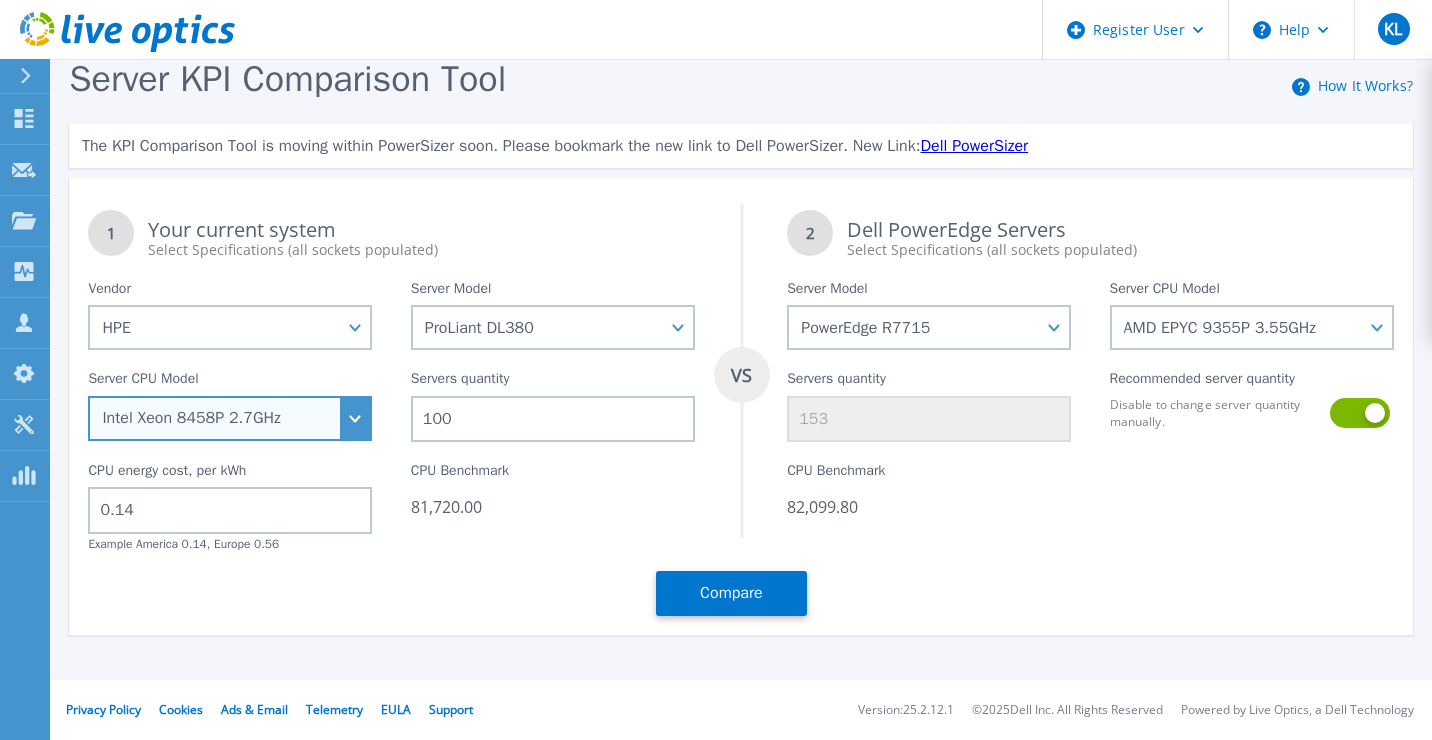 click on "Intel Xeon  5115 2.4GHz Intel Xeon  6126 2.6GHz Intel Xeon  5215L 2.5GHz Intel Xeon  8280 2.7GHz Intel Xeon  6242 2.8GHz Intel Xeon  5222 3.8GHz Intel Xeon  3104 1.7GHz Intel Xeon  8180 2.5GHz Intel Xeon  8164 2GHz Intel Xeon  4110 2.1GHz Intel Xeon  5120 2.2GHz Intel Xeon  8276M 2.2GHz Intel Xeon  6136 3GHz Intel Xeon  6137 3.9GHz Intel Xeon  6148 2.4GHz Intel Xeon  6212U 2.4GHz Intel Xeon  4215 2.5GHz Intel Xeon  8270 2.7GHz Intel Xeon  6138 2GHz Intel Xeon  5215 2.5GHz Intel Xeon  3106 1.7GHz Intel Xeon  6230N 2.3GHz Intel Xeon  6234 3.3GHz Intel Xeon  6222V 1.8GHz Intel Xeon  4116 2.1GHz Intel Xeon  6142 2.6GHz Intel Xeon  6154 3GHz Intel Xeon  6240Y 2.6GHz Intel Xeon  4210 2.2GHz Intel Xeon  8180M 2.5GHz Intel Xeon  8158 3GHz Intel Xeon  6134 3.2GHz Intel Xeon  6230 2.1GHz Intel Xeon  8260L 2.4GHz Intel Xeon  4112 2.6GHz Intel Xeon  5218N 2.3GHz Intel Xeon  8280M 2.7GHz Intel Xeon  5122 3.6GHz Intel Xeon  5117 2GHz Intel Xeon  6238M 2.1GHz Intel Xeon  4214Y 2.2GHz Intel Xeon  6244 3.6GHz" at bounding box center (230, 418) 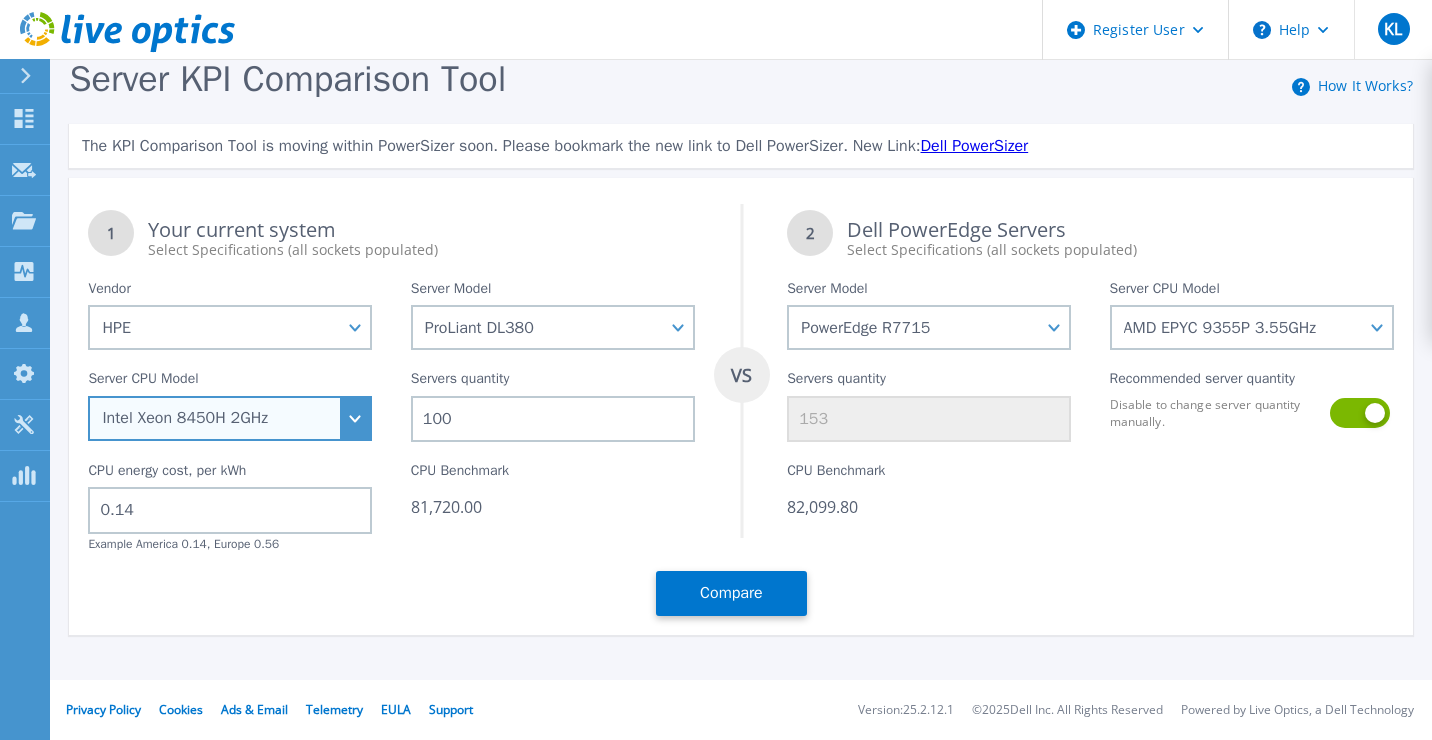 click on "Intel Xeon  5115 2.4GHz Intel Xeon  6126 2.6GHz Intel Xeon  5215L 2.5GHz Intel Xeon  8280 2.7GHz Intel Xeon  6242 2.8GHz Intel Xeon  5222 3.8GHz Intel Xeon  3104 1.7GHz Intel Xeon  8180 2.5GHz Intel Xeon  8164 2GHz Intel Xeon  4110 2.1GHz Intel Xeon  5120 2.2GHz Intel Xeon  8276M 2.2GHz Intel Xeon  6136 3GHz Intel Xeon  6137 3.9GHz Intel Xeon  6148 2.4GHz Intel Xeon  6212U 2.4GHz Intel Xeon  4215 2.5GHz Intel Xeon  8270 2.7GHz Intel Xeon  6138 2GHz Intel Xeon  5215 2.5GHz Intel Xeon  3106 1.7GHz Intel Xeon  6230N 2.3GHz Intel Xeon  6234 3.3GHz Intel Xeon  6222V 1.8GHz Intel Xeon  4116 2.1GHz Intel Xeon  6142 2.6GHz Intel Xeon  6154 3GHz Intel Xeon  6240Y 2.6GHz Intel Xeon  4210 2.2GHz Intel Xeon  8180M 2.5GHz Intel Xeon  8158 3GHz Intel Xeon  6134 3.2GHz Intel Xeon  6230 2.1GHz Intel Xeon  8260L 2.4GHz Intel Xeon  4112 2.6GHz Intel Xeon  5218N 2.3GHz Intel Xeon  8280M 2.7GHz Intel Xeon  5122 3.6GHz Intel Xeon  5117 2GHz Intel Xeon  6238M 2.1GHz Intel Xeon  4214Y 2.2GHz Intel Xeon  6244 3.6GHz" at bounding box center (230, 418) 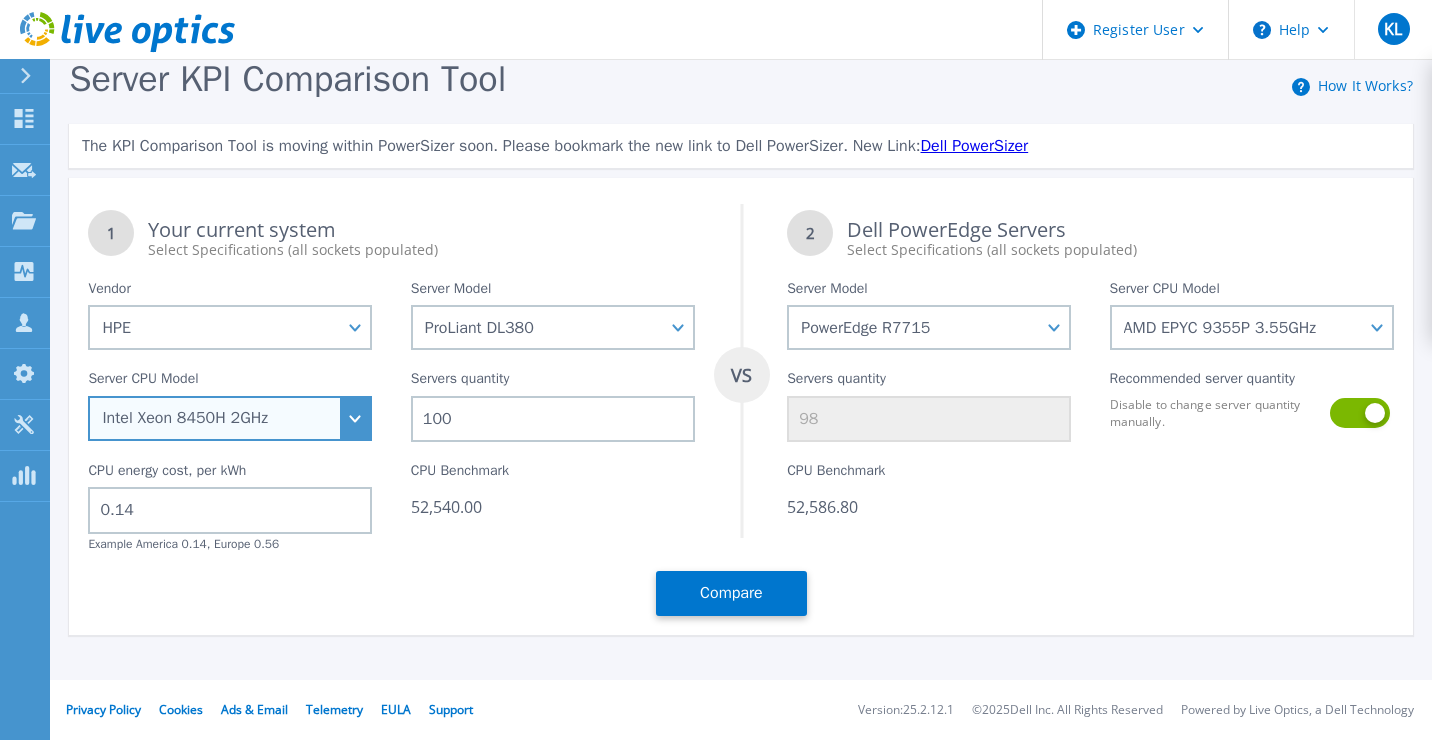 click on "Intel Xeon  5115 2.4GHz Intel Xeon  6126 2.6GHz Intel Xeon  5215L 2.5GHz Intel Xeon  8280 2.7GHz Intel Xeon  6242 2.8GHz Intel Xeon  5222 3.8GHz Intel Xeon  3104 1.7GHz Intel Xeon  8180 2.5GHz Intel Xeon  8164 2GHz Intel Xeon  4110 2.1GHz Intel Xeon  5120 2.2GHz Intel Xeon  8276M 2.2GHz Intel Xeon  6136 3GHz Intel Xeon  6137 3.9GHz Intel Xeon  6148 2.4GHz Intel Xeon  6212U 2.4GHz Intel Xeon  4215 2.5GHz Intel Xeon  8270 2.7GHz Intel Xeon  6138 2GHz Intel Xeon  5215 2.5GHz Intel Xeon  3106 1.7GHz Intel Xeon  6230N 2.3GHz Intel Xeon  6234 3.3GHz Intel Xeon  6222V 1.8GHz Intel Xeon  4116 2.1GHz Intel Xeon  6142 2.6GHz Intel Xeon  6154 3GHz Intel Xeon  6240Y 2.6GHz Intel Xeon  4210 2.2GHz Intel Xeon  8180M 2.5GHz Intel Xeon  8158 3GHz Intel Xeon  6134 3.2GHz Intel Xeon  6230 2.1GHz Intel Xeon  8260L 2.4GHz Intel Xeon  4112 2.6GHz Intel Xeon  5218N 2.3GHz Intel Xeon  8280M 2.7GHz Intel Xeon  5122 3.6GHz Intel Xeon  5117 2GHz Intel Xeon  6238M 2.1GHz Intel Xeon  4214Y 2.2GHz Intel Xeon  6244 3.6GHz" at bounding box center [230, 418] 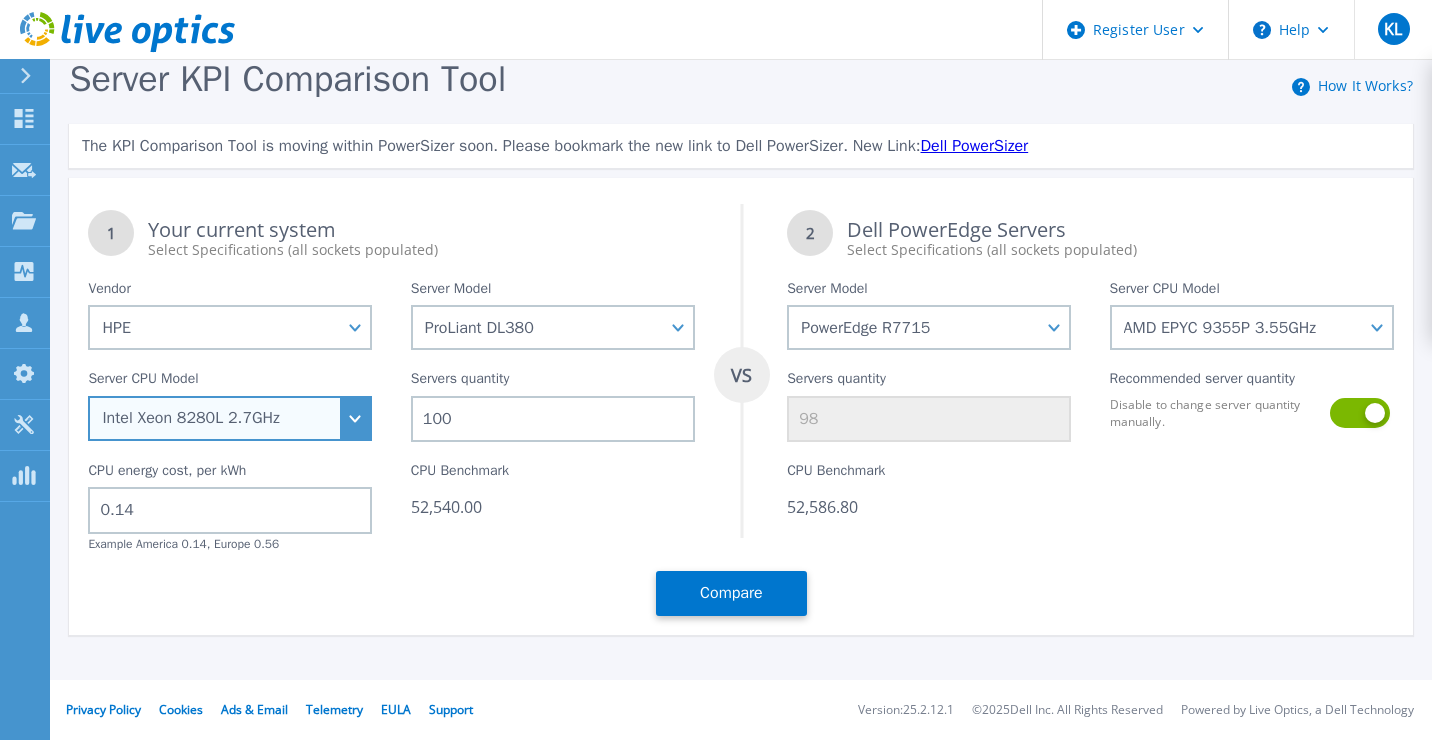 click on "Intel Xeon  5115 2.4GHz Intel Xeon  6126 2.6GHz Intel Xeon  5215L 2.5GHz Intel Xeon  8280 2.7GHz Intel Xeon  6242 2.8GHz Intel Xeon  5222 3.8GHz Intel Xeon  3104 1.7GHz Intel Xeon  8180 2.5GHz Intel Xeon  8164 2GHz Intel Xeon  4110 2.1GHz Intel Xeon  5120 2.2GHz Intel Xeon  8276M 2.2GHz Intel Xeon  6136 3GHz Intel Xeon  6137 3.9GHz Intel Xeon  6148 2.4GHz Intel Xeon  6212U 2.4GHz Intel Xeon  4215 2.5GHz Intel Xeon  8270 2.7GHz Intel Xeon  6138 2GHz Intel Xeon  5215 2.5GHz Intel Xeon  3106 1.7GHz Intel Xeon  6230N 2.3GHz Intel Xeon  6234 3.3GHz Intel Xeon  6222V 1.8GHz Intel Xeon  4116 2.1GHz Intel Xeon  6142 2.6GHz Intel Xeon  6154 3GHz Intel Xeon  6240Y 2.6GHz Intel Xeon  4210 2.2GHz Intel Xeon  8180M 2.5GHz Intel Xeon  8158 3GHz Intel Xeon  6134 3.2GHz Intel Xeon  6230 2.1GHz Intel Xeon  8260L 2.4GHz Intel Xeon  4112 2.6GHz Intel Xeon  5218N 2.3GHz Intel Xeon  8280M 2.7GHz Intel Xeon  5122 3.6GHz Intel Xeon  5117 2GHz Intel Xeon  6238M 2.1GHz Intel Xeon  4214Y 2.2GHz Intel Xeon  6244 3.6GHz" at bounding box center (230, 418) 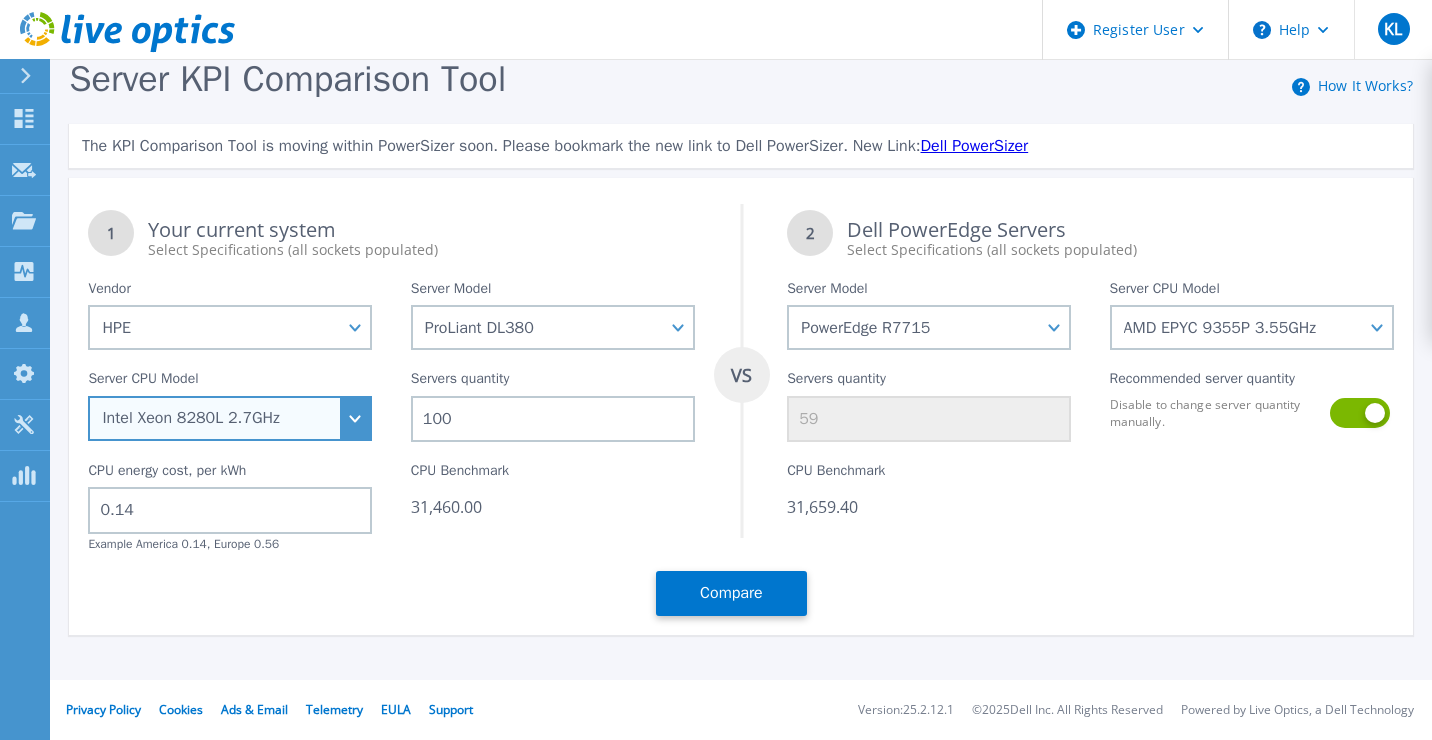 click on "Intel Xeon  5115 2.4GHz Intel Xeon  6126 2.6GHz Intel Xeon  5215L 2.5GHz Intel Xeon  8280 2.7GHz Intel Xeon  6242 2.8GHz Intel Xeon  5222 3.8GHz Intel Xeon  3104 1.7GHz Intel Xeon  8180 2.5GHz Intel Xeon  8164 2GHz Intel Xeon  4110 2.1GHz Intel Xeon  5120 2.2GHz Intel Xeon  8276M 2.2GHz Intel Xeon  6136 3GHz Intel Xeon  6137 3.9GHz Intel Xeon  6148 2.4GHz Intel Xeon  6212U 2.4GHz Intel Xeon  4215 2.5GHz Intel Xeon  8270 2.7GHz Intel Xeon  6138 2GHz Intel Xeon  5215 2.5GHz Intel Xeon  3106 1.7GHz Intel Xeon  6230N 2.3GHz Intel Xeon  6234 3.3GHz Intel Xeon  6222V 1.8GHz Intel Xeon  4116 2.1GHz Intel Xeon  6142 2.6GHz Intel Xeon  6154 3GHz Intel Xeon  6240Y 2.6GHz Intel Xeon  4210 2.2GHz Intel Xeon  8180M 2.5GHz Intel Xeon  8158 3GHz Intel Xeon  6134 3.2GHz Intel Xeon  6230 2.1GHz Intel Xeon  8260L 2.4GHz Intel Xeon  4112 2.6GHz Intel Xeon  5218N 2.3GHz Intel Xeon  8280M 2.7GHz Intel Xeon  5122 3.6GHz Intel Xeon  5117 2GHz Intel Xeon  6238M 2.1GHz Intel Xeon  4214Y 2.2GHz Intel Xeon  6244 3.6GHz" at bounding box center [230, 418] 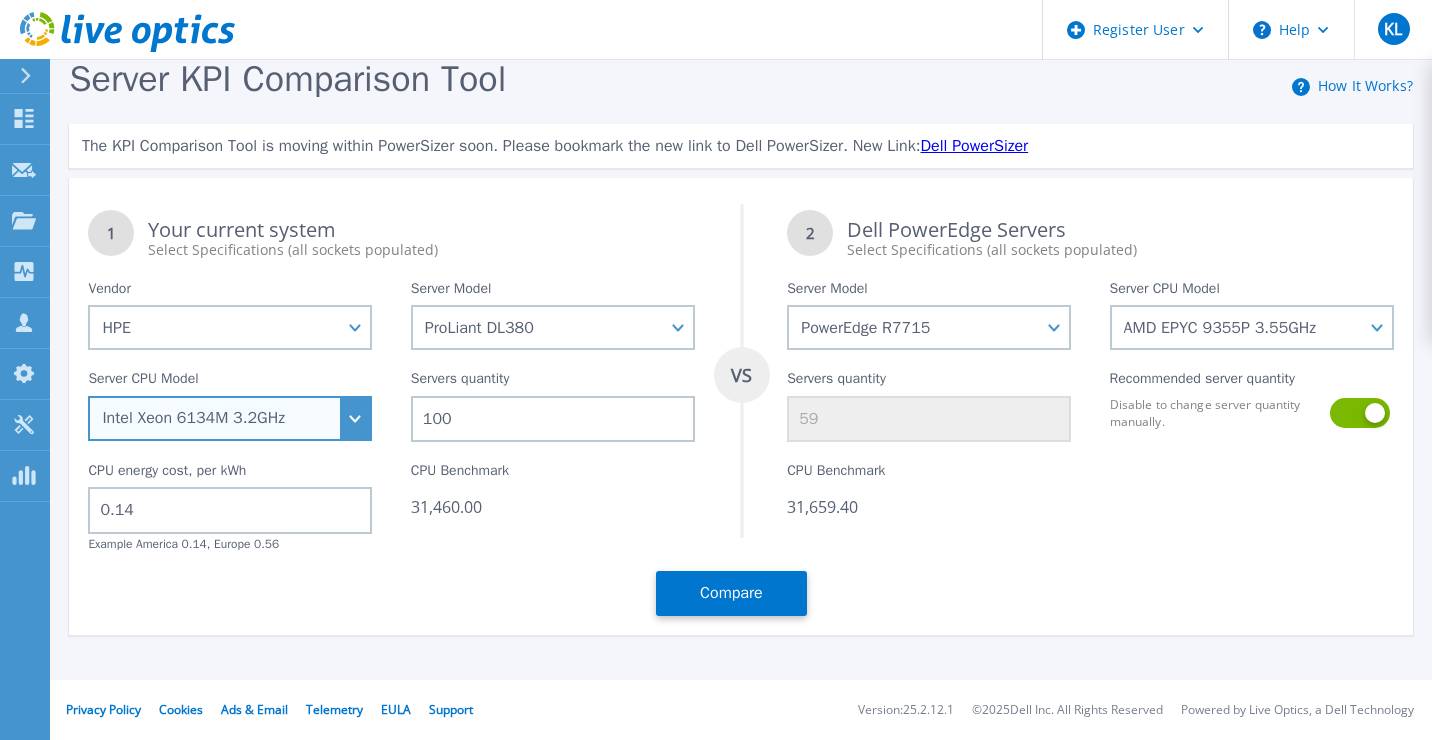 click on "Intel Xeon  5115 2.4GHz Intel Xeon  6126 2.6GHz Intel Xeon  5215L 2.5GHz Intel Xeon  8280 2.7GHz Intel Xeon  6242 2.8GHz Intel Xeon  5222 3.8GHz Intel Xeon  3104 1.7GHz Intel Xeon  8180 2.5GHz Intel Xeon  8164 2GHz Intel Xeon  4110 2.1GHz Intel Xeon  5120 2.2GHz Intel Xeon  8276M 2.2GHz Intel Xeon  6136 3GHz Intel Xeon  6137 3.9GHz Intel Xeon  6148 2.4GHz Intel Xeon  6212U 2.4GHz Intel Xeon  4215 2.5GHz Intel Xeon  8270 2.7GHz Intel Xeon  6138 2GHz Intel Xeon  5215 2.5GHz Intel Xeon  3106 1.7GHz Intel Xeon  6230N 2.3GHz Intel Xeon  6234 3.3GHz Intel Xeon  6222V 1.8GHz Intel Xeon  4116 2.1GHz Intel Xeon  6142 2.6GHz Intel Xeon  6154 3GHz Intel Xeon  6240Y 2.6GHz Intel Xeon  4210 2.2GHz Intel Xeon  8180M 2.5GHz Intel Xeon  8158 3GHz Intel Xeon  6134 3.2GHz Intel Xeon  6230 2.1GHz Intel Xeon  8260L 2.4GHz Intel Xeon  4112 2.6GHz Intel Xeon  5218N 2.3GHz Intel Xeon  8280M 2.7GHz Intel Xeon  5122 3.6GHz Intel Xeon  5117 2GHz Intel Xeon  6238M 2.1GHz Intel Xeon  4214Y 2.2GHz Intel Xeon  6244 3.6GHz" at bounding box center (230, 418) 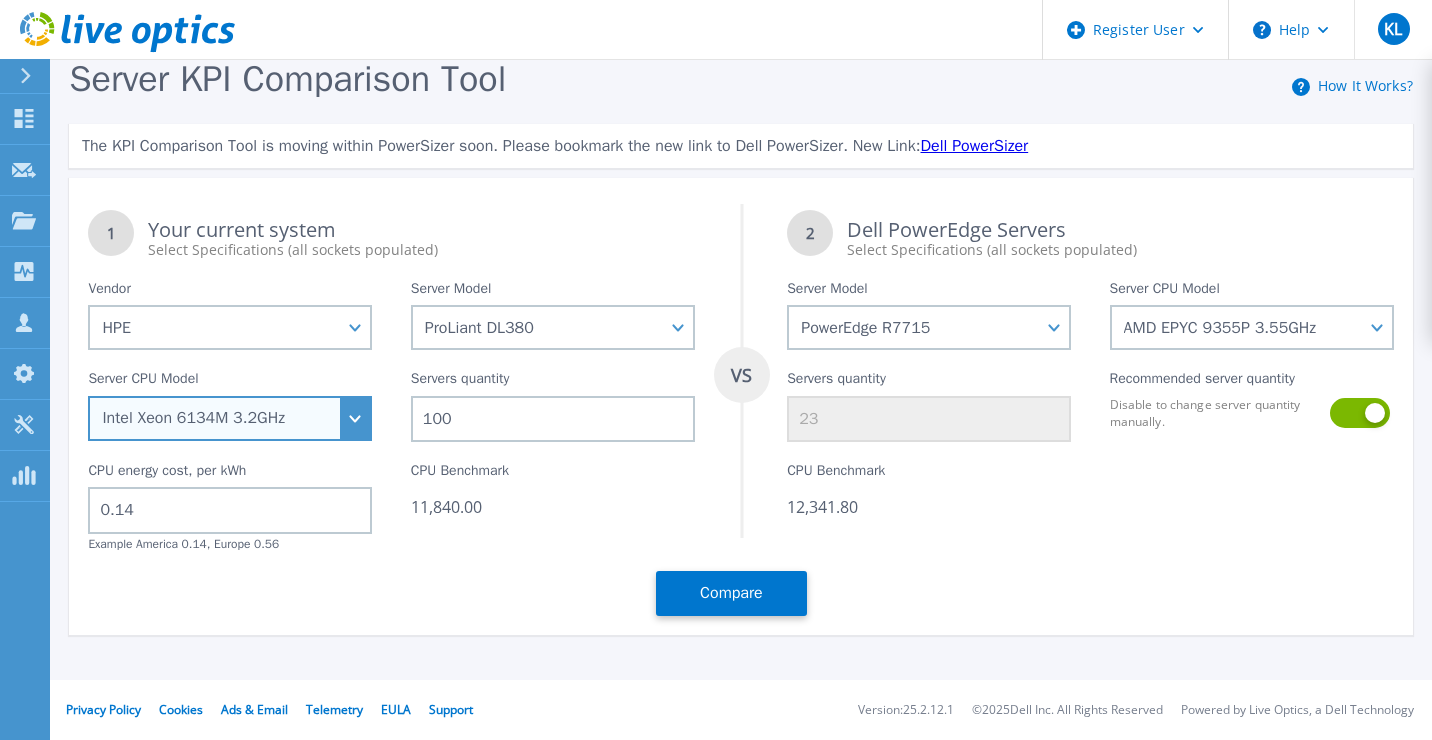 click on "Intel Xeon  5115 2.4GHz Intel Xeon  6126 2.6GHz Intel Xeon  5215L 2.5GHz Intel Xeon  8280 2.7GHz Intel Xeon  6242 2.8GHz Intel Xeon  5222 3.8GHz Intel Xeon  3104 1.7GHz Intel Xeon  8180 2.5GHz Intel Xeon  8164 2GHz Intel Xeon  4110 2.1GHz Intel Xeon  5120 2.2GHz Intel Xeon  8276M 2.2GHz Intel Xeon  6136 3GHz Intel Xeon  6137 3.9GHz Intel Xeon  6148 2.4GHz Intel Xeon  6212U 2.4GHz Intel Xeon  4215 2.5GHz Intel Xeon  8270 2.7GHz Intel Xeon  6138 2GHz Intel Xeon  5215 2.5GHz Intel Xeon  3106 1.7GHz Intel Xeon  6230N 2.3GHz Intel Xeon  6234 3.3GHz Intel Xeon  6222V 1.8GHz Intel Xeon  4116 2.1GHz Intel Xeon  6142 2.6GHz Intel Xeon  6154 3GHz Intel Xeon  6240Y 2.6GHz Intel Xeon  4210 2.2GHz Intel Xeon  8180M 2.5GHz Intel Xeon  8158 3GHz Intel Xeon  6134 3.2GHz Intel Xeon  6230 2.1GHz Intel Xeon  8260L 2.4GHz Intel Xeon  4112 2.6GHz Intel Xeon  5218N 2.3GHz Intel Xeon  8280M 2.7GHz Intel Xeon  5122 3.6GHz Intel Xeon  5117 2GHz Intel Xeon  6238M 2.1GHz Intel Xeon  4214Y 2.2GHz Intel Xeon  6244 3.6GHz" at bounding box center (230, 418) 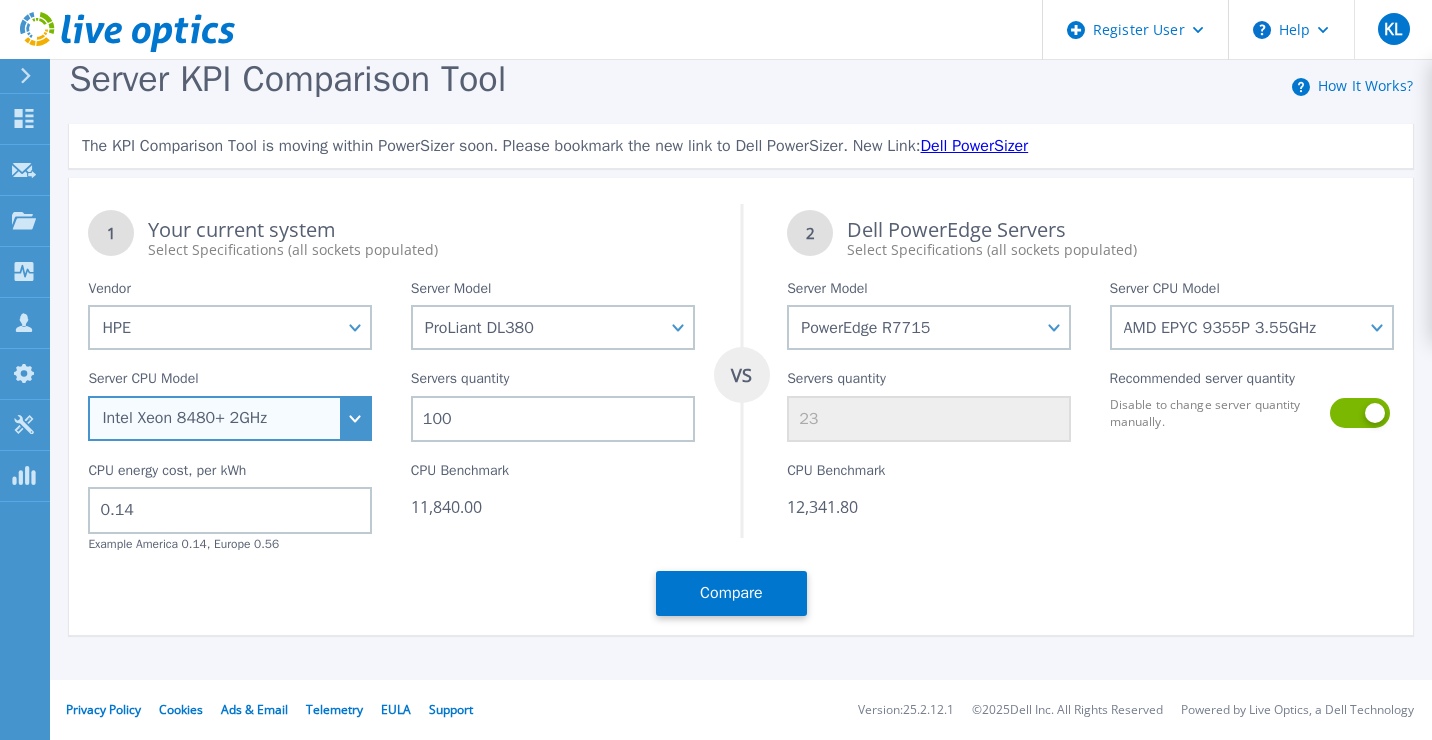 click on "Intel Xeon  5115 2.4GHz Intel Xeon  6126 2.6GHz Intel Xeon  5215L 2.5GHz Intel Xeon  8280 2.7GHz Intel Xeon  6242 2.8GHz Intel Xeon  5222 3.8GHz Intel Xeon  3104 1.7GHz Intel Xeon  8180 2.5GHz Intel Xeon  8164 2GHz Intel Xeon  4110 2.1GHz Intel Xeon  5120 2.2GHz Intel Xeon  8276M 2.2GHz Intel Xeon  6136 3GHz Intel Xeon  6137 3.9GHz Intel Xeon  6148 2.4GHz Intel Xeon  6212U 2.4GHz Intel Xeon  4215 2.5GHz Intel Xeon  8270 2.7GHz Intel Xeon  6138 2GHz Intel Xeon  5215 2.5GHz Intel Xeon  3106 1.7GHz Intel Xeon  6230N 2.3GHz Intel Xeon  6234 3.3GHz Intel Xeon  6222V 1.8GHz Intel Xeon  4116 2.1GHz Intel Xeon  6142 2.6GHz Intel Xeon  6154 3GHz Intel Xeon  6240Y 2.6GHz Intel Xeon  4210 2.2GHz Intel Xeon  8180M 2.5GHz Intel Xeon  8158 3GHz Intel Xeon  6134 3.2GHz Intel Xeon  6230 2.1GHz Intel Xeon  8260L 2.4GHz Intel Xeon  4112 2.6GHz Intel Xeon  5218N 2.3GHz Intel Xeon  8280M 2.7GHz Intel Xeon  5122 3.6GHz Intel Xeon  5117 2GHz Intel Xeon  6238M 2.1GHz Intel Xeon  4214Y 2.2GHz Intel Xeon  6244 3.6GHz" at bounding box center (230, 418) 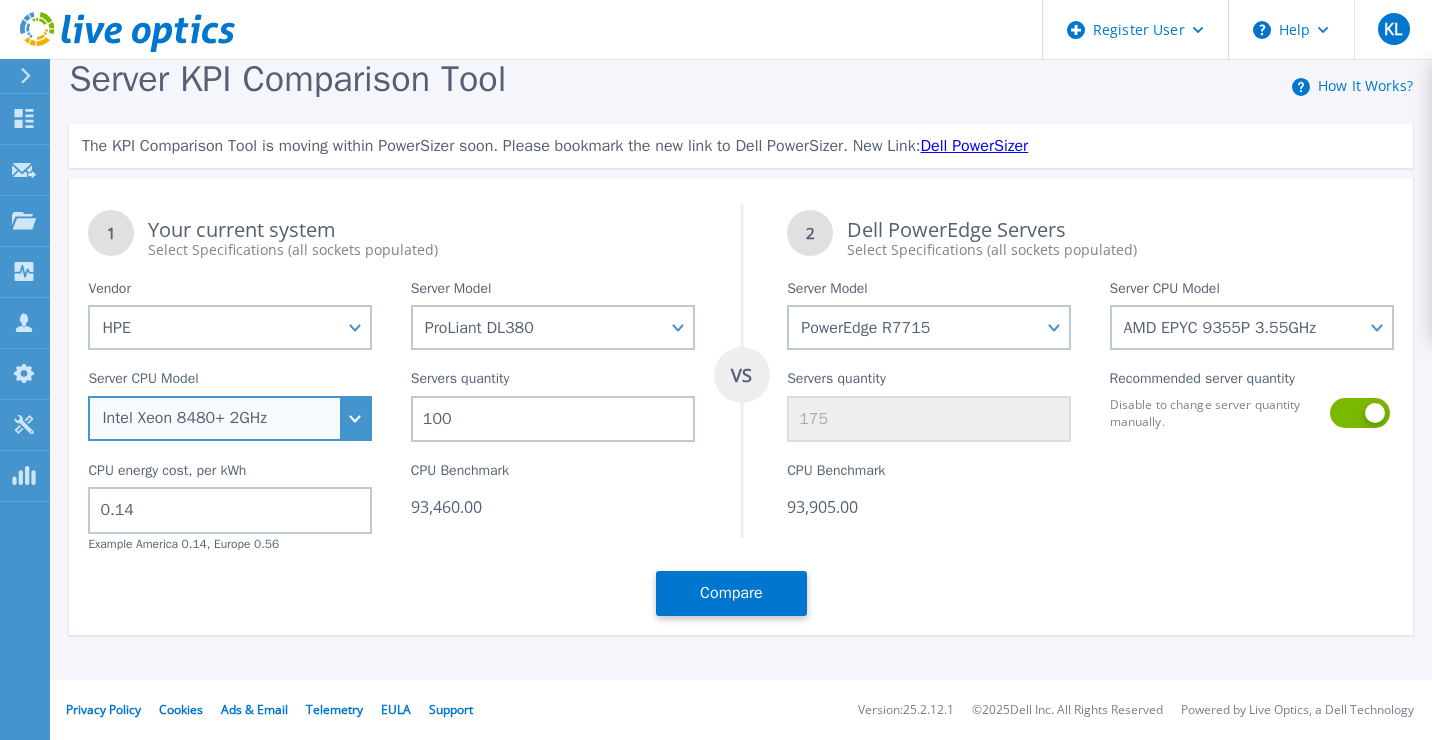 click on "Intel Xeon  5115 2.4GHz Intel Xeon  6126 2.6GHz Intel Xeon  5215L 2.5GHz Intel Xeon  8280 2.7GHz Intel Xeon  6242 2.8GHz Intel Xeon  5222 3.8GHz Intel Xeon  3104 1.7GHz Intel Xeon  8180 2.5GHz Intel Xeon  8164 2GHz Intel Xeon  4110 2.1GHz Intel Xeon  5120 2.2GHz Intel Xeon  8276M 2.2GHz Intel Xeon  6136 3GHz Intel Xeon  6137 3.9GHz Intel Xeon  6148 2.4GHz Intel Xeon  6212U 2.4GHz Intel Xeon  4215 2.5GHz Intel Xeon  8270 2.7GHz Intel Xeon  6138 2GHz Intel Xeon  5215 2.5GHz Intel Xeon  3106 1.7GHz Intel Xeon  6230N 2.3GHz Intel Xeon  6234 3.3GHz Intel Xeon  6222V 1.8GHz Intel Xeon  4116 2.1GHz Intel Xeon  6142 2.6GHz Intel Xeon  6154 3GHz Intel Xeon  6240Y 2.6GHz Intel Xeon  4210 2.2GHz Intel Xeon  8180M 2.5GHz Intel Xeon  8158 3GHz Intel Xeon  6134 3.2GHz Intel Xeon  6230 2.1GHz Intel Xeon  8260L 2.4GHz Intel Xeon  4112 2.6GHz Intel Xeon  5218N 2.3GHz Intel Xeon  8280M 2.7GHz Intel Xeon  5122 3.6GHz Intel Xeon  5117 2GHz Intel Xeon  6238M 2.1GHz Intel Xeon  4214Y 2.2GHz Intel Xeon  6244 3.6GHz" at bounding box center (230, 418) 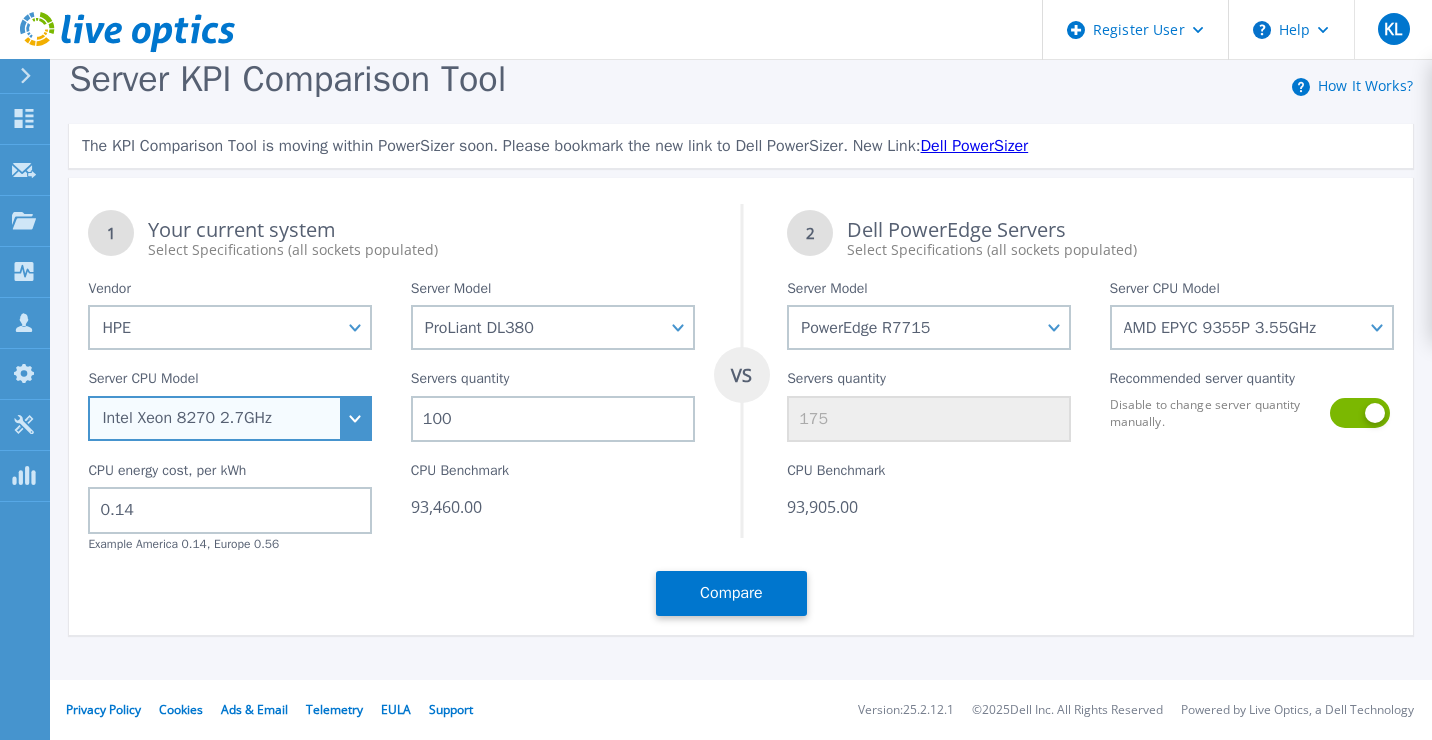click on "Intel Xeon  5115 2.4GHz Intel Xeon  6126 2.6GHz Intel Xeon  5215L 2.5GHz Intel Xeon  8280 2.7GHz Intel Xeon  6242 2.8GHz Intel Xeon  5222 3.8GHz Intel Xeon  3104 1.7GHz Intel Xeon  8180 2.5GHz Intel Xeon  8164 2GHz Intel Xeon  4110 2.1GHz Intel Xeon  5120 2.2GHz Intel Xeon  8276M 2.2GHz Intel Xeon  6136 3GHz Intel Xeon  6137 3.9GHz Intel Xeon  6148 2.4GHz Intel Xeon  6212U 2.4GHz Intel Xeon  4215 2.5GHz Intel Xeon  8270 2.7GHz Intel Xeon  6138 2GHz Intel Xeon  5215 2.5GHz Intel Xeon  3106 1.7GHz Intel Xeon  6230N 2.3GHz Intel Xeon  6234 3.3GHz Intel Xeon  6222V 1.8GHz Intel Xeon  4116 2.1GHz Intel Xeon  6142 2.6GHz Intel Xeon  6154 3GHz Intel Xeon  6240Y 2.6GHz Intel Xeon  4210 2.2GHz Intel Xeon  8180M 2.5GHz Intel Xeon  8158 3GHz Intel Xeon  6134 3.2GHz Intel Xeon  6230 2.1GHz Intel Xeon  8260L 2.4GHz Intel Xeon  4112 2.6GHz Intel Xeon  5218N 2.3GHz Intel Xeon  8280M 2.7GHz Intel Xeon  5122 3.6GHz Intel Xeon  5117 2GHz Intel Xeon  6238M 2.1GHz Intel Xeon  4214Y 2.2GHz Intel Xeon  6244 3.6GHz" at bounding box center [230, 418] 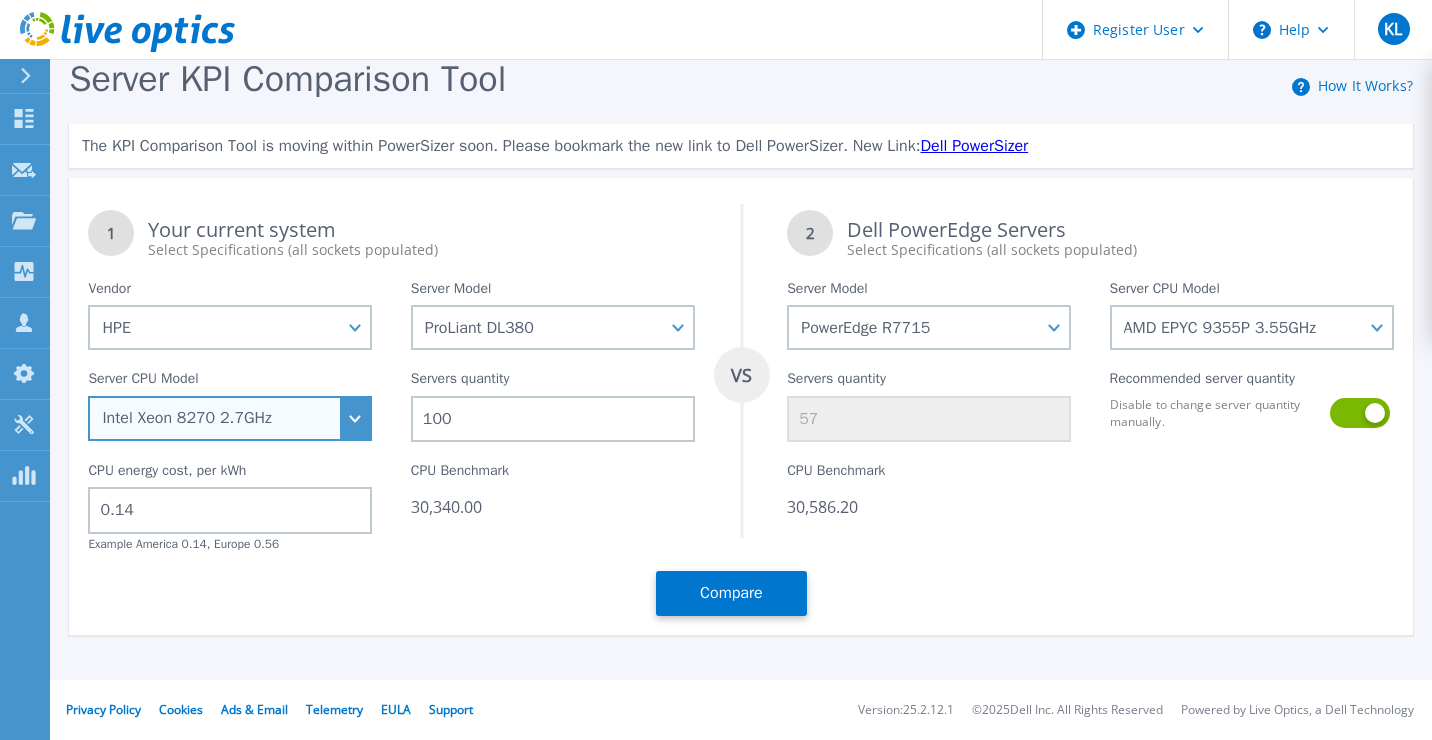 click on "Intel Xeon  5115 2.4GHz Intel Xeon  6126 2.6GHz Intel Xeon  5215L 2.5GHz Intel Xeon  8280 2.7GHz Intel Xeon  6242 2.8GHz Intel Xeon  5222 3.8GHz Intel Xeon  3104 1.7GHz Intel Xeon  8180 2.5GHz Intel Xeon  8164 2GHz Intel Xeon  4110 2.1GHz Intel Xeon  5120 2.2GHz Intel Xeon  8276M 2.2GHz Intel Xeon  6136 3GHz Intel Xeon  6137 3.9GHz Intel Xeon  6148 2.4GHz Intel Xeon  6212U 2.4GHz Intel Xeon  4215 2.5GHz Intel Xeon  8270 2.7GHz Intel Xeon  6138 2GHz Intel Xeon  5215 2.5GHz Intel Xeon  3106 1.7GHz Intel Xeon  6230N 2.3GHz Intel Xeon  6234 3.3GHz Intel Xeon  6222V 1.8GHz Intel Xeon  4116 2.1GHz Intel Xeon  6142 2.6GHz Intel Xeon  6154 3GHz Intel Xeon  6240Y 2.6GHz Intel Xeon  4210 2.2GHz Intel Xeon  8180M 2.5GHz Intel Xeon  8158 3GHz Intel Xeon  6134 3.2GHz Intel Xeon  6230 2.1GHz Intel Xeon  8260L 2.4GHz Intel Xeon  4112 2.6GHz Intel Xeon  5218N 2.3GHz Intel Xeon  8280M 2.7GHz Intel Xeon  5122 3.6GHz Intel Xeon  5117 2GHz Intel Xeon  6238M 2.1GHz Intel Xeon  4214Y 2.2GHz Intel Xeon  6244 3.6GHz" at bounding box center (230, 418) 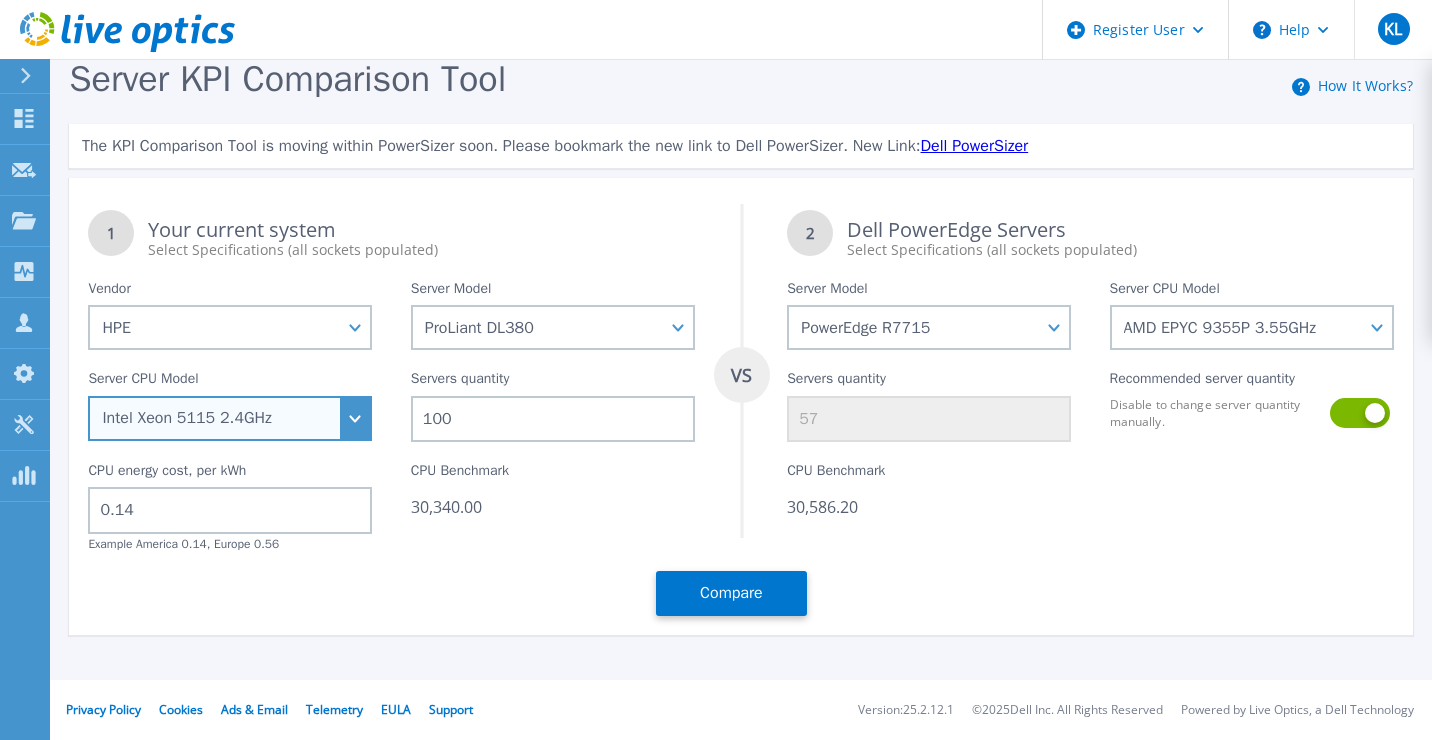 click on "Intel Xeon  5115 2.4GHz Intel Xeon  6126 2.6GHz Intel Xeon  5215L 2.5GHz Intel Xeon  8280 2.7GHz Intel Xeon  6242 2.8GHz Intel Xeon  5222 3.8GHz Intel Xeon  3104 1.7GHz Intel Xeon  8180 2.5GHz Intel Xeon  8164 2GHz Intel Xeon  4110 2.1GHz Intel Xeon  5120 2.2GHz Intel Xeon  8276M 2.2GHz Intel Xeon  6136 3GHz Intel Xeon  6137 3.9GHz Intel Xeon  6148 2.4GHz Intel Xeon  6212U 2.4GHz Intel Xeon  4215 2.5GHz Intel Xeon  8270 2.7GHz Intel Xeon  6138 2GHz Intel Xeon  5215 2.5GHz Intel Xeon  3106 1.7GHz Intel Xeon  6230N 2.3GHz Intel Xeon  6234 3.3GHz Intel Xeon  6222V 1.8GHz Intel Xeon  4116 2.1GHz Intel Xeon  6142 2.6GHz Intel Xeon  6154 3GHz Intel Xeon  6240Y 2.6GHz Intel Xeon  4210 2.2GHz Intel Xeon  8180M 2.5GHz Intel Xeon  8158 3GHz Intel Xeon  6134 3.2GHz Intel Xeon  6230 2.1GHz Intel Xeon  8260L 2.4GHz Intel Xeon  4112 2.6GHz Intel Xeon  5218N 2.3GHz Intel Xeon  8280M 2.7GHz Intel Xeon  5122 3.6GHz Intel Xeon  5117 2GHz Intel Xeon  6238M 2.1GHz Intel Xeon  4214Y 2.2GHz Intel Xeon  6244 3.6GHz" at bounding box center [230, 418] 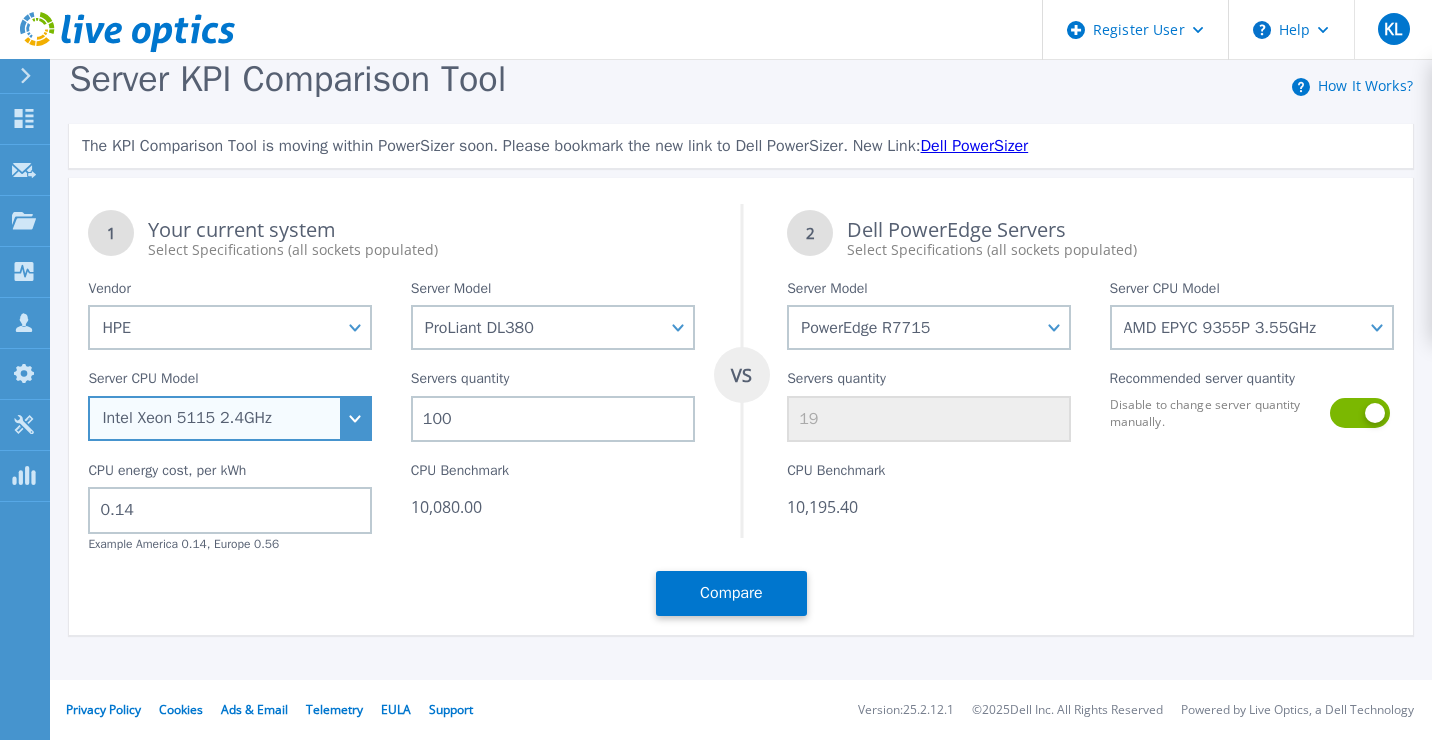 click on "Intel Xeon  5115 2.4GHz Intel Xeon  6126 2.6GHz Intel Xeon  5215L 2.5GHz Intel Xeon  8280 2.7GHz Intel Xeon  6242 2.8GHz Intel Xeon  5222 3.8GHz Intel Xeon  3104 1.7GHz Intel Xeon  8180 2.5GHz Intel Xeon  8164 2GHz Intel Xeon  4110 2.1GHz Intel Xeon  5120 2.2GHz Intel Xeon  8276M 2.2GHz Intel Xeon  6136 3GHz Intel Xeon  6137 3.9GHz Intel Xeon  6148 2.4GHz Intel Xeon  6212U 2.4GHz Intel Xeon  4215 2.5GHz Intel Xeon  8270 2.7GHz Intel Xeon  6138 2GHz Intel Xeon  5215 2.5GHz Intel Xeon  3106 1.7GHz Intel Xeon  6230N 2.3GHz Intel Xeon  6234 3.3GHz Intel Xeon  6222V 1.8GHz Intel Xeon  4116 2.1GHz Intel Xeon  6142 2.6GHz Intel Xeon  6154 3GHz Intel Xeon  6240Y 2.6GHz Intel Xeon  4210 2.2GHz Intel Xeon  8180M 2.5GHz Intel Xeon  8158 3GHz Intel Xeon  6134 3.2GHz Intel Xeon  6230 2.1GHz Intel Xeon  8260L 2.4GHz Intel Xeon  4112 2.6GHz Intel Xeon  5218N 2.3GHz Intel Xeon  8280M 2.7GHz Intel Xeon  5122 3.6GHz Intel Xeon  5117 2GHz Intel Xeon  6238M 2.1GHz Intel Xeon  4214Y 2.2GHz Intel Xeon  6244 3.6GHz" at bounding box center (230, 418) 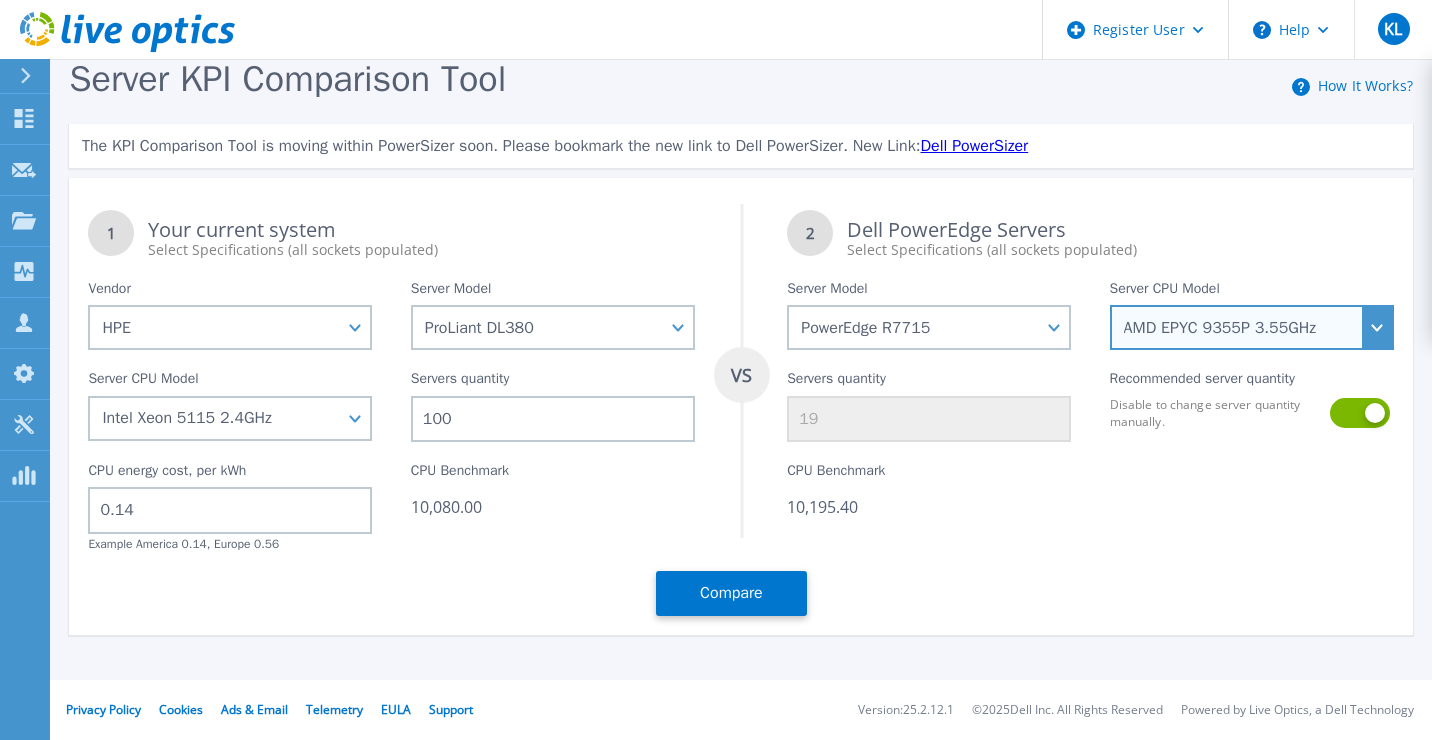 click on "AMD EPYC 9135 3.65GHz AMD EPYC 9355P 3.55GHz AMD EPYC 9575F 3.3GHz" at bounding box center [1252, 327] 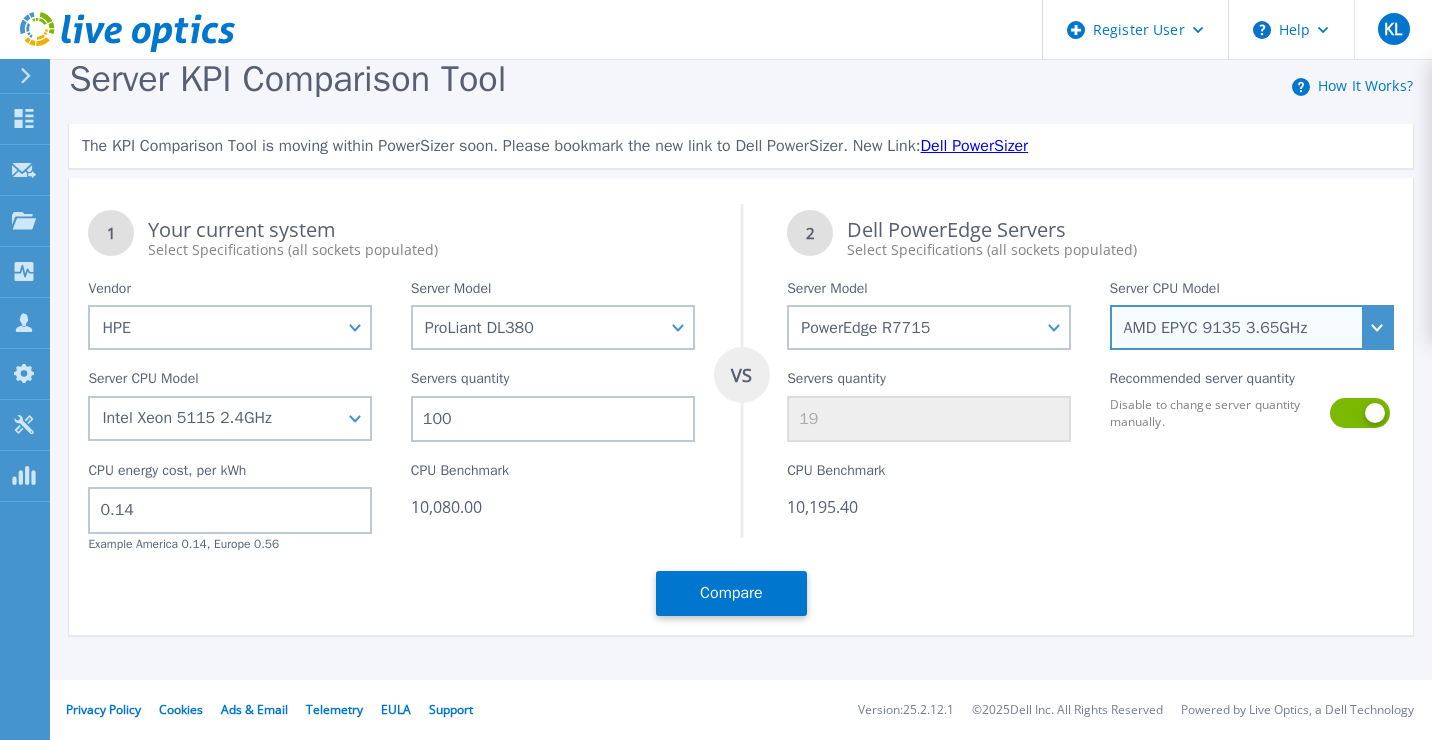 click on "AMD EPYC 9135 3.65GHz AMD EPYC 9355P 3.55GHz AMD EPYC 9575F 3.3GHz" at bounding box center (1252, 327) 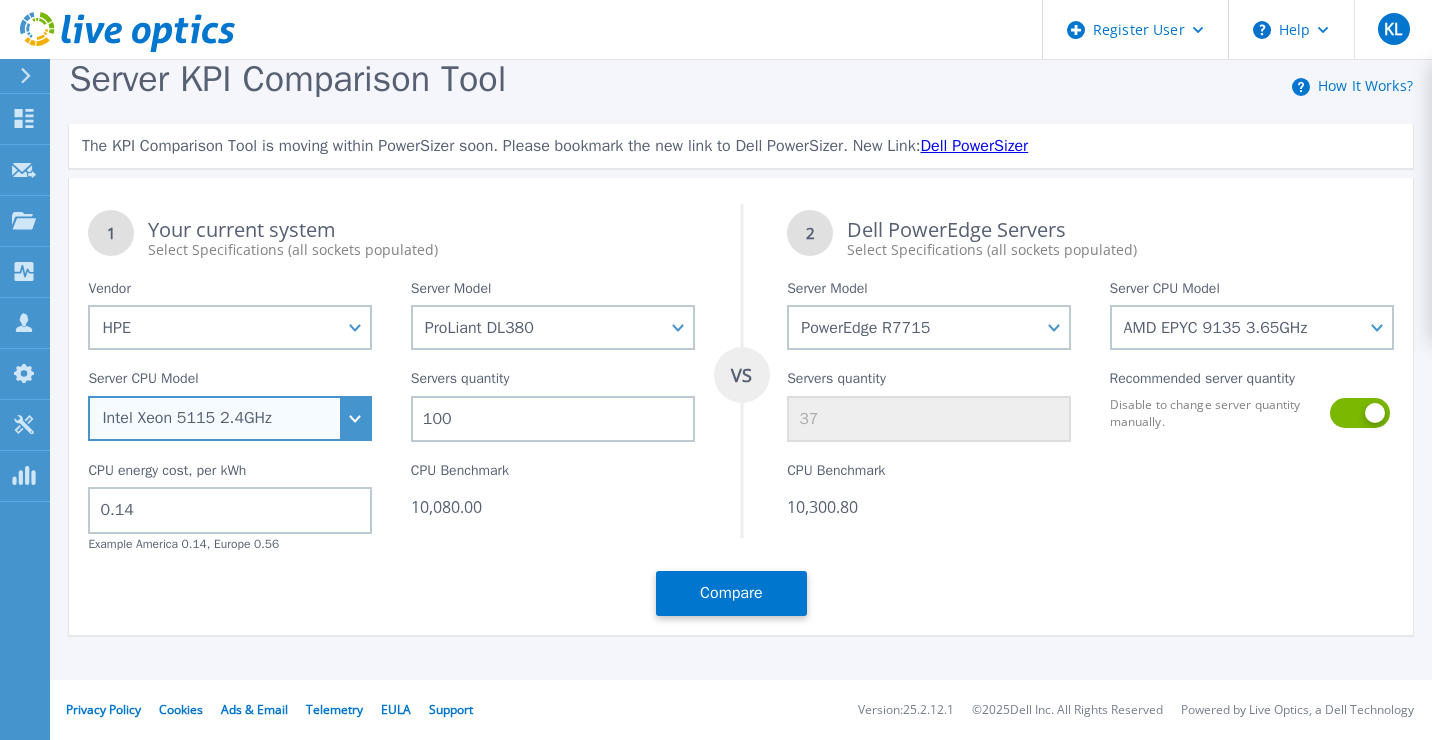 click on "Intel Xeon  5115 2.4GHz Intel Xeon  6126 2.6GHz Intel Xeon  5215L 2.5GHz Intel Xeon  8280 2.7GHz Intel Xeon  6242 2.8GHz Intel Xeon  5222 3.8GHz Intel Xeon  3104 1.7GHz Intel Xeon  8180 2.5GHz Intel Xeon  8164 2GHz Intel Xeon  4110 2.1GHz Intel Xeon  5120 2.2GHz Intel Xeon  8276M 2.2GHz Intel Xeon  6136 3GHz Intel Xeon  6137 3.9GHz Intel Xeon  6148 2.4GHz Intel Xeon  6212U 2.4GHz Intel Xeon  4215 2.5GHz Intel Xeon  8270 2.7GHz Intel Xeon  6138 2GHz Intel Xeon  5215 2.5GHz Intel Xeon  3106 1.7GHz Intel Xeon  6230N 2.3GHz Intel Xeon  6234 3.3GHz Intel Xeon  6222V 1.8GHz Intel Xeon  4116 2.1GHz Intel Xeon  6142 2.6GHz Intel Xeon  6154 3GHz Intel Xeon  6240Y 2.6GHz Intel Xeon  4210 2.2GHz Intel Xeon  8180M 2.5GHz Intel Xeon  8158 3GHz Intel Xeon  6134 3.2GHz Intel Xeon  6230 2.1GHz Intel Xeon  8260L 2.4GHz Intel Xeon  4112 2.6GHz Intel Xeon  5218N 2.3GHz Intel Xeon  8280M 2.7GHz Intel Xeon  5122 3.6GHz Intel Xeon  5117 2GHz Intel Xeon  6238M 2.1GHz Intel Xeon  4214Y 2.2GHz Intel Xeon  6244 3.6GHz" at bounding box center (230, 418) 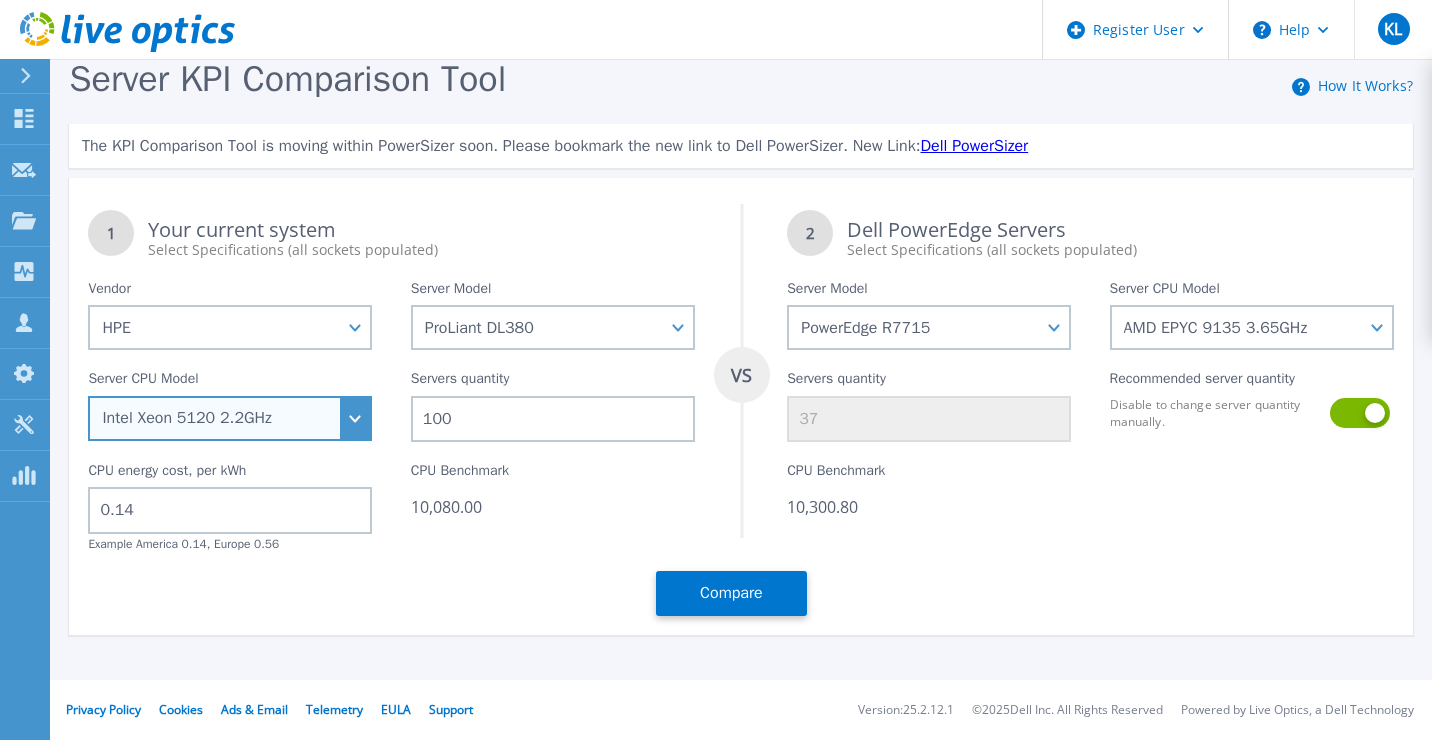 click on "Intel Xeon  5115 2.4GHz Intel Xeon  6126 2.6GHz Intel Xeon  5215L 2.5GHz Intel Xeon  8280 2.7GHz Intel Xeon  6242 2.8GHz Intel Xeon  5222 3.8GHz Intel Xeon  3104 1.7GHz Intel Xeon  8180 2.5GHz Intel Xeon  8164 2GHz Intel Xeon  4110 2.1GHz Intel Xeon  5120 2.2GHz Intel Xeon  8276M 2.2GHz Intel Xeon  6136 3GHz Intel Xeon  6137 3.9GHz Intel Xeon  6148 2.4GHz Intel Xeon  6212U 2.4GHz Intel Xeon  4215 2.5GHz Intel Xeon  8270 2.7GHz Intel Xeon  6138 2GHz Intel Xeon  5215 2.5GHz Intel Xeon  3106 1.7GHz Intel Xeon  6230N 2.3GHz Intel Xeon  6234 3.3GHz Intel Xeon  6222V 1.8GHz Intel Xeon  4116 2.1GHz Intel Xeon  6142 2.6GHz Intel Xeon  6154 3GHz Intel Xeon  6240Y 2.6GHz Intel Xeon  4210 2.2GHz Intel Xeon  8180M 2.5GHz Intel Xeon  8158 3GHz Intel Xeon  6134 3.2GHz Intel Xeon  6230 2.1GHz Intel Xeon  8260L 2.4GHz Intel Xeon  4112 2.6GHz Intel Xeon  5218N 2.3GHz Intel Xeon  8280M 2.7GHz Intel Xeon  5122 3.6GHz Intel Xeon  5117 2GHz Intel Xeon  6238M 2.1GHz Intel Xeon  4214Y 2.2GHz Intel Xeon  6244 3.6GHz" at bounding box center [230, 418] 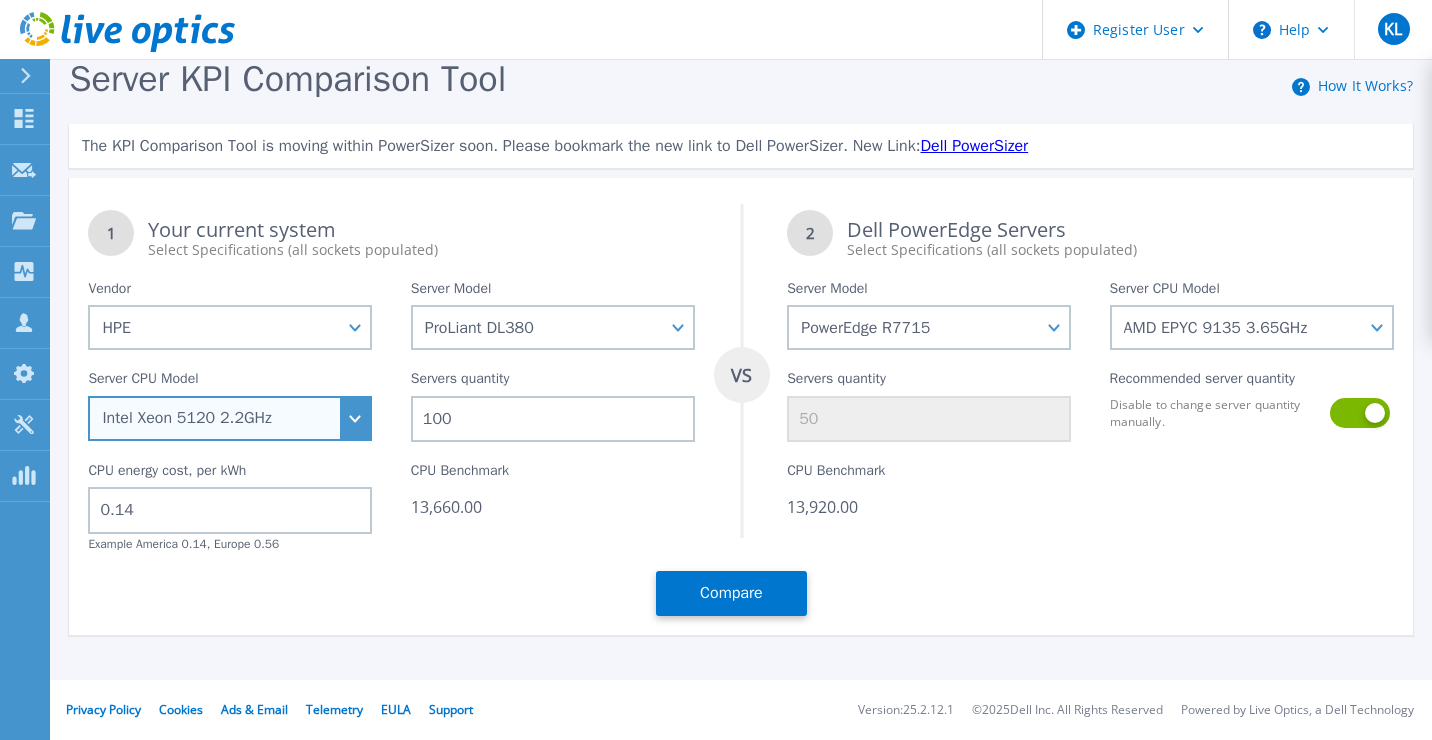 click on "Intel Xeon  5115 2.4GHz Intel Xeon  6126 2.6GHz Intel Xeon  5215L 2.5GHz Intel Xeon  8280 2.7GHz Intel Xeon  6242 2.8GHz Intel Xeon  5222 3.8GHz Intel Xeon  3104 1.7GHz Intel Xeon  8180 2.5GHz Intel Xeon  8164 2GHz Intel Xeon  4110 2.1GHz Intel Xeon  5120 2.2GHz Intel Xeon  8276M 2.2GHz Intel Xeon  6136 3GHz Intel Xeon  6137 3.9GHz Intel Xeon  6148 2.4GHz Intel Xeon  6212U 2.4GHz Intel Xeon  4215 2.5GHz Intel Xeon  8270 2.7GHz Intel Xeon  6138 2GHz Intel Xeon  5215 2.5GHz Intel Xeon  3106 1.7GHz Intel Xeon  6230N 2.3GHz Intel Xeon  6234 3.3GHz Intel Xeon  6222V 1.8GHz Intel Xeon  4116 2.1GHz Intel Xeon  6142 2.6GHz Intel Xeon  6154 3GHz Intel Xeon  6240Y 2.6GHz Intel Xeon  4210 2.2GHz Intel Xeon  8180M 2.5GHz Intel Xeon  8158 3GHz Intel Xeon  6134 3.2GHz Intel Xeon  6230 2.1GHz Intel Xeon  8260L 2.4GHz Intel Xeon  4112 2.6GHz Intel Xeon  5218N 2.3GHz Intel Xeon  8280M 2.7GHz Intel Xeon  5122 3.6GHz Intel Xeon  5117 2GHz Intel Xeon  6238M 2.1GHz Intel Xeon  4214Y 2.2GHz Intel Xeon  6244 3.6GHz" at bounding box center (230, 418) 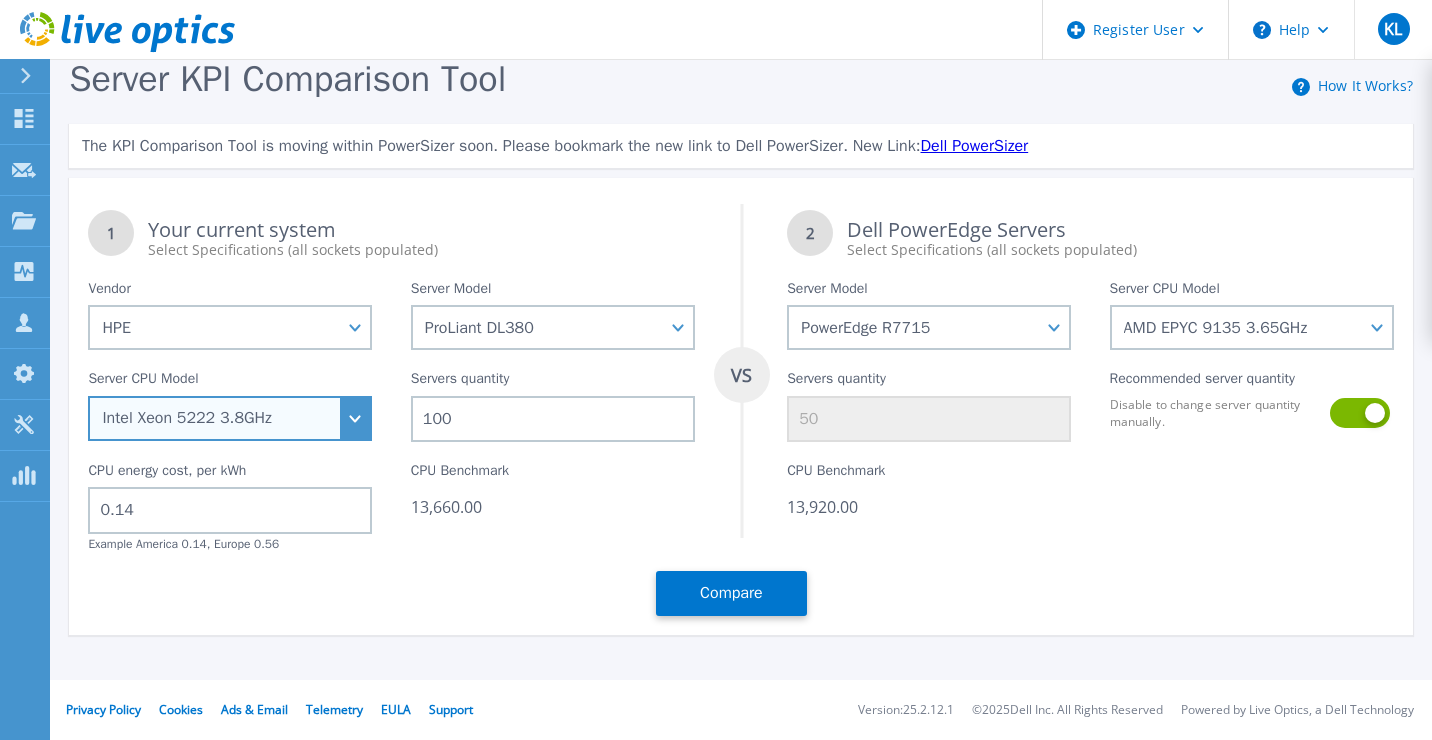 click on "Intel Xeon  5115 2.4GHz Intel Xeon  6126 2.6GHz Intel Xeon  5215L 2.5GHz Intel Xeon  8280 2.7GHz Intel Xeon  6242 2.8GHz Intel Xeon  5222 3.8GHz Intel Xeon  3104 1.7GHz Intel Xeon  8180 2.5GHz Intel Xeon  8164 2GHz Intel Xeon  4110 2.1GHz Intel Xeon  5120 2.2GHz Intel Xeon  8276M 2.2GHz Intel Xeon  6136 3GHz Intel Xeon  6137 3.9GHz Intel Xeon  6148 2.4GHz Intel Xeon  6212U 2.4GHz Intel Xeon  4215 2.5GHz Intel Xeon  8270 2.7GHz Intel Xeon  6138 2GHz Intel Xeon  5215 2.5GHz Intel Xeon  3106 1.7GHz Intel Xeon  6230N 2.3GHz Intel Xeon  6234 3.3GHz Intel Xeon  6222V 1.8GHz Intel Xeon  4116 2.1GHz Intel Xeon  6142 2.6GHz Intel Xeon  6154 3GHz Intel Xeon  6240Y 2.6GHz Intel Xeon  4210 2.2GHz Intel Xeon  8180M 2.5GHz Intel Xeon  8158 3GHz Intel Xeon  6134 3.2GHz Intel Xeon  6230 2.1GHz Intel Xeon  8260L 2.4GHz Intel Xeon  4112 2.6GHz Intel Xeon  5218N 2.3GHz Intel Xeon  8280M 2.7GHz Intel Xeon  5122 3.6GHz Intel Xeon  5117 2GHz Intel Xeon  6238M 2.1GHz Intel Xeon  4214Y 2.2GHz Intel Xeon  6244 3.6GHz" at bounding box center [230, 418] 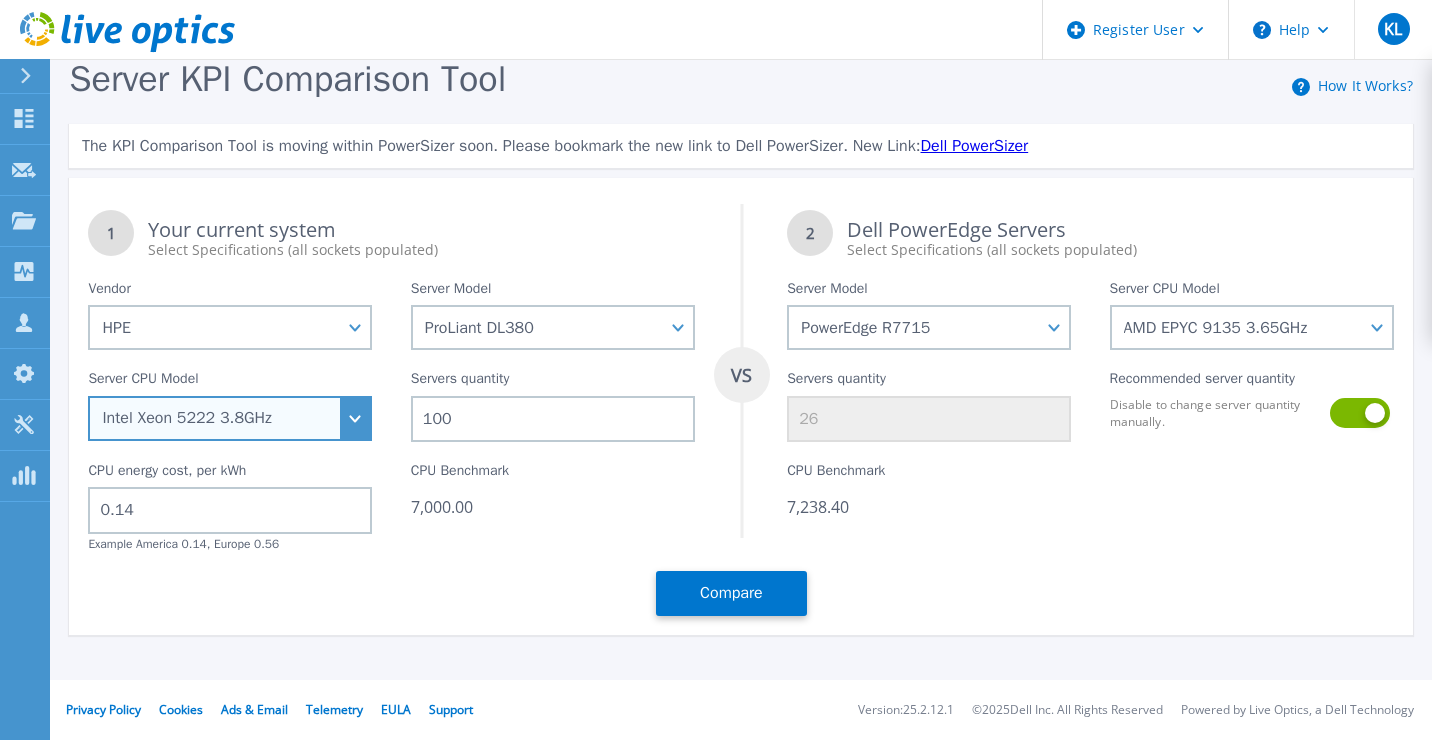 click on "Intel Xeon  5115 2.4GHz Intel Xeon  6126 2.6GHz Intel Xeon  5215L 2.5GHz Intel Xeon  8280 2.7GHz Intel Xeon  6242 2.8GHz Intel Xeon  5222 3.8GHz Intel Xeon  3104 1.7GHz Intel Xeon  8180 2.5GHz Intel Xeon  8164 2GHz Intel Xeon  4110 2.1GHz Intel Xeon  5120 2.2GHz Intel Xeon  8276M 2.2GHz Intel Xeon  6136 3GHz Intel Xeon  6137 3.9GHz Intel Xeon  6148 2.4GHz Intel Xeon  6212U 2.4GHz Intel Xeon  4215 2.5GHz Intel Xeon  8270 2.7GHz Intel Xeon  6138 2GHz Intel Xeon  5215 2.5GHz Intel Xeon  3106 1.7GHz Intel Xeon  6230N 2.3GHz Intel Xeon  6234 3.3GHz Intel Xeon  6222V 1.8GHz Intel Xeon  4116 2.1GHz Intel Xeon  6142 2.6GHz Intel Xeon  6154 3GHz Intel Xeon  6240Y 2.6GHz Intel Xeon  4210 2.2GHz Intel Xeon  8180M 2.5GHz Intel Xeon  8158 3GHz Intel Xeon  6134 3.2GHz Intel Xeon  6230 2.1GHz Intel Xeon  8260L 2.4GHz Intel Xeon  4112 2.6GHz Intel Xeon  5218N 2.3GHz Intel Xeon  8280M 2.7GHz Intel Xeon  5122 3.6GHz Intel Xeon  5117 2GHz Intel Xeon  6238M 2.1GHz Intel Xeon  4214Y 2.2GHz Intel Xeon  6244 3.6GHz" at bounding box center (230, 418) 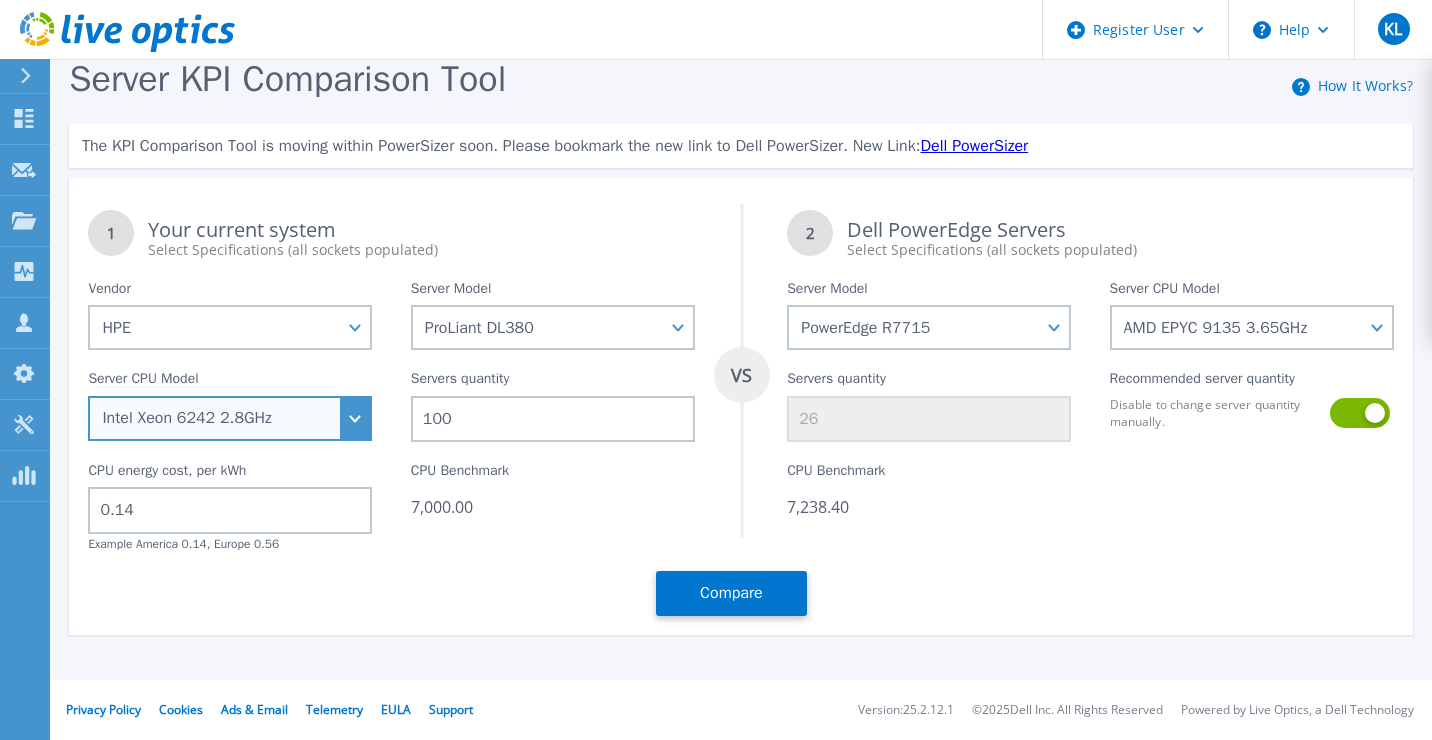 click on "Intel Xeon  5115 2.4GHz Intel Xeon  6126 2.6GHz Intel Xeon  5215L 2.5GHz Intel Xeon  8280 2.7GHz Intel Xeon  6242 2.8GHz Intel Xeon  5222 3.8GHz Intel Xeon  3104 1.7GHz Intel Xeon  8180 2.5GHz Intel Xeon  8164 2GHz Intel Xeon  4110 2.1GHz Intel Xeon  5120 2.2GHz Intel Xeon  8276M 2.2GHz Intel Xeon  6136 3GHz Intel Xeon  6137 3.9GHz Intel Xeon  6148 2.4GHz Intel Xeon  6212U 2.4GHz Intel Xeon  4215 2.5GHz Intel Xeon  8270 2.7GHz Intel Xeon  6138 2GHz Intel Xeon  5215 2.5GHz Intel Xeon  3106 1.7GHz Intel Xeon  6230N 2.3GHz Intel Xeon  6234 3.3GHz Intel Xeon  6222V 1.8GHz Intel Xeon  4116 2.1GHz Intel Xeon  6142 2.6GHz Intel Xeon  6154 3GHz Intel Xeon  6240Y 2.6GHz Intel Xeon  4210 2.2GHz Intel Xeon  8180M 2.5GHz Intel Xeon  8158 3GHz Intel Xeon  6134 3.2GHz Intel Xeon  6230 2.1GHz Intel Xeon  8260L 2.4GHz Intel Xeon  4112 2.6GHz Intel Xeon  5218N 2.3GHz Intel Xeon  8280M 2.7GHz Intel Xeon  5122 3.6GHz Intel Xeon  5117 2GHz Intel Xeon  6238M 2.1GHz Intel Xeon  4214Y 2.2GHz Intel Xeon  6244 3.6GHz" at bounding box center (230, 418) 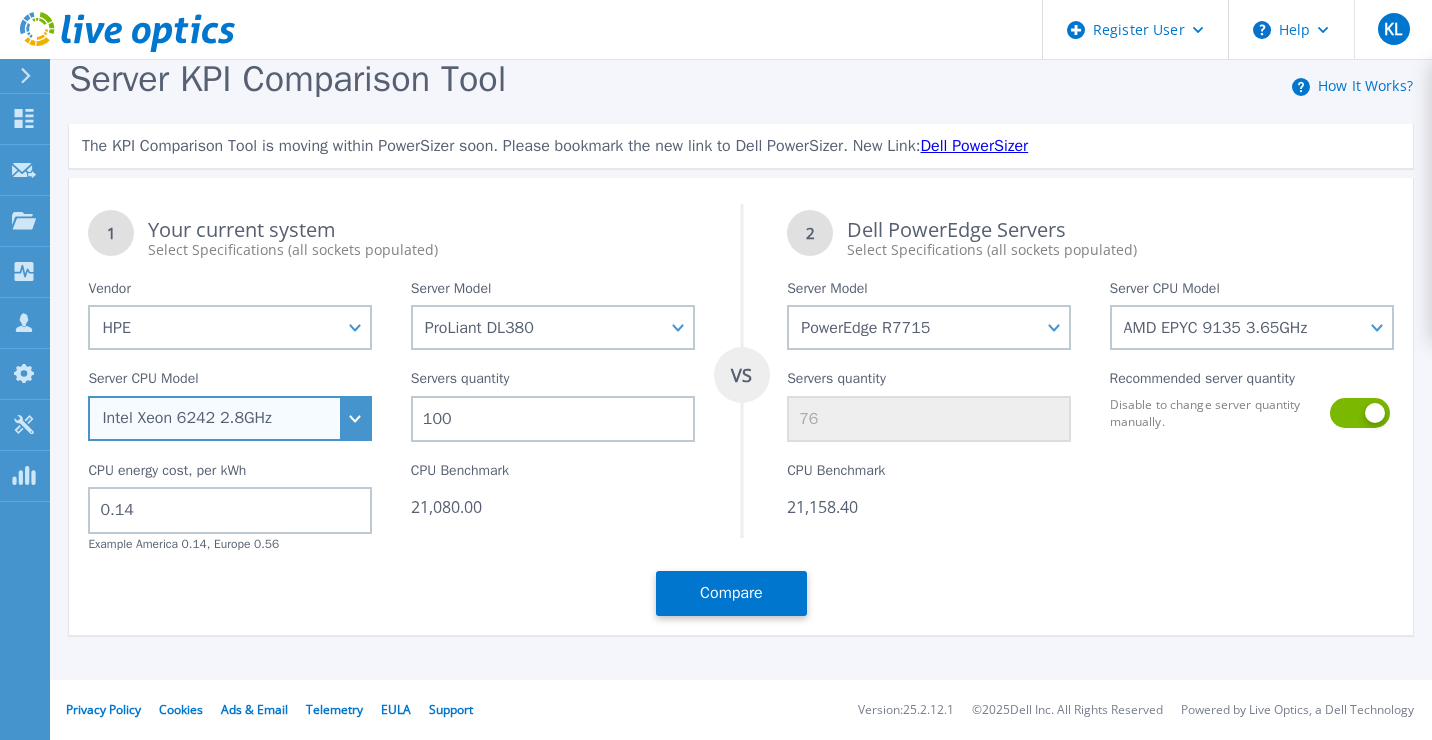 click on "Intel Xeon  5115 2.4GHz Intel Xeon  6126 2.6GHz Intel Xeon  5215L 2.5GHz Intel Xeon  8280 2.7GHz Intel Xeon  6242 2.8GHz Intel Xeon  5222 3.8GHz Intel Xeon  3104 1.7GHz Intel Xeon  8180 2.5GHz Intel Xeon  8164 2GHz Intel Xeon  4110 2.1GHz Intel Xeon  5120 2.2GHz Intel Xeon  8276M 2.2GHz Intel Xeon  6136 3GHz Intel Xeon  6137 3.9GHz Intel Xeon  6148 2.4GHz Intel Xeon  6212U 2.4GHz Intel Xeon  4215 2.5GHz Intel Xeon  8270 2.7GHz Intel Xeon  6138 2GHz Intel Xeon  5215 2.5GHz Intel Xeon  3106 1.7GHz Intel Xeon  6230N 2.3GHz Intel Xeon  6234 3.3GHz Intel Xeon  6222V 1.8GHz Intel Xeon  4116 2.1GHz Intel Xeon  6142 2.6GHz Intel Xeon  6154 3GHz Intel Xeon  6240Y 2.6GHz Intel Xeon  4210 2.2GHz Intel Xeon  8180M 2.5GHz Intel Xeon  8158 3GHz Intel Xeon  6134 3.2GHz Intel Xeon  6230 2.1GHz Intel Xeon  8260L 2.4GHz Intel Xeon  4112 2.6GHz Intel Xeon  5218N 2.3GHz Intel Xeon  8280M 2.7GHz Intel Xeon  5122 3.6GHz Intel Xeon  5117 2GHz Intel Xeon  6238M 2.1GHz Intel Xeon  4214Y 2.2GHz Intel Xeon  6244 3.6GHz" at bounding box center [230, 418] 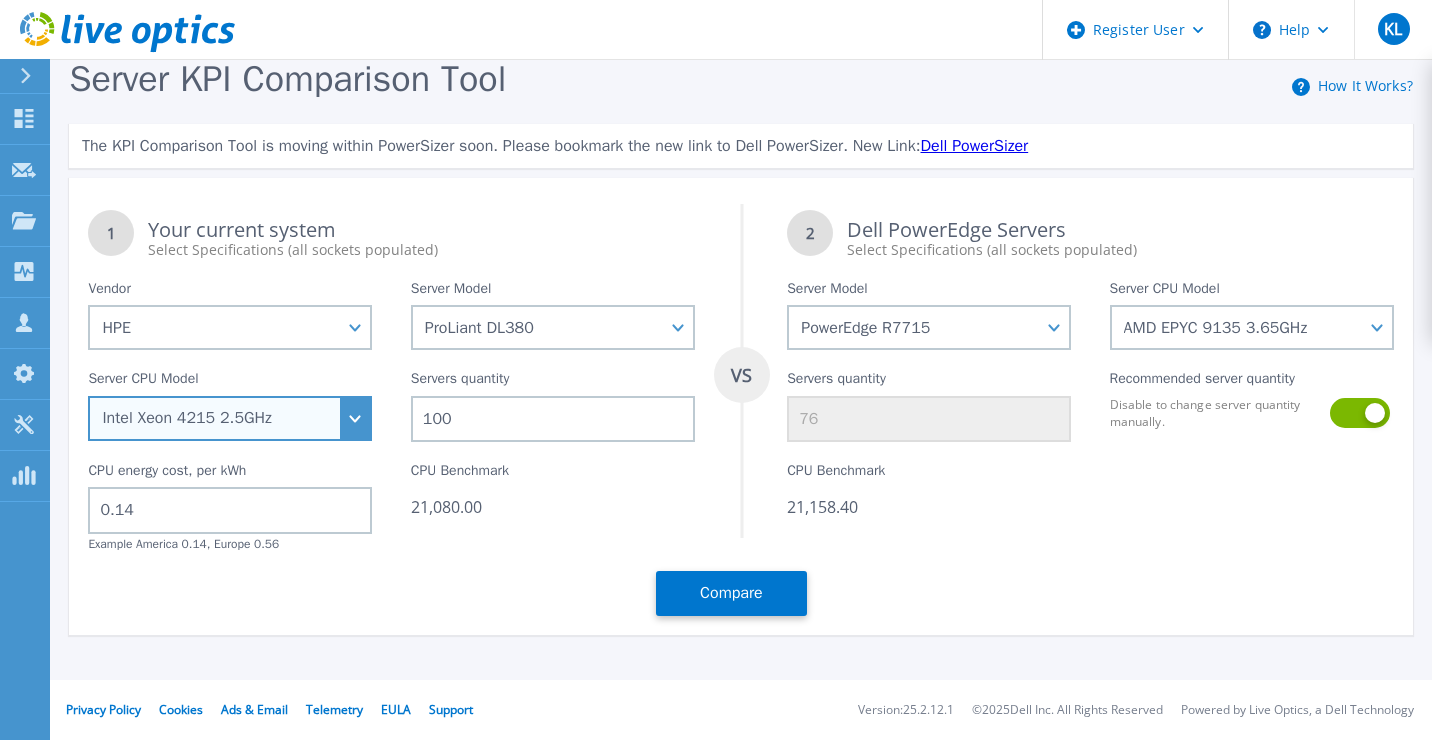 click on "Intel Xeon  5115 2.4GHz Intel Xeon  6126 2.6GHz Intel Xeon  5215L 2.5GHz Intel Xeon  8280 2.7GHz Intel Xeon  6242 2.8GHz Intel Xeon  5222 3.8GHz Intel Xeon  3104 1.7GHz Intel Xeon  8180 2.5GHz Intel Xeon  8164 2GHz Intel Xeon  4110 2.1GHz Intel Xeon  5120 2.2GHz Intel Xeon  8276M 2.2GHz Intel Xeon  6136 3GHz Intel Xeon  6137 3.9GHz Intel Xeon  6148 2.4GHz Intel Xeon  6212U 2.4GHz Intel Xeon  4215 2.5GHz Intel Xeon  8270 2.7GHz Intel Xeon  6138 2GHz Intel Xeon  5215 2.5GHz Intel Xeon  3106 1.7GHz Intel Xeon  6230N 2.3GHz Intel Xeon  6234 3.3GHz Intel Xeon  6222V 1.8GHz Intel Xeon  4116 2.1GHz Intel Xeon  6142 2.6GHz Intel Xeon  6154 3GHz Intel Xeon  6240Y 2.6GHz Intel Xeon  4210 2.2GHz Intel Xeon  8180M 2.5GHz Intel Xeon  8158 3GHz Intel Xeon  6134 3.2GHz Intel Xeon  6230 2.1GHz Intel Xeon  8260L 2.4GHz Intel Xeon  4112 2.6GHz Intel Xeon  5218N 2.3GHz Intel Xeon  8280M 2.7GHz Intel Xeon  5122 3.6GHz Intel Xeon  5117 2GHz Intel Xeon  6238M 2.1GHz Intel Xeon  4214Y 2.2GHz Intel Xeon  6244 3.6GHz" at bounding box center (230, 418) 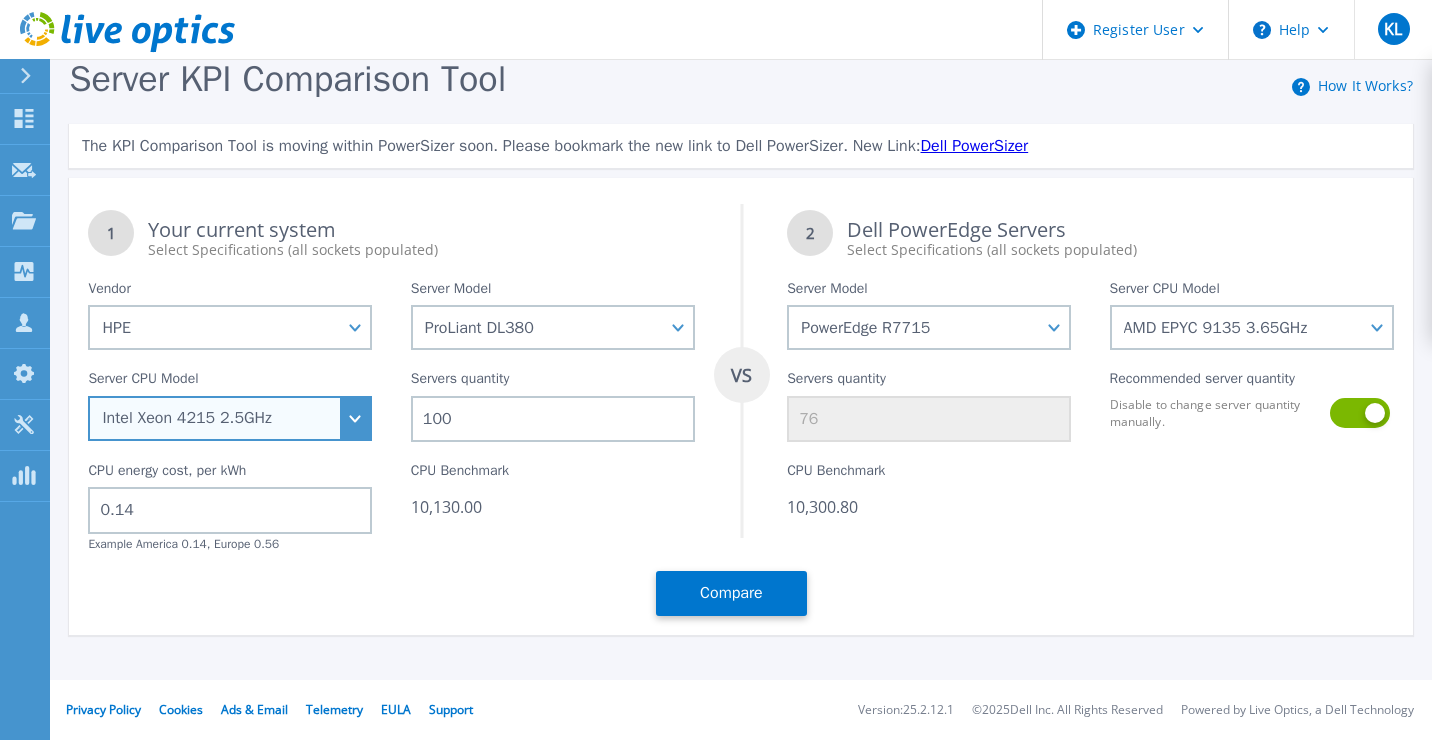 type on "37" 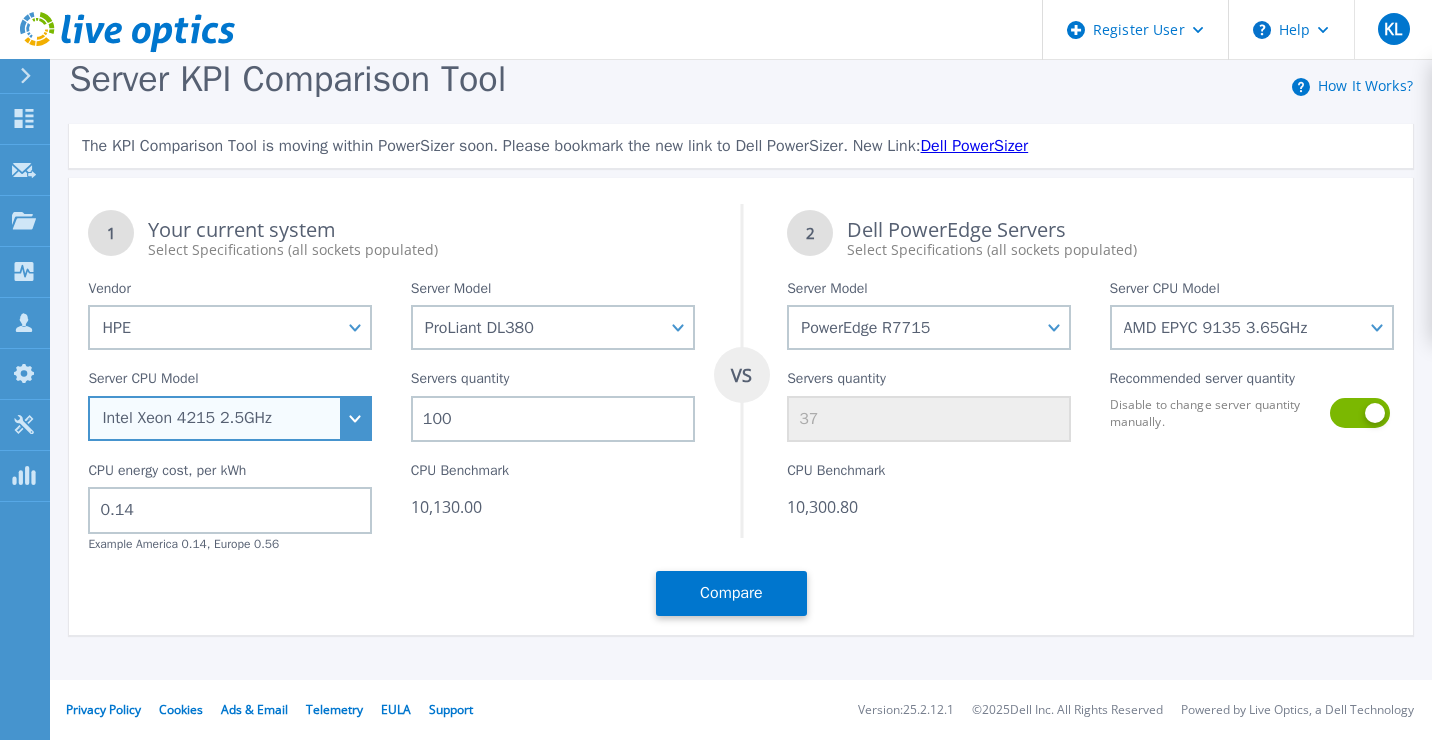 click on "Intel Xeon  5115 2.4GHz Intel Xeon  6126 2.6GHz Intel Xeon  5215L 2.5GHz Intel Xeon  8280 2.7GHz Intel Xeon  6242 2.8GHz Intel Xeon  5222 3.8GHz Intel Xeon  3104 1.7GHz Intel Xeon  8180 2.5GHz Intel Xeon  8164 2GHz Intel Xeon  4110 2.1GHz Intel Xeon  5120 2.2GHz Intel Xeon  8276M 2.2GHz Intel Xeon  6136 3GHz Intel Xeon  6137 3.9GHz Intel Xeon  6148 2.4GHz Intel Xeon  6212U 2.4GHz Intel Xeon  4215 2.5GHz Intel Xeon  8270 2.7GHz Intel Xeon  6138 2GHz Intel Xeon  5215 2.5GHz Intel Xeon  3106 1.7GHz Intel Xeon  6230N 2.3GHz Intel Xeon  6234 3.3GHz Intel Xeon  6222V 1.8GHz Intel Xeon  4116 2.1GHz Intel Xeon  6142 2.6GHz Intel Xeon  6154 3GHz Intel Xeon  6240Y 2.6GHz Intel Xeon  4210 2.2GHz Intel Xeon  8180M 2.5GHz Intel Xeon  8158 3GHz Intel Xeon  6134 3.2GHz Intel Xeon  6230 2.1GHz Intel Xeon  8260L 2.4GHz Intel Xeon  4112 2.6GHz Intel Xeon  5218N 2.3GHz Intel Xeon  8280M 2.7GHz Intel Xeon  5122 3.6GHz Intel Xeon  5117 2GHz Intel Xeon  6238M 2.1GHz Intel Xeon  4214Y 2.2GHz Intel Xeon  6244 3.6GHz" at bounding box center [230, 418] 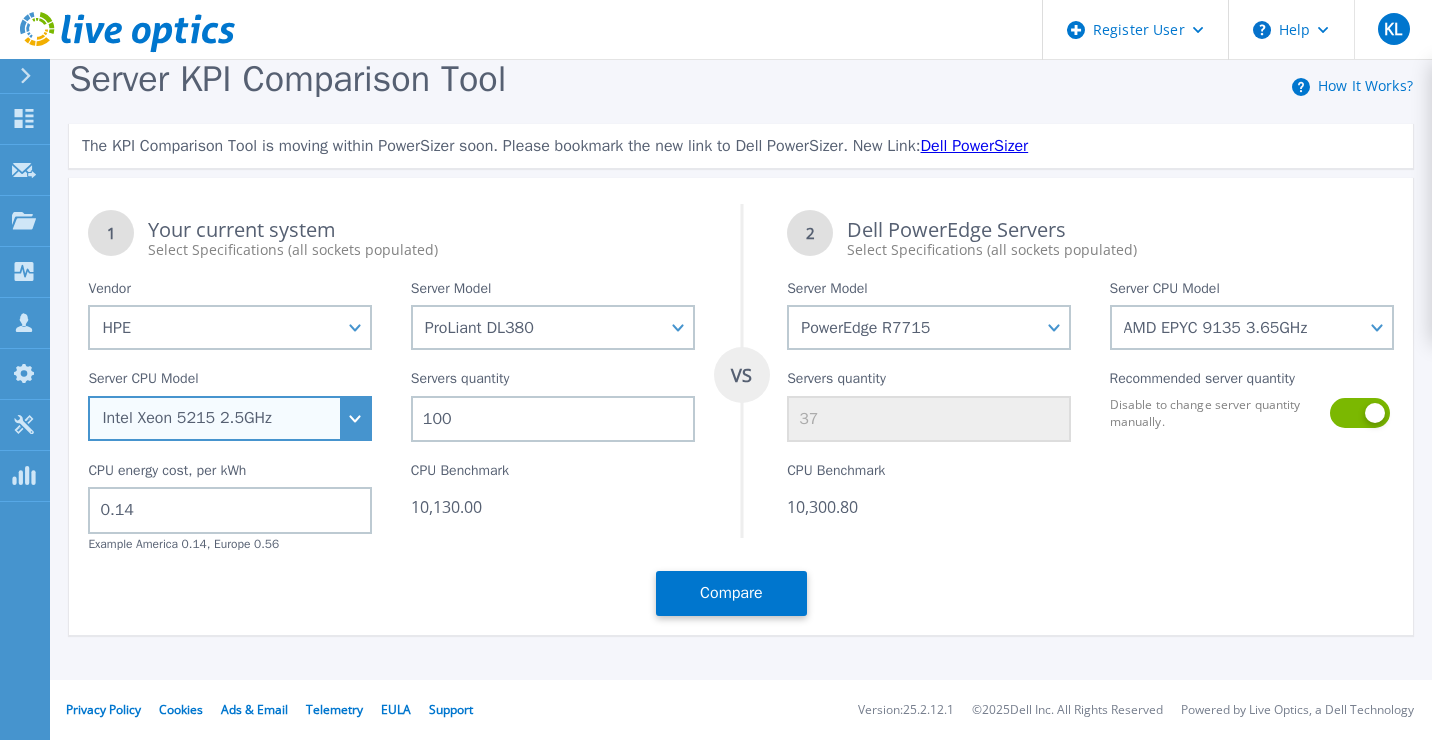 click on "Intel Xeon  5115 2.4GHz Intel Xeon  6126 2.6GHz Intel Xeon  5215L 2.5GHz Intel Xeon  8280 2.7GHz Intel Xeon  6242 2.8GHz Intel Xeon  5222 3.8GHz Intel Xeon  3104 1.7GHz Intel Xeon  8180 2.5GHz Intel Xeon  8164 2GHz Intel Xeon  4110 2.1GHz Intel Xeon  5120 2.2GHz Intel Xeon  8276M 2.2GHz Intel Xeon  6136 3GHz Intel Xeon  6137 3.9GHz Intel Xeon  6148 2.4GHz Intel Xeon  6212U 2.4GHz Intel Xeon  4215 2.5GHz Intel Xeon  8270 2.7GHz Intel Xeon  6138 2GHz Intel Xeon  5215 2.5GHz Intel Xeon  3106 1.7GHz Intel Xeon  6230N 2.3GHz Intel Xeon  6234 3.3GHz Intel Xeon  6222V 1.8GHz Intel Xeon  4116 2.1GHz Intel Xeon  6142 2.6GHz Intel Xeon  6154 3GHz Intel Xeon  6240Y 2.6GHz Intel Xeon  4210 2.2GHz Intel Xeon  8180M 2.5GHz Intel Xeon  8158 3GHz Intel Xeon  6134 3.2GHz Intel Xeon  6230 2.1GHz Intel Xeon  8260L 2.4GHz Intel Xeon  4112 2.6GHz Intel Xeon  5218N 2.3GHz Intel Xeon  8280M 2.7GHz Intel Xeon  5122 3.6GHz Intel Xeon  5117 2GHz Intel Xeon  6238M 2.1GHz Intel Xeon  4214Y 2.2GHz Intel Xeon  6244 3.6GHz" at bounding box center [230, 418] 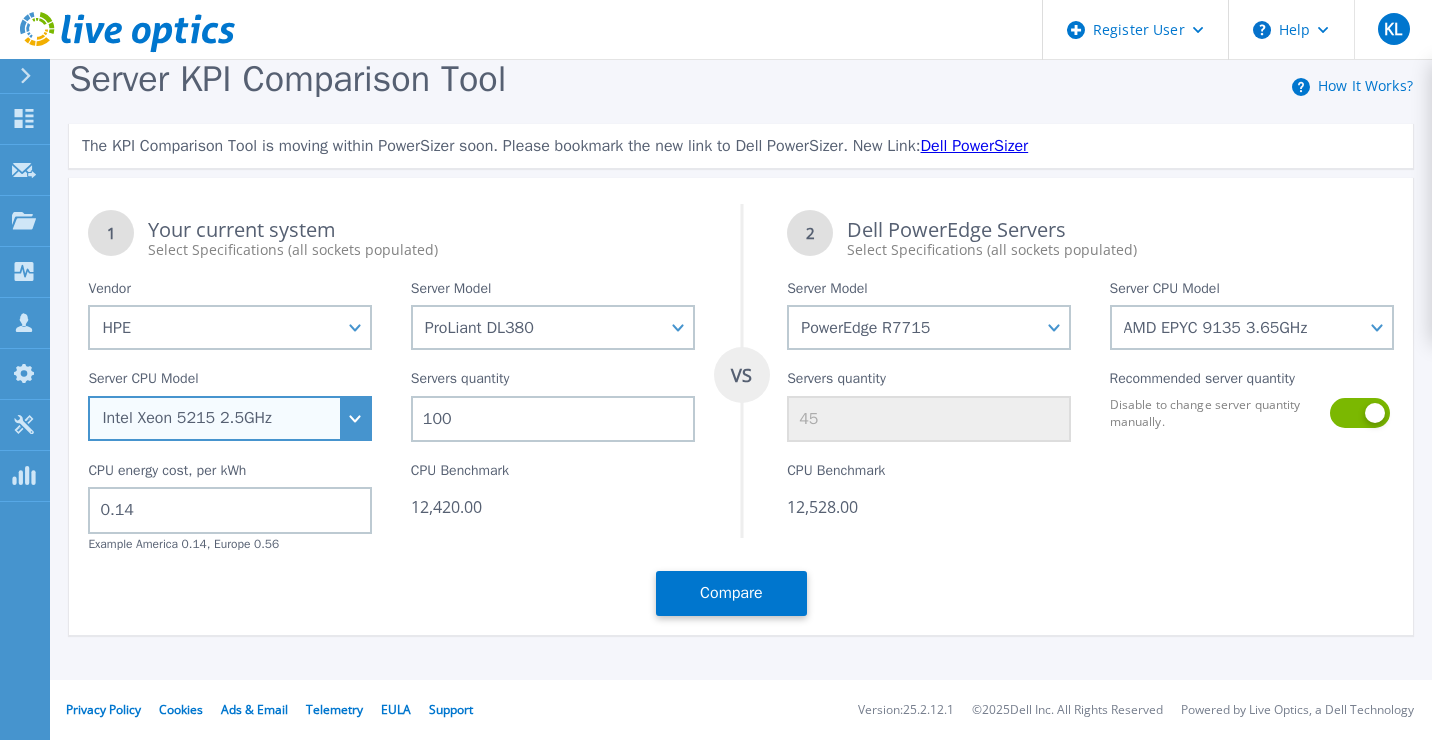 click on "Intel Xeon  5115 2.4GHz Intel Xeon  6126 2.6GHz Intel Xeon  5215L 2.5GHz Intel Xeon  8280 2.7GHz Intel Xeon  6242 2.8GHz Intel Xeon  5222 3.8GHz Intel Xeon  3104 1.7GHz Intel Xeon  8180 2.5GHz Intel Xeon  8164 2GHz Intel Xeon  4110 2.1GHz Intel Xeon  5120 2.2GHz Intel Xeon  8276M 2.2GHz Intel Xeon  6136 3GHz Intel Xeon  6137 3.9GHz Intel Xeon  6148 2.4GHz Intel Xeon  6212U 2.4GHz Intel Xeon  4215 2.5GHz Intel Xeon  8270 2.7GHz Intel Xeon  6138 2GHz Intel Xeon  5215 2.5GHz Intel Xeon  3106 1.7GHz Intel Xeon  6230N 2.3GHz Intel Xeon  6234 3.3GHz Intel Xeon  6222V 1.8GHz Intel Xeon  4116 2.1GHz Intel Xeon  6142 2.6GHz Intel Xeon  6154 3GHz Intel Xeon  6240Y 2.6GHz Intel Xeon  4210 2.2GHz Intel Xeon  8180M 2.5GHz Intel Xeon  8158 3GHz Intel Xeon  6134 3.2GHz Intel Xeon  6230 2.1GHz Intel Xeon  8260L 2.4GHz Intel Xeon  4112 2.6GHz Intel Xeon  5218N 2.3GHz Intel Xeon  8280M 2.7GHz Intel Xeon  5122 3.6GHz Intel Xeon  5117 2GHz Intel Xeon  6238M 2.1GHz Intel Xeon  4214Y 2.2GHz Intel Xeon  6244 3.6GHz" at bounding box center [230, 418] 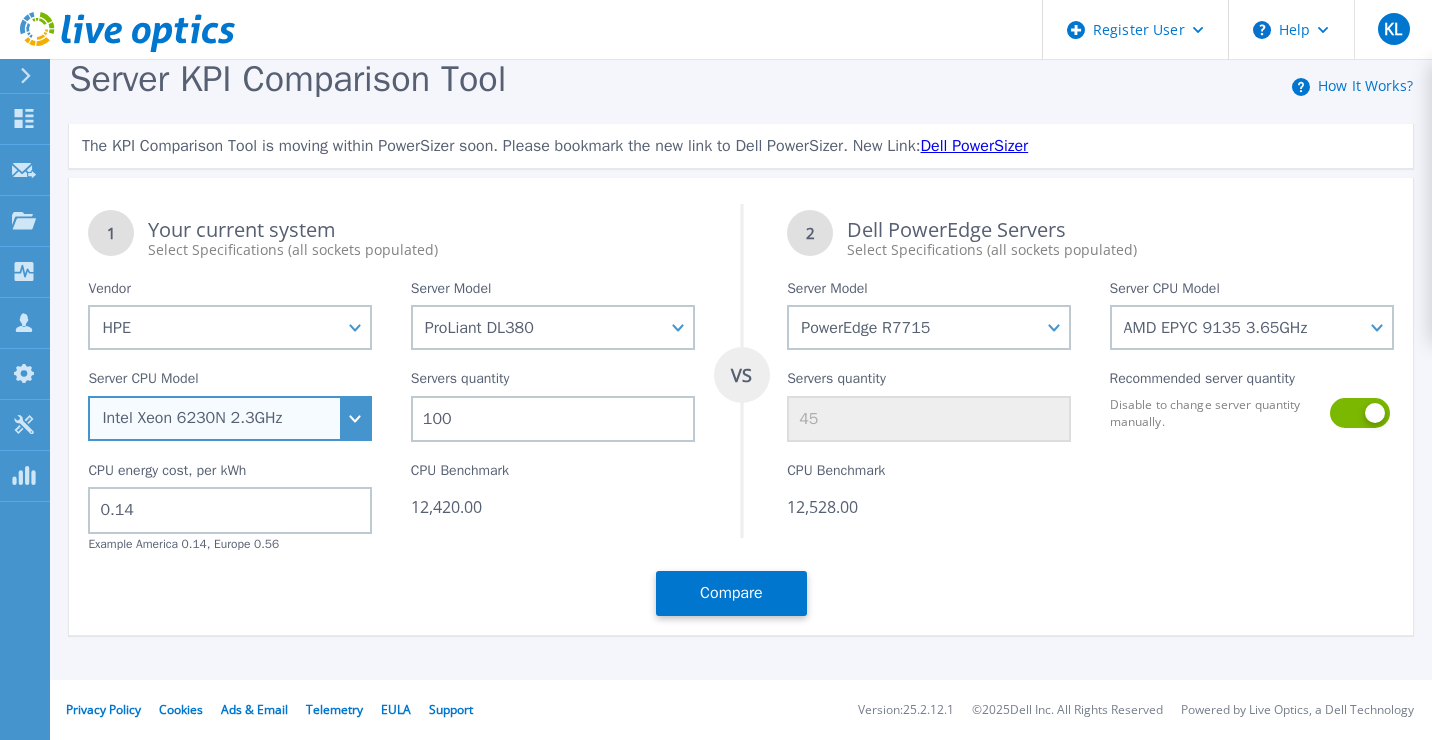 click on "Intel Xeon  5115 2.4GHz Intel Xeon  6126 2.6GHz Intel Xeon  5215L 2.5GHz Intel Xeon  8280 2.7GHz Intel Xeon  6242 2.8GHz Intel Xeon  5222 3.8GHz Intel Xeon  3104 1.7GHz Intel Xeon  8180 2.5GHz Intel Xeon  8164 2GHz Intel Xeon  4110 2.1GHz Intel Xeon  5120 2.2GHz Intel Xeon  8276M 2.2GHz Intel Xeon  6136 3GHz Intel Xeon  6137 3.9GHz Intel Xeon  6148 2.4GHz Intel Xeon  6212U 2.4GHz Intel Xeon  4215 2.5GHz Intel Xeon  8270 2.7GHz Intel Xeon  6138 2GHz Intel Xeon  5215 2.5GHz Intel Xeon  3106 1.7GHz Intel Xeon  6230N 2.3GHz Intel Xeon  6234 3.3GHz Intel Xeon  6222V 1.8GHz Intel Xeon  4116 2.1GHz Intel Xeon  6142 2.6GHz Intel Xeon  6154 3GHz Intel Xeon  6240Y 2.6GHz Intel Xeon  4210 2.2GHz Intel Xeon  8180M 2.5GHz Intel Xeon  8158 3GHz Intel Xeon  6134 3.2GHz Intel Xeon  6230 2.1GHz Intel Xeon  8260L 2.4GHz Intel Xeon  4112 2.6GHz Intel Xeon  5218N 2.3GHz Intel Xeon  8280M 2.7GHz Intel Xeon  5122 3.6GHz Intel Xeon  5117 2GHz Intel Xeon  6238M 2.1GHz Intel Xeon  4214Y 2.2GHz Intel Xeon  6244 3.6GHz" at bounding box center [230, 418] 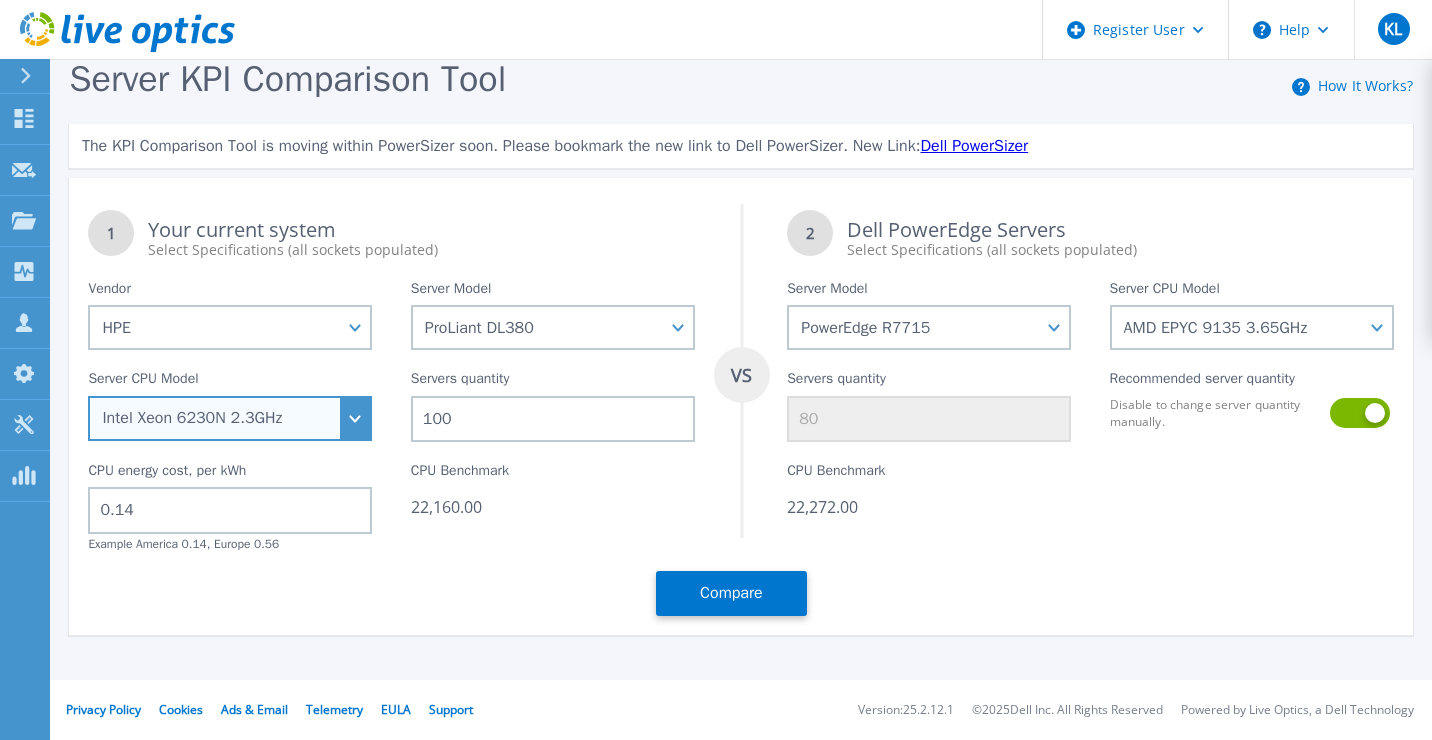 click on "Intel Xeon  5115 2.4GHz Intel Xeon  6126 2.6GHz Intel Xeon  5215L 2.5GHz Intel Xeon  8280 2.7GHz Intel Xeon  6242 2.8GHz Intel Xeon  5222 3.8GHz Intel Xeon  3104 1.7GHz Intel Xeon  8180 2.5GHz Intel Xeon  8164 2GHz Intel Xeon  4110 2.1GHz Intel Xeon  5120 2.2GHz Intel Xeon  8276M 2.2GHz Intel Xeon  6136 3GHz Intel Xeon  6137 3.9GHz Intel Xeon  6148 2.4GHz Intel Xeon  6212U 2.4GHz Intel Xeon  4215 2.5GHz Intel Xeon  8270 2.7GHz Intel Xeon  6138 2GHz Intel Xeon  5215 2.5GHz Intel Xeon  3106 1.7GHz Intel Xeon  6230N 2.3GHz Intel Xeon  6234 3.3GHz Intel Xeon  6222V 1.8GHz Intel Xeon  4116 2.1GHz Intel Xeon  6142 2.6GHz Intel Xeon  6154 3GHz Intel Xeon  6240Y 2.6GHz Intel Xeon  4210 2.2GHz Intel Xeon  8180M 2.5GHz Intel Xeon  8158 3GHz Intel Xeon  6134 3.2GHz Intel Xeon  6230 2.1GHz Intel Xeon  8260L 2.4GHz Intel Xeon  4112 2.6GHz Intel Xeon  5218N 2.3GHz Intel Xeon  8280M 2.7GHz Intel Xeon  5122 3.6GHz Intel Xeon  5117 2GHz Intel Xeon  6238M 2.1GHz Intel Xeon  4214Y 2.2GHz Intel Xeon  6244 3.6GHz" at bounding box center (230, 418) 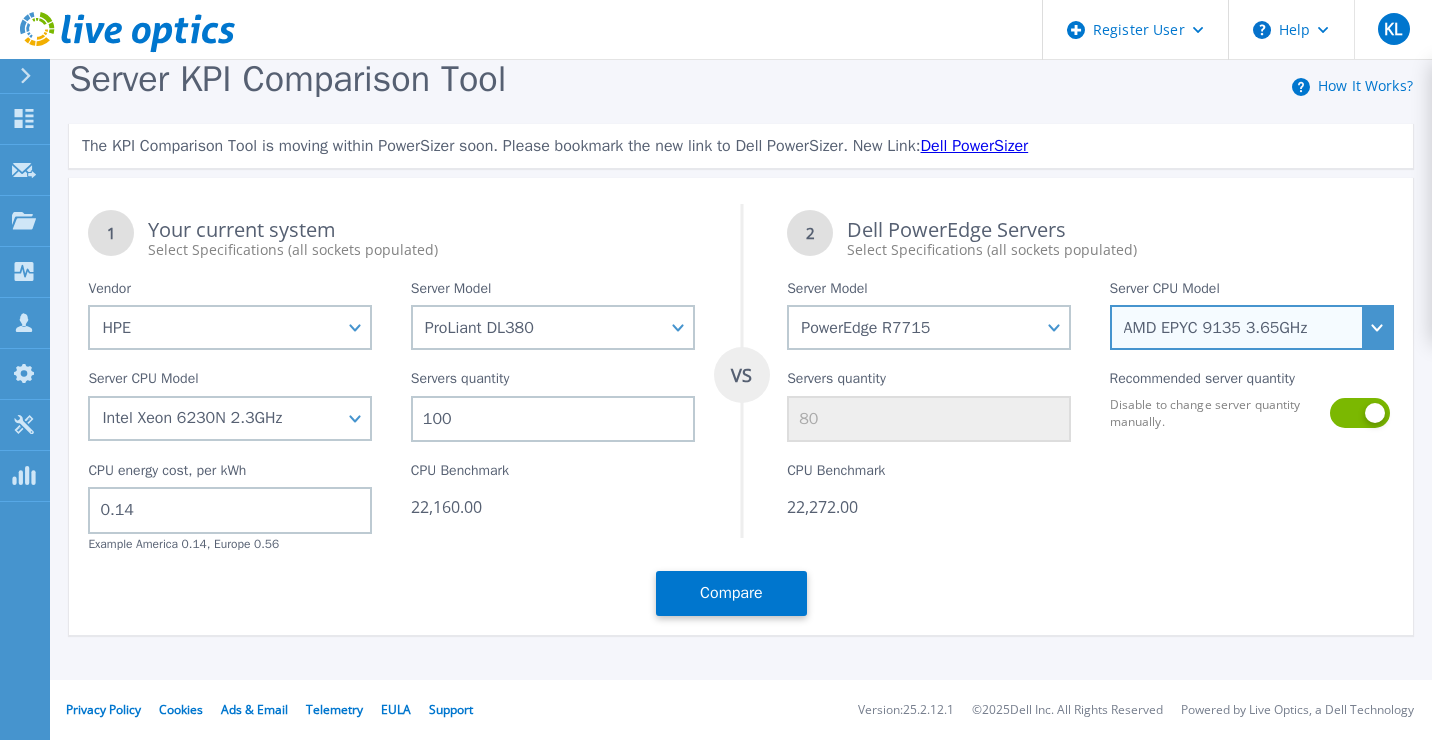 click on "AMD EPYC 9135 3.65GHz AMD EPYC 9355P 3.55GHz AMD EPYC 9575F 3.3GHz" at bounding box center [1252, 327] 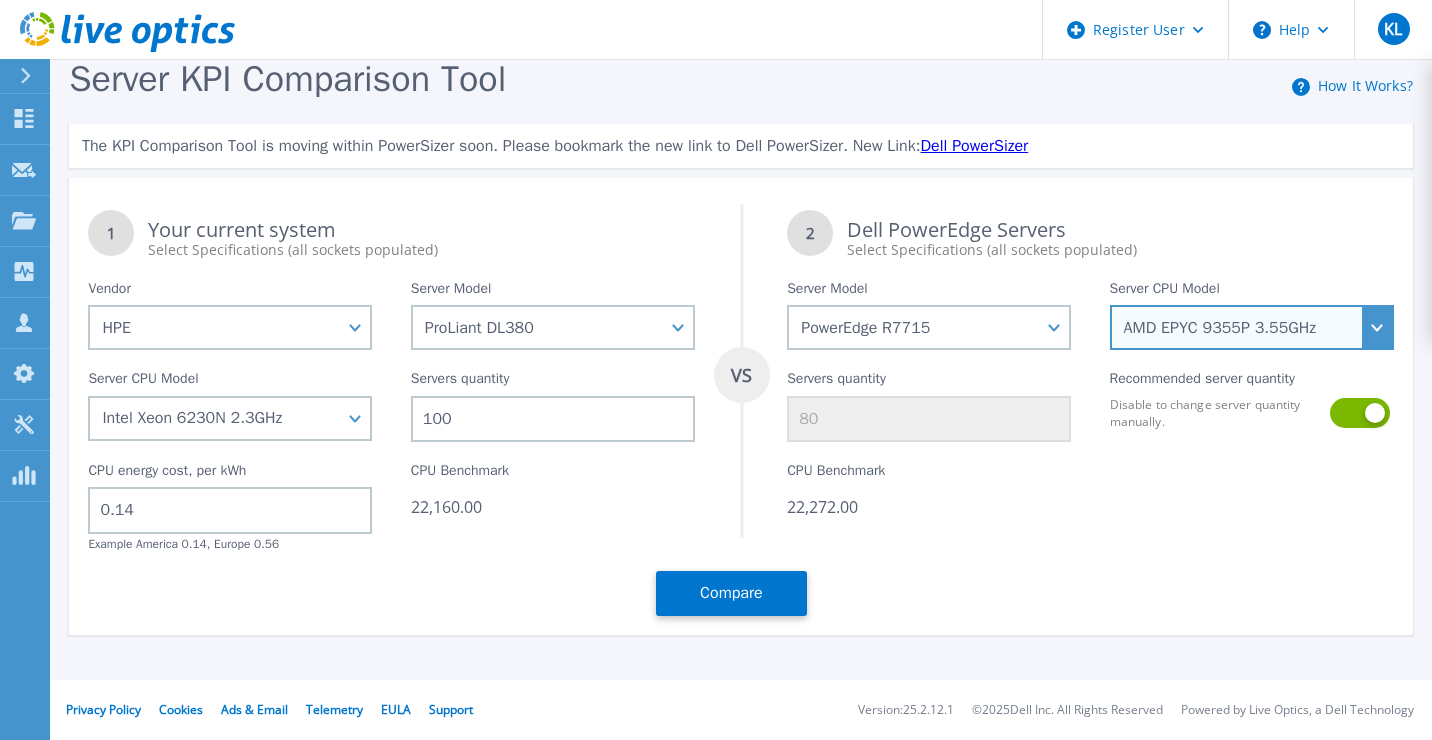 click on "AMD EPYC 9135 3.65GHz AMD EPYC 9355P 3.55GHz AMD EPYC 9575F 3.3GHz" at bounding box center [1252, 327] 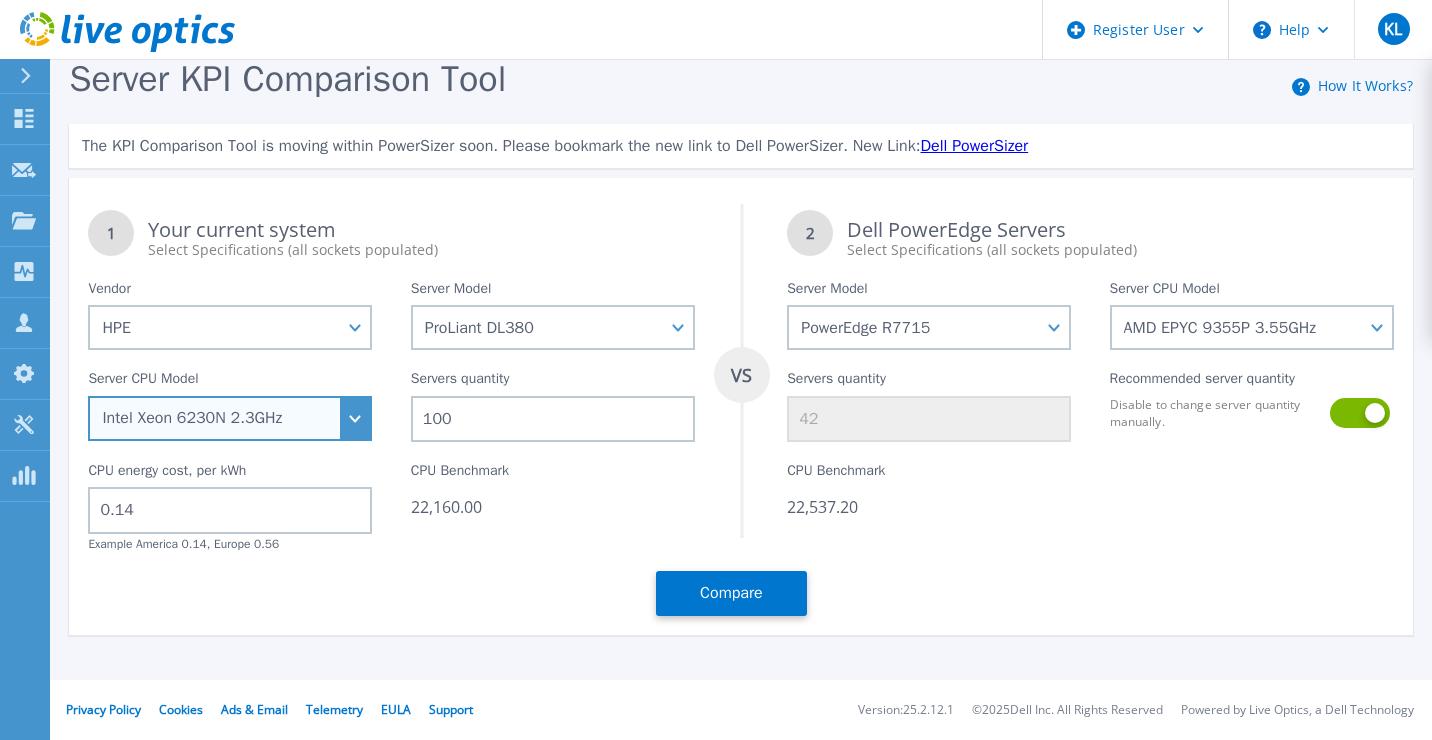 click on "Intel Xeon  5115 2.4GHz Intel Xeon  6126 2.6GHz Intel Xeon  5215L 2.5GHz Intel Xeon  8280 2.7GHz Intel Xeon  6242 2.8GHz Intel Xeon  5222 3.8GHz Intel Xeon  3104 1.7GHz Intel Xeon  8180 2.5GHz Intel Xeon  8164 2GHz Intel Xeon  4110 2.1GHz Intel Xeon  5120 2.2GHz Intel Xeon  8276M 2.2GHz Intel Xeon  6136 3GHz Intel Xeon  6137 3.9GHz Intel Xeon  6148 2.4GHz Intel Xeon  6212U 2.4GHz Intel Xeon  4215 2.5GHz Intel Xeon  8270 2.7GHz Intel Xeon  6138 2GHz Intel Xeon  5215 2.5GHz Intel Xeon  3106 1.7GHz Intel Xeon  6230N 2.3GHz Intel Xeon  6234 3.3GHz Intel Xeon  6222V 1.8GHz Intel Xeon  4116 2.1GHz Intel Xeon  6142 2.6GHz Intel Xeon  6154 3GHz Intel Xeon  6240Y 2.6GHz Intel Xeon  4210 2.2GHz Intel Xeon  8180M 2.5GHz Intel Xeon  8158 3GHz Intel Xeon  6134 3.2GHz Intel Xeon  6230 2.1GHz Intel Xeon  8260L 2.4GHz Intel Xeon  4112 2.6GHz Intel Xeon  5218N 2.3GHz Intel Xeon  8280M 2.7GHz Intel Xeon  5122 3.6GHz Intel Xeon  5117 2GHz Intel Xeon  6238M 2.1GHz Intel Xeon  4214Y 2.2GHz Intel Xeon  6244 3.6GHz" at bounding box center (230, 418) 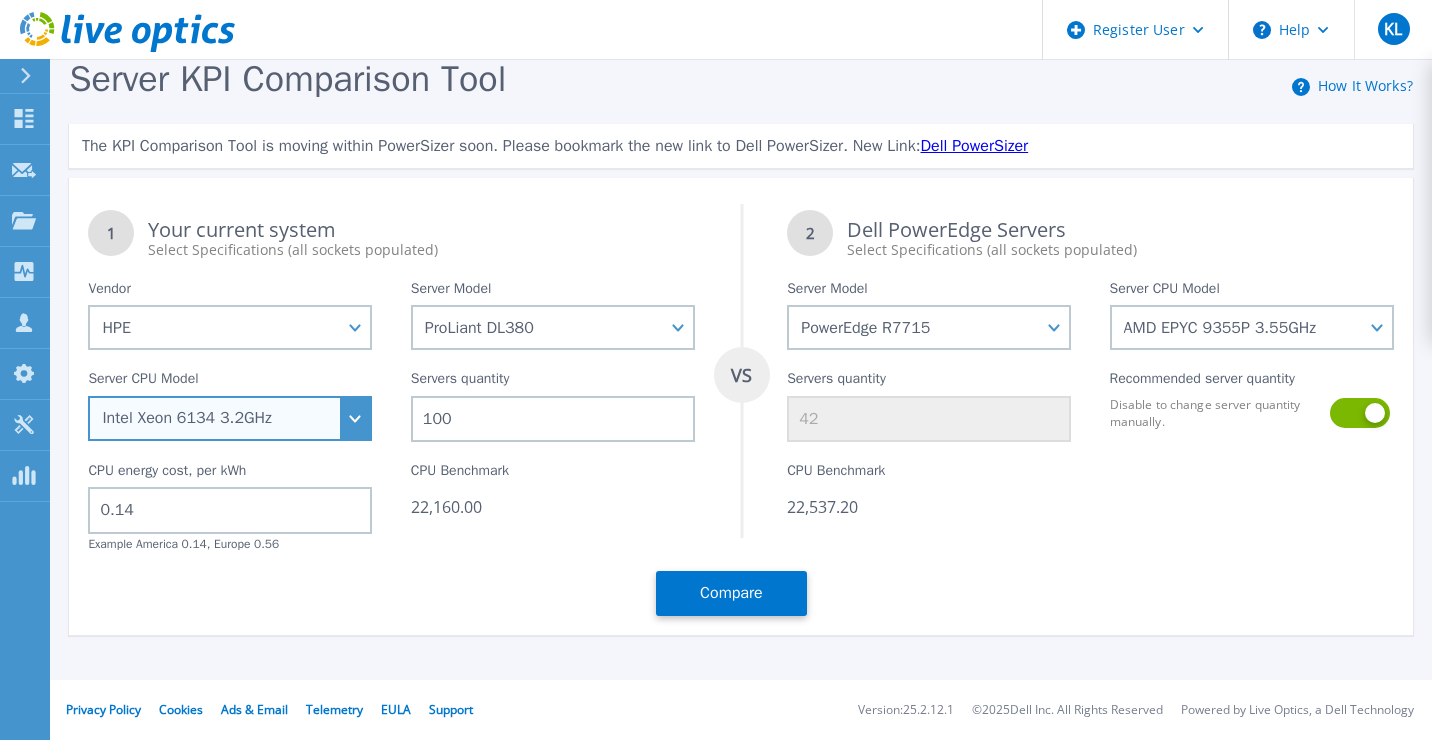 click on "Intel Xeon  5115 2.4GHz Intel Xeon  6126 2.6GHz Intel Xeon  5215L 2.5GHz Intel Xeon  8280 2.7GHz Intel Xeon  6242 2.8GHz Intel Xeon  5222 3.8GHz Intel Xeon  3104 1.7GHz Intel Xeon  8180 2.5GHz Intel Xeon  8164 2GHz Intel Xeon  4110 2.1GHz Intel Xeon  5120 2.2GHz Intel Xeon  8276M 2.2GHz Intel Xeon  6136 3GHz Intel Xeon  6137 3.9GHz Intel Xeon  6148 2.4GHz Intel Xeon  6212U 2.4GHz Intel Xeon  4215 2.5GHz Intel Xeon  8270 2.7GHz Intel Xeon  6138 2GHz Intel Xeon  5215 2.5GHz Intel Xeon  3106 1.7GHz Intel Xeon  6230N 2.3GHz Intel Xeon  6234 3.3GHz Intel Xeon  6222V 1.8GHz Intel Xeon  4116 2.1GHz Intel Xeon  6142 2.6GHz Intel Xeon  6154 3GHz Intel Xeon  6240Y 2.6GHz Intel Xeon  4210 2.2GHz Intel Xeon  8180M 2.5GHz Intel Xeon  8158 3GHz Intel Xeon  6134 3.2GHz Intel Xeon  6230 2.1GHz Intel Xeon  8260L 2.4GHz Intel Xeon  4112 2.6GHz Intel Xeon  5218N 2.3GHz Intel Xeon  8280M 2.7GHz Intel Xeon  5122 3.6GHz Intel Xeon  5117 2GHz Intel Xeon  6238M 2.1GHz Intel Xeon  4214Y 2.2GHz Intel Xeon  6244 3.6GHz" at bounding box center [230, 418] 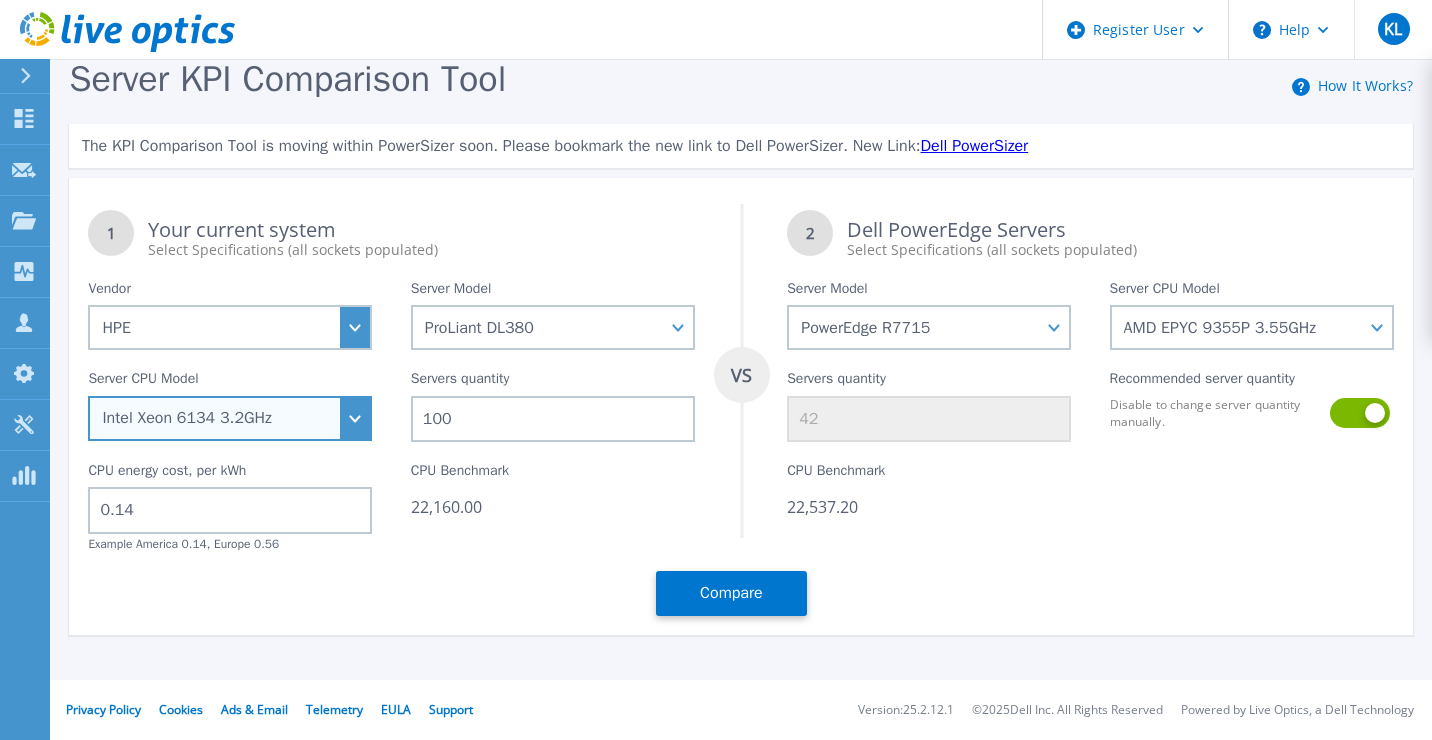 type on "23" 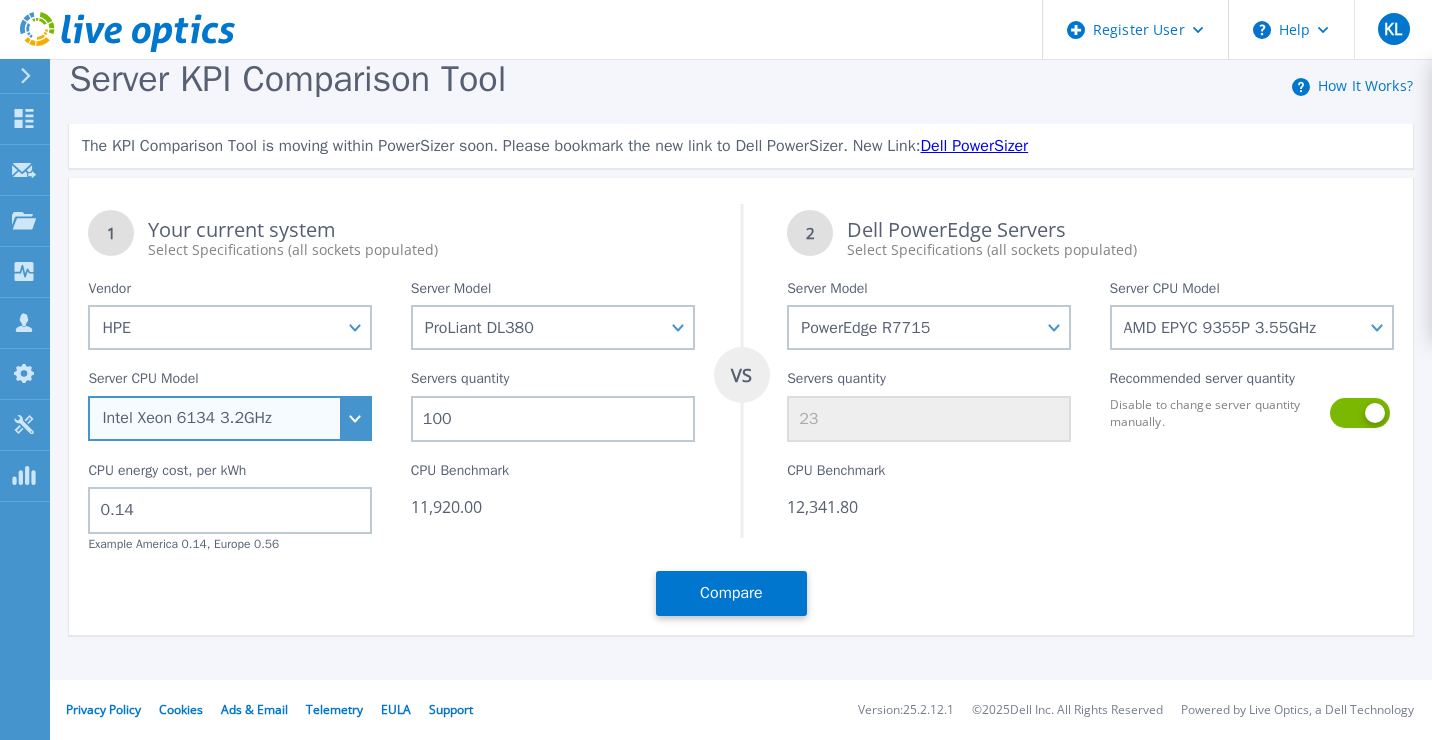 click on "Intel Xeon  5115 2.4GHz Intel Xeon  6126 2.6GHz Intel Xeon  5215L 2.5GHz Intel Xeon  8280 2.7GHz Intel Xeon  6242 2.8GHz Intel Xeon  5222 3.8GHz Intel Xeon  3104 1.7GHz Intel Xeon  8180 2.5GHz Intel Xeon  8164 2GHz Intel Xeon  4110 2.1GHz Intel Xeon  5120 2.2GHz Intel Xeon  8276M 2.2GHz Intel Xeon  6136 3GHz Intel Xeon  6137 3.9GHz Intel Xeon  6148 2.4GHz Intel Xeon  6212U 2.4GHz Intel Xeon  4215 2.5GHz Intel Xeon  8270 2.7GHz Intel Xeon  6138 2GHz Intel Xeon  5215 2.5GHz Intel Xeon  3106 1.7GHz Intel Xeon  6230N 2.3GHz Intel Xeon  6234 3.3GHz Intel Xeon  6222V 1.8GHz Intel Xeon  4116 2.1GHz Intel Xeon  6142 2.6GHz Intel Xeon  6154 3GHz Intel Xeon  6240Y 2.6GHz Intel Xeon  4210 2.2GHz Intel Xeon  8180M 2.5GHz Intel Xeon  8158 3GHz Intel Xeon  6134 3.2GHz Intel Xeon  6230 2.1GHz Intel Xeon  8260L 2.4GHz Intel Xeon  4112 2.6GHz Intel Xeon  5218N 2.3GHz Intel Xeon  8280M 2.7GHz Intel Xeon  5122 3.6GHz Intel Xeon  5117 2GHz Intel Xeon  6238M 2.1GHz Intel Xeon  4214Y 2.2GHz Intel Xeon  6244 3.6GHz" at bounding box center (230, 418) 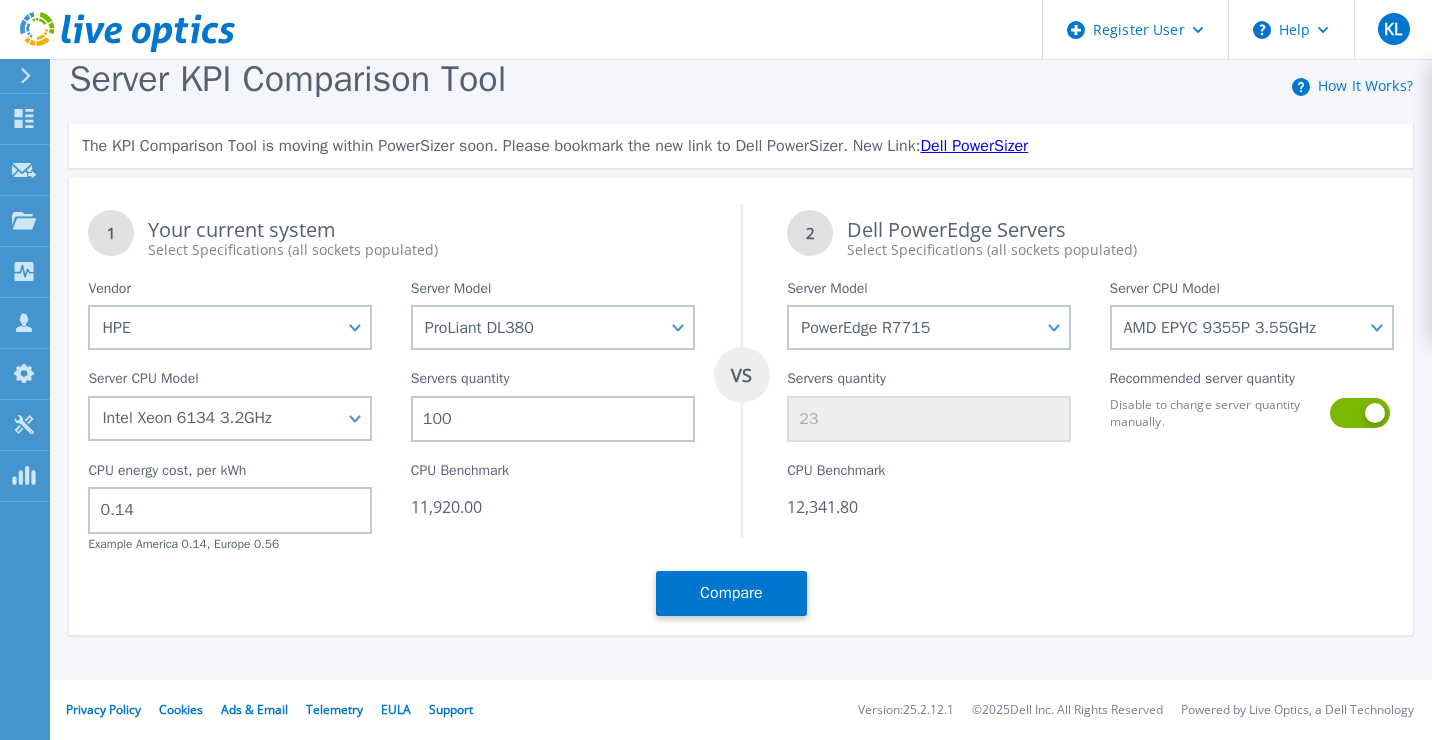 click on "CPU Benchmark 12,341.80" at bounding box center [929, 497] 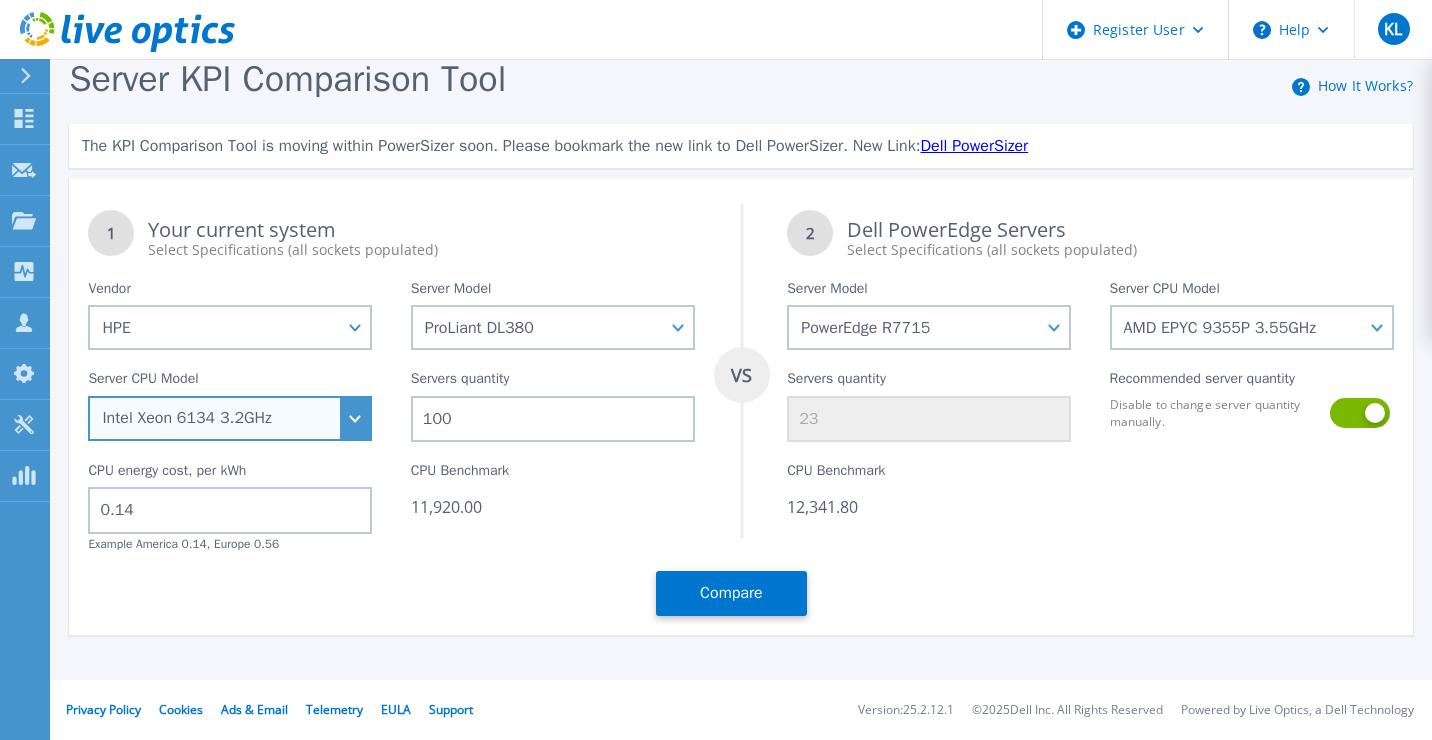 click on "Intel Xeon  5115 2.4GHz Intel Xeon  6126 2.6GHz Intel Xeon  5215L 2.5GHz Intel Xeon  8280 2.7GHz Intel Xeon  6242 2.8GHz Intel Xeon  5222 3.8GHz Intel Xeon  3104 1.7GHz Intel Xeon  8180 2.5GHz Intel Xeon  8164 2GHz Intel Xeon  4110 2.1GHz Intel Xeon  5120 2.2GHz Intel Xeon  8276M 2.2GHz Intel Xeon  6136 3GHz Intel Xeon  6137 3.9GHz Intel Xeon  6148 2.4GHz Intel Xeon  6212U 2.4GHz Intel Xeon  4215 2.5GHz Intel Xeon  8270 2.7GHz Intel Xeon  6138 2GHz Intel Xeon  5215 2.5GHz Intel Xeon  3106 1.7GHz Intel Xeon  6230N 2.3GHz Intel Xeon  6234 3.3GHz Intel Xeon  6222V 1.8GHz Intel Xeon  4116 2.1GHz Intel Xeon  6142 2.6GHz Intel Xeon  6154 3GHz Intel Xeon  6240Y 2.6GHz Intel Xeon  4210 2.2GHz Intel Xeon  8180M 2.5GHz Intel Xeon  8158 3GHz Intel Xeon  6134 3.2GHz Intel Xeon  6230 2.1GHz Intel Xeon  8260L 2.4GHz Intel Xeon  4112 2.6GHz Intel Xeon  5218N 2.3GHz Intel Xeon  8280M 2.7GHz Intel Xeon  5122 3.6GHz Intel Xeon  5117 2GHz Intel Xeon  6238M 2.1GHz Intel Xeon  4214Y 2.2GHz Intel Xeon  6244 3.6GHz" at bounding box center (230, 418) 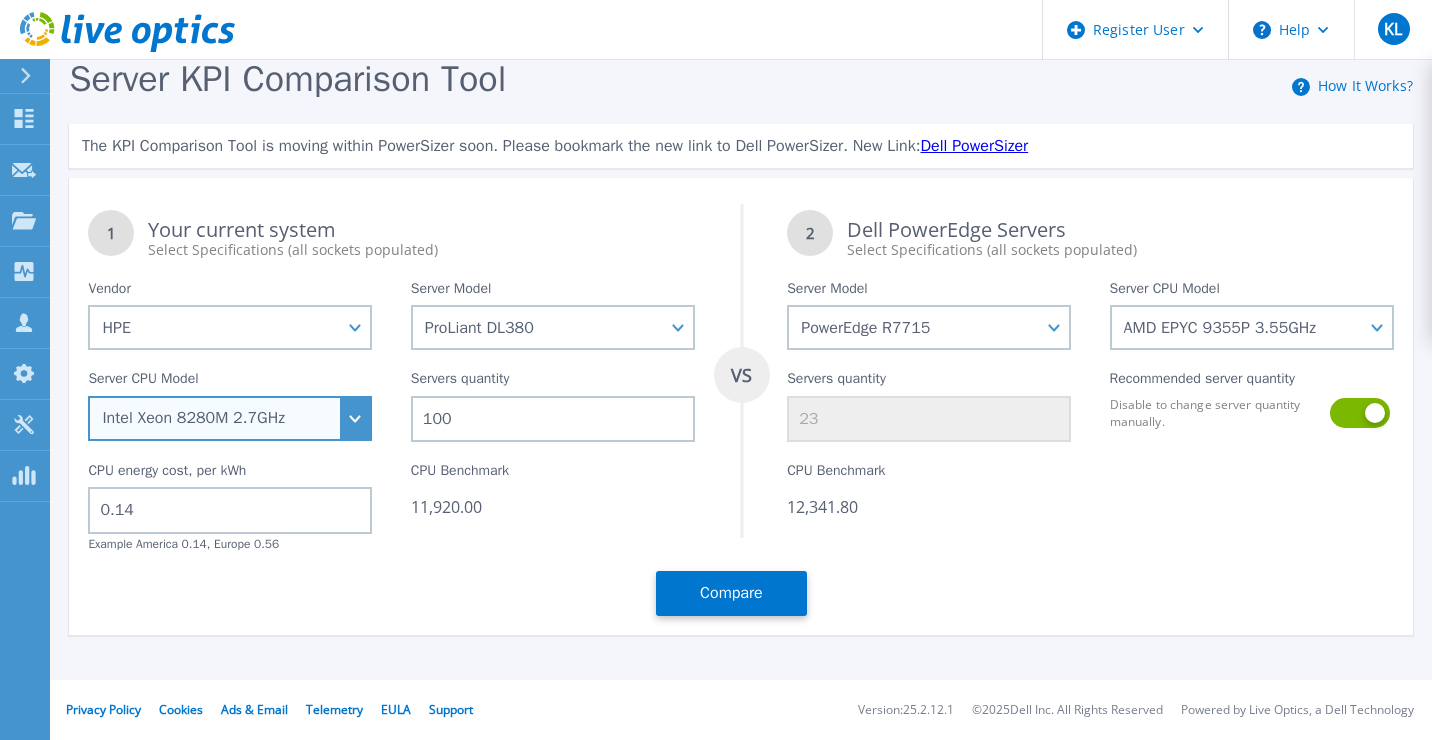 click on "Intel Xeon  5115 2.4GHz Intel Xeon  6126 2.6GHz Intel Xeon  5215L 2.5GHz Intel Xeon  8280 2.7GHz Intel Xeon  6242 2.8GHz Intel Xeon  5222 3.8GHz Intel Xeon  3104 1.7GHz Intel Xeon  8180 2.5GHz Intel Xeon  8164 2GHz Intel Xeon  4110 2.1GHz Intel Xeon  5120 2.2GHz Intel Xeon  8276M 2.2GHz Intel Xeon  6136 3GHz Intel Xeon  6137 3.9GHz Intel Xeon  6148 2.4GHz Intel Xeon  6212U 2.4GHz Intel Xeon  4215 2.5GHz Intel Xeon  8270 2.7GHz Intel Xeon  6138 2GHz Intel Xeon  5215 2.5GHz Intel Xeon  3106 1.7GHz Intel Xeon  6230N 2.3GHz Intel Xeon  6234 3.3GHz Intel Xeon  6222V 1.8GHz Intel Xeon  4116 2.1GHz Intel Xeon  6142 2.6GHz Intel Xeon  6154 3GHz Intel Xeon  6240Y 2.6GHz Intel Xeon  4210 2.2GHz Intel Xeon  8180M 2.5GHz Intel Xeon  8158 3GHz Intel Xeon  6134 3.2GHz Intel Xeon  6230 2.1GHz Intel Xeon  8260L 2.4GHz Intel Xeon  4112 2.6GHz Intel Xeon  5218N 2.3GHz Intel Xeon  8280M 2.7GHz Intel Xeon  5122 3.6GHz Intel Xeon  5117 2GHz Intel Xeon  6238M 2.1GHz Intel Xeon  4214Y 2.2GHz Intel Xeon  6244 3.6GHz" at bounding box center [230, 418] 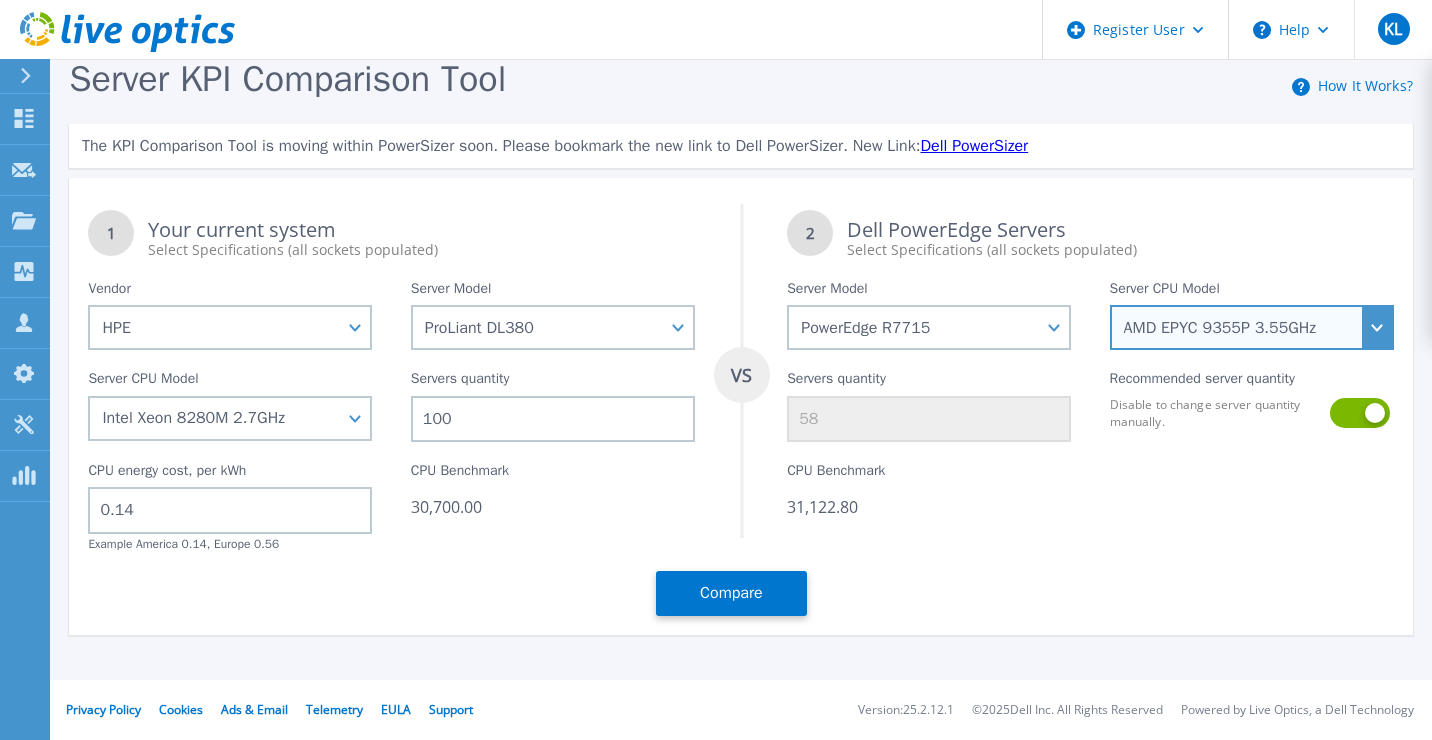 click on "AMD EPYC 9135 3.65GHz AMD EPYC 9355P 3.55GHz AMD EPYC 9575F 3.3GHz" at bounding box center (1252, 327) 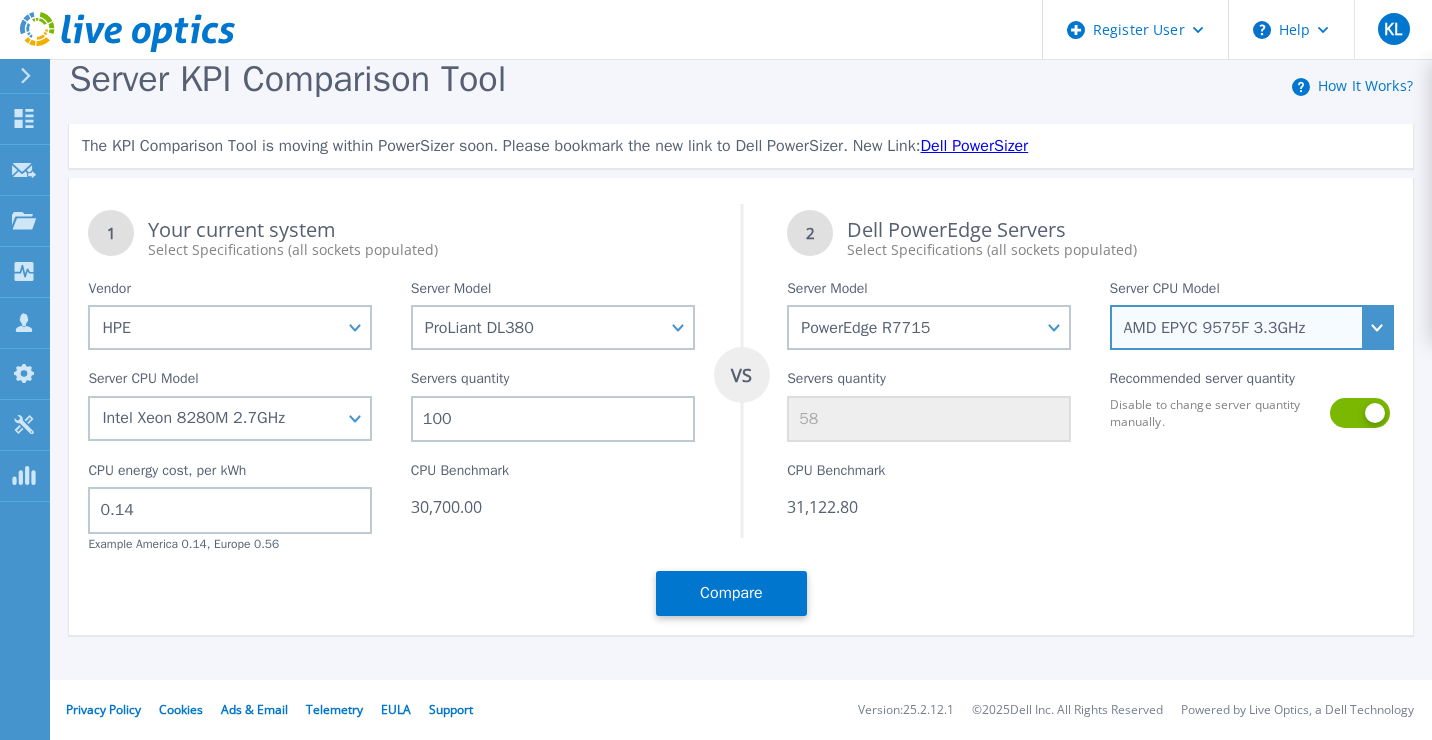 click on "AMD EPYC 9135 3.65GHz AMD EPYC 9355P 3.55GHz AMD EPYC 9575F 3.3GHz" at bounding box center [1252, 327] 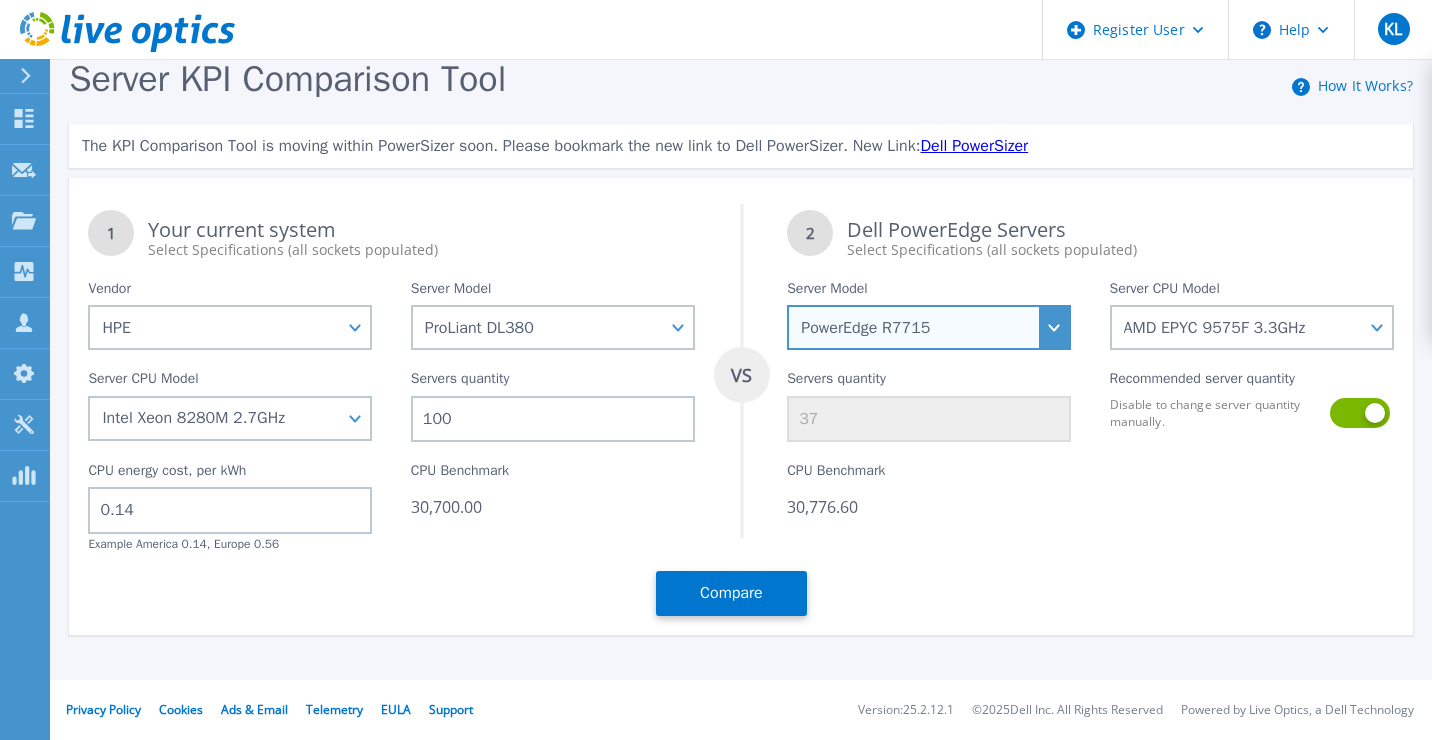 click on "PowerEdge C6520 PowerEdge C6525 PowerEdge HS5610 PowerEdge HS5620 PowerEdge R240 PowerEdge R260 PowerEdge R340 PowerEdge R350 PowerEdge R360 PowerEdge R430 PowerEdge R440 PowerEdge R450 PowerEdge R470 PowerEdge R530 PowerEdge R540 PowerEdge R550 PowerEdge R570 PowerEdge R630 PowerEdge R640 PowerEdge R650 PowerEdge R650xs PowerEdge R6515 PowerEdge R6525 PowerEdge R660 PowerEdge R660xs PowerEdge R6615 PowerEdge R6625 PowerEdge R670 PowerEdge R6715 PowerEdge R6725 PowerEdge R715 PowerEdge R730 PowerEdge R730xd PowerEdge R740 PowerEdge R740xd PowerEdge R740XD2 PowerEdge R750 PowerEdge R750xa PowerEdge R750xs PowerEdge R7515 PowerEdge R7525 PowerEdge R760 PowerEdge R760XA PowerEdge R760XD2 PowerEdge R760XS PowerEdge R7615 PowerEdge R7625 PowerEdge R770 PowerEdge R7715 PowerEdge R7725 PowerEdge R815 PowerEdge R830 PowerEdge R840 PowerEdge R860 PowerEdge R940 PowerEdge R940xa PowerEdge R960 PowerEdge T140 PowerEdge T160 PowerEdge T340 PowerEdge T350 PowerEdge T360 PowerEdge T430 PowerEdge T440 PowerEdge T550" at bounding box center (929, 327) 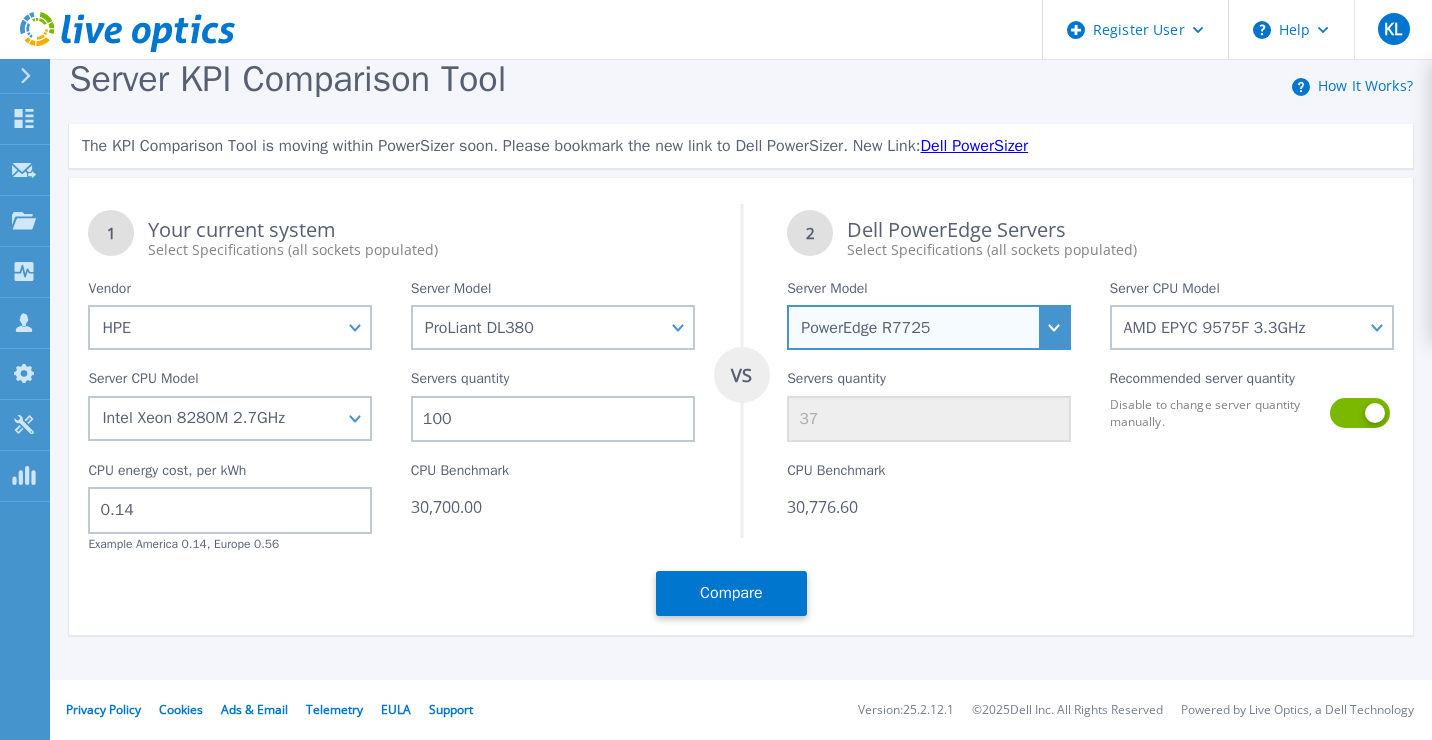 click on "PowerEdge C6520 PowerEdge C6525 PowerEdge HS5610 PowerEdge HS5620 PowerEdge R240 PowerEdge R260 PowerEdge R340 PowerEdge R350 PowerEdge R360 PowerEdge R430 PowerEdge R440 PowerEdge R450 PowerEdge R470 PowerEdge R530 PowerEdge R540 PowerEdge R550 PowerEdge R570 PowerEdge R630 PowerEdge R640 PowerEdge R650 PowerEdge R650xs PowerEdge R6515 PowerEdge R6525 PowerEdge R660 PowerEdge R660xs PowerEdge R6615 PowerEdge R6625 PowerEdge R670 PowerEdge R6715 PowerEdge R6725 PowerEdge R715 PowerEdge R730 PowerEdge R730xd PowerEdge R740 PowerEdge R740xd PowerEdge R740XD2 PowerEdge R750 PowerEdge R750xa PowerEdge R750xs PowerEdge R7515 PowerEdge R7525 PowerEdge R760 PowerEdge R760XA PowerEdge R760XD2 PowerEdge R760XS PowerEdge R7615 PowerEdge R7625 PowerEdge R770 PowerEdge R7715 PowerEdge R7725 PowerEdge R815 PowerEdge R830 PowerEdge R840 PowerEdge R860 PowerEdge R940 PowerEdge R940xa PowerEdge R960 PowerEdge T140 PowerEdge T160 PowerEdge T340 PowerEdge T350 PowerEdge T360 PowerEdge T430 PowerEdge T440 PowerEdge T550" at bounding box center (929, 327) 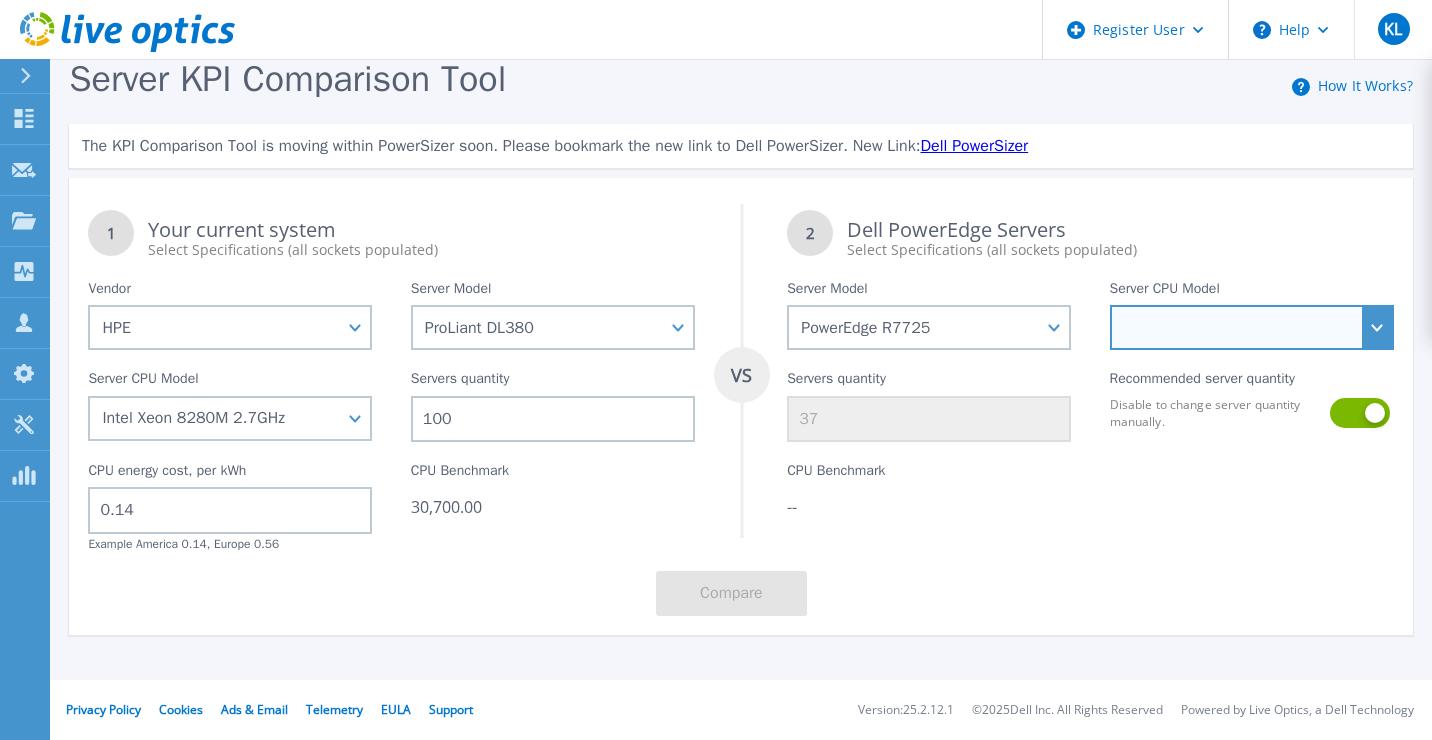 click on "AMD EPYC 9755 2.7GHz AMD EPYC 9965 2.25GHz AMD EPYC 9555 3.2GHz AMD EPYC 9745 2.4GHz AMD EPYC 9135 3.65GHz AMD EPYC 9355 3.55GHz" at bounding box center [1252, 327] 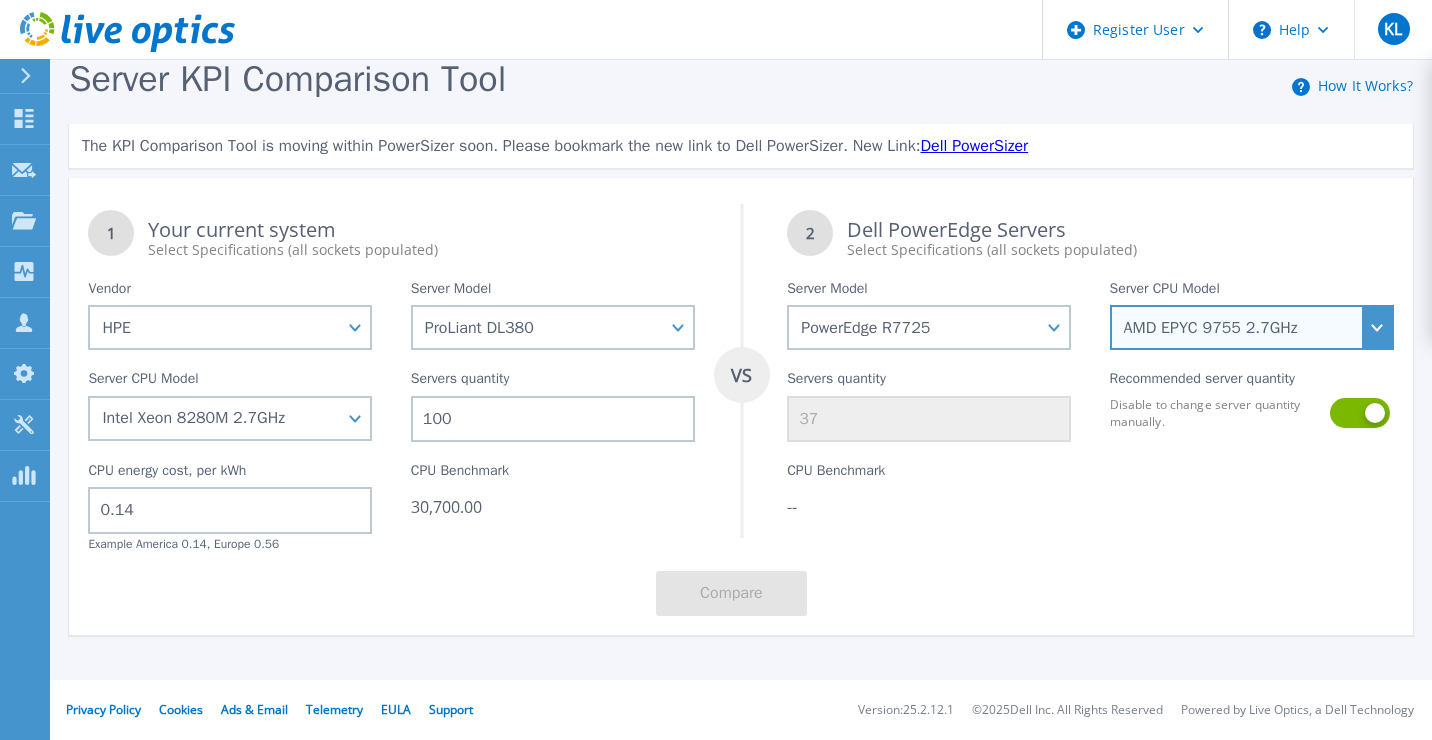 click on "AMD EPYC 9755 2.7GHz AMD EPYC 9965 2.25GHz AMD EPYC 9555 3.2GHz AMD EPYC 9745 2.4GHz AMD EPYC 9135 3.65GHz AMD EPYC 9355 3.55GHz" at bounding box center (1252, 327) 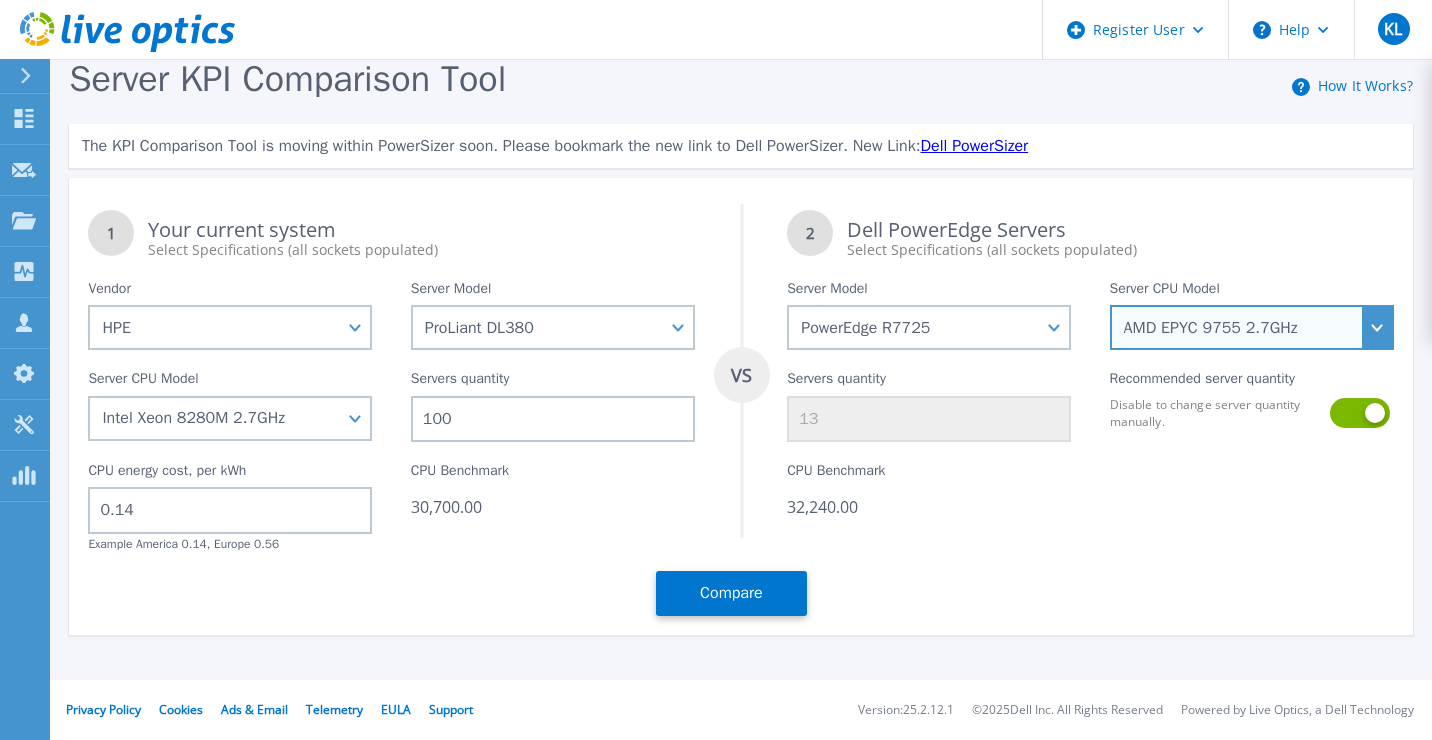 click on "AMD EPYC 9755 2.7GHz AMD EPYC 9965 2.25GHz AMD EPYC 9555 3.2GHz AMD EPYC 9745 2.4GHz AMD EPYC 9135 3.65GHz AMD EPYC 9355 3.55GHz" at bounding box center [1252, 327] 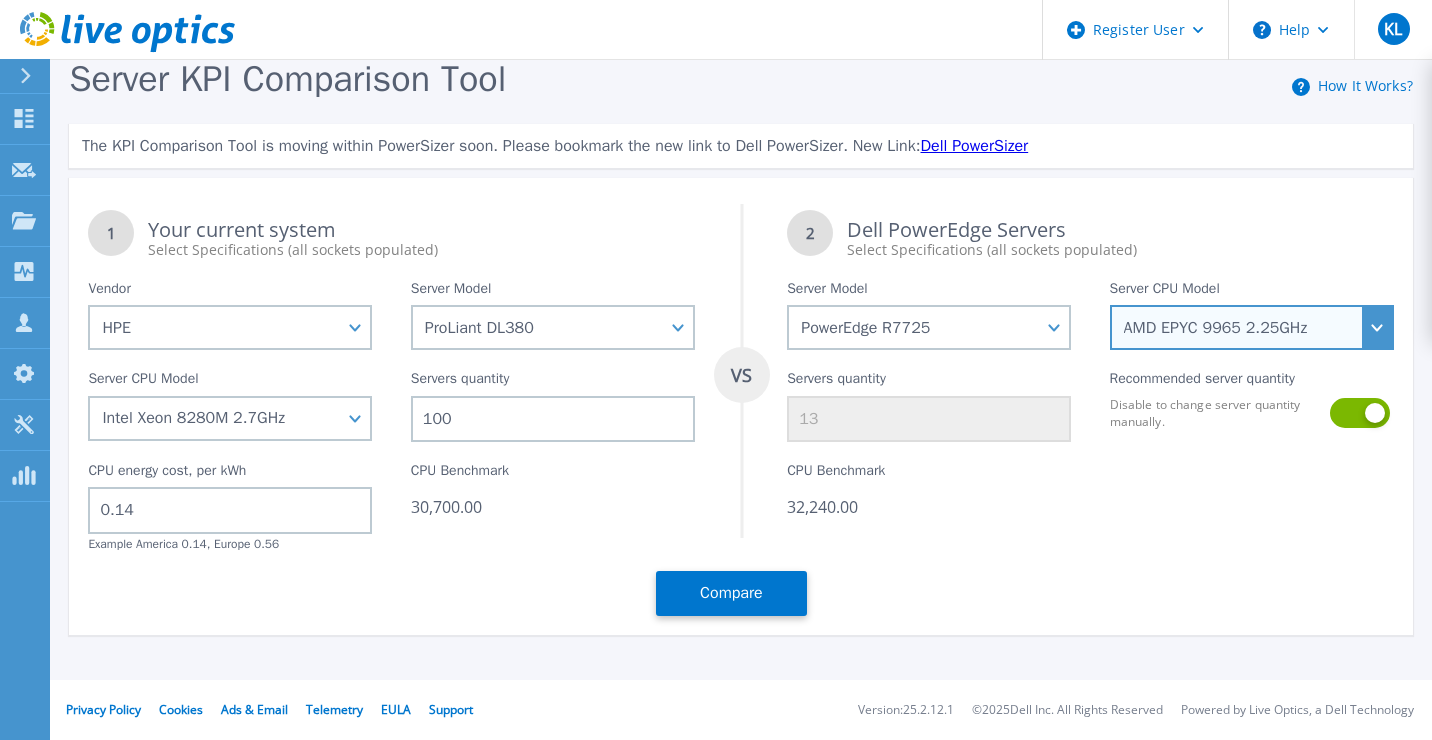 click on "AMD EPYC 9755 2.7GHz AMD EPYC 9965 2.25GHz AMD EPYC 9555 3.2GHz AMD EPYC 9745 2.4GHz AMD EPYC 9135 3.65GHz AMD EPYC 9355 3.55GHz" at bounding box center [1252, 327] 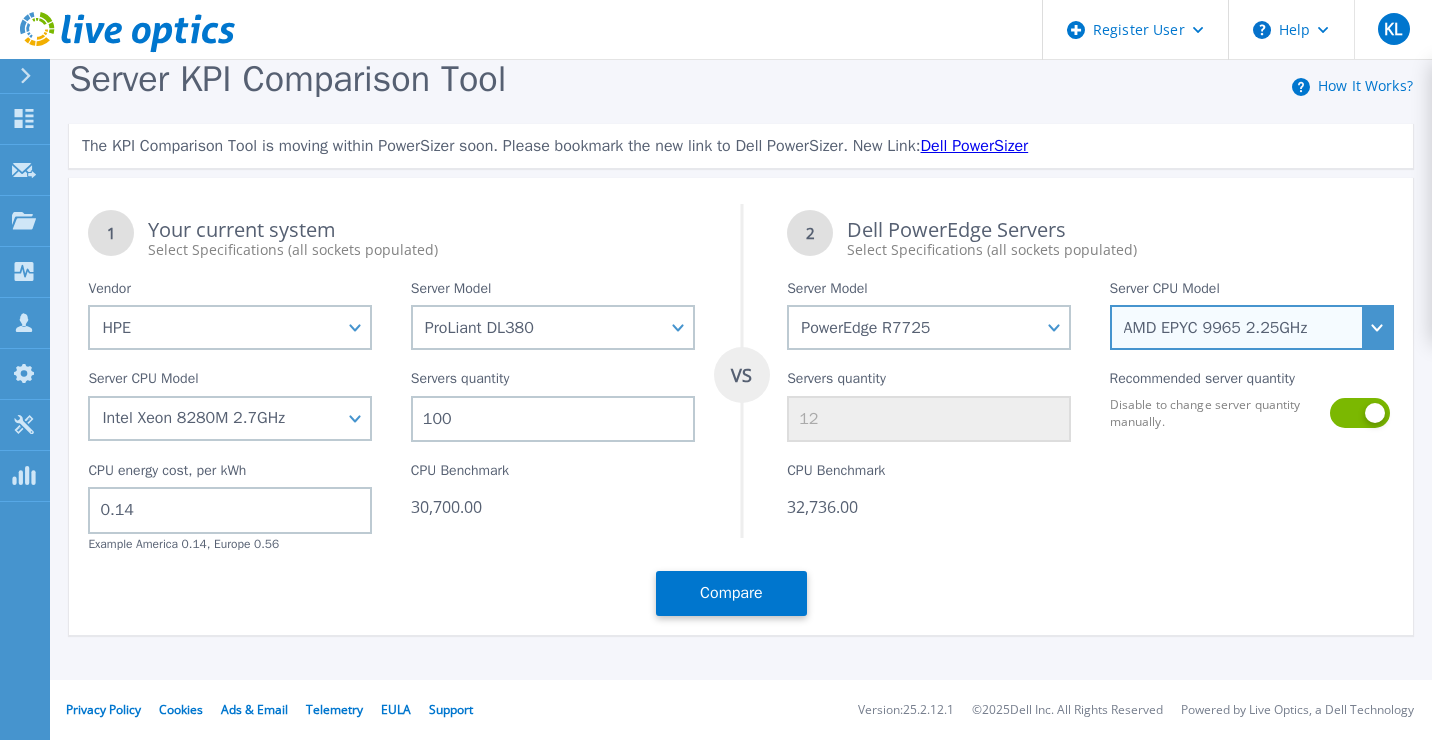 click on "AMD EPYC 9755 2.7GHz AMD EPYC 9965 2.25GHz AMD EPYC 9555 3.2GHz AMD EPYC 9745 2.4GHz AMD EPYC 9135 3.65GHz AMD EPYC 9355 3.55GHz" at bounding box center (1252, 327) 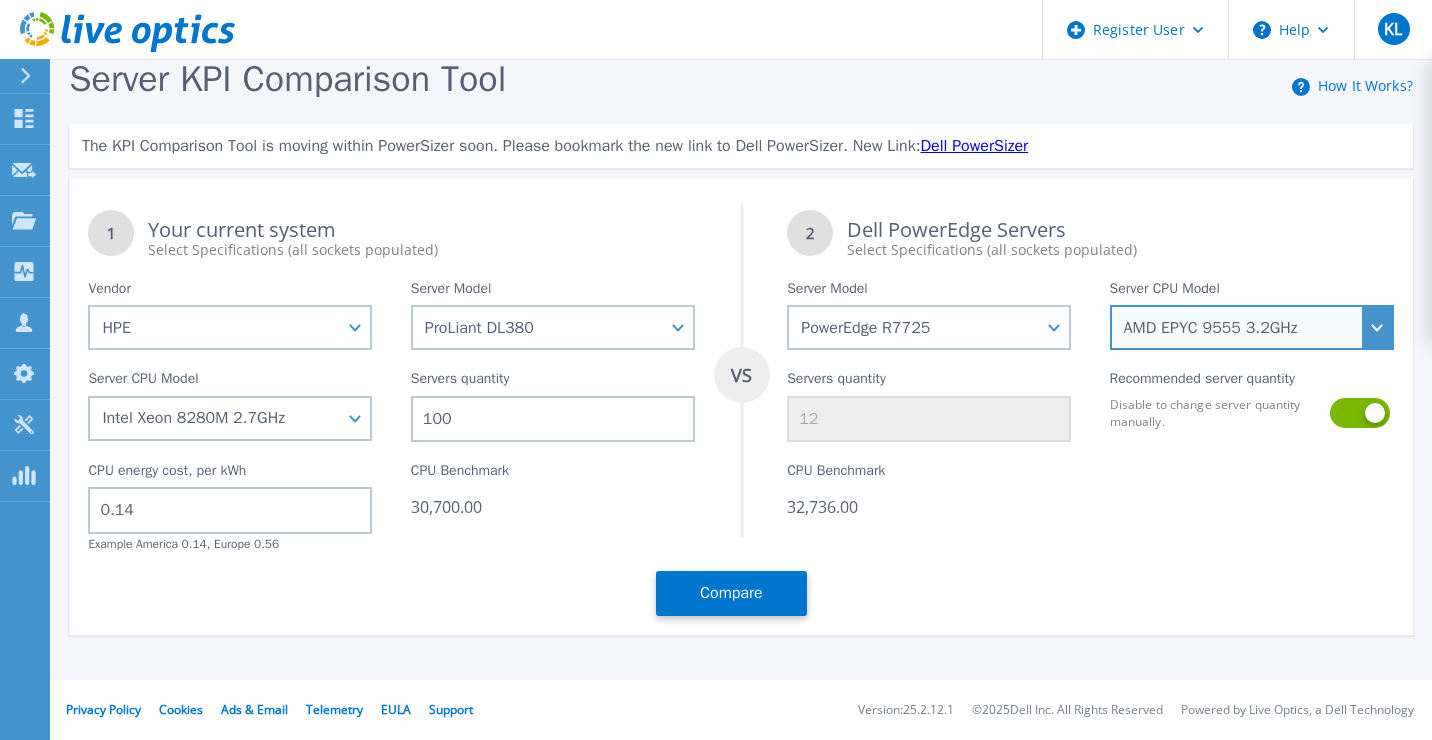 click on "AMD EPYC 9755 2.7GHz AMD EPYC 9965 2.25GHz AMD EPYC 9555 3.2GHz AMD EPYC 9745 2.4GHz AMD EPYC 9135 3.65GHz AMD EPYC 9355 3.55GHz" at bounding box center [1252, 327] 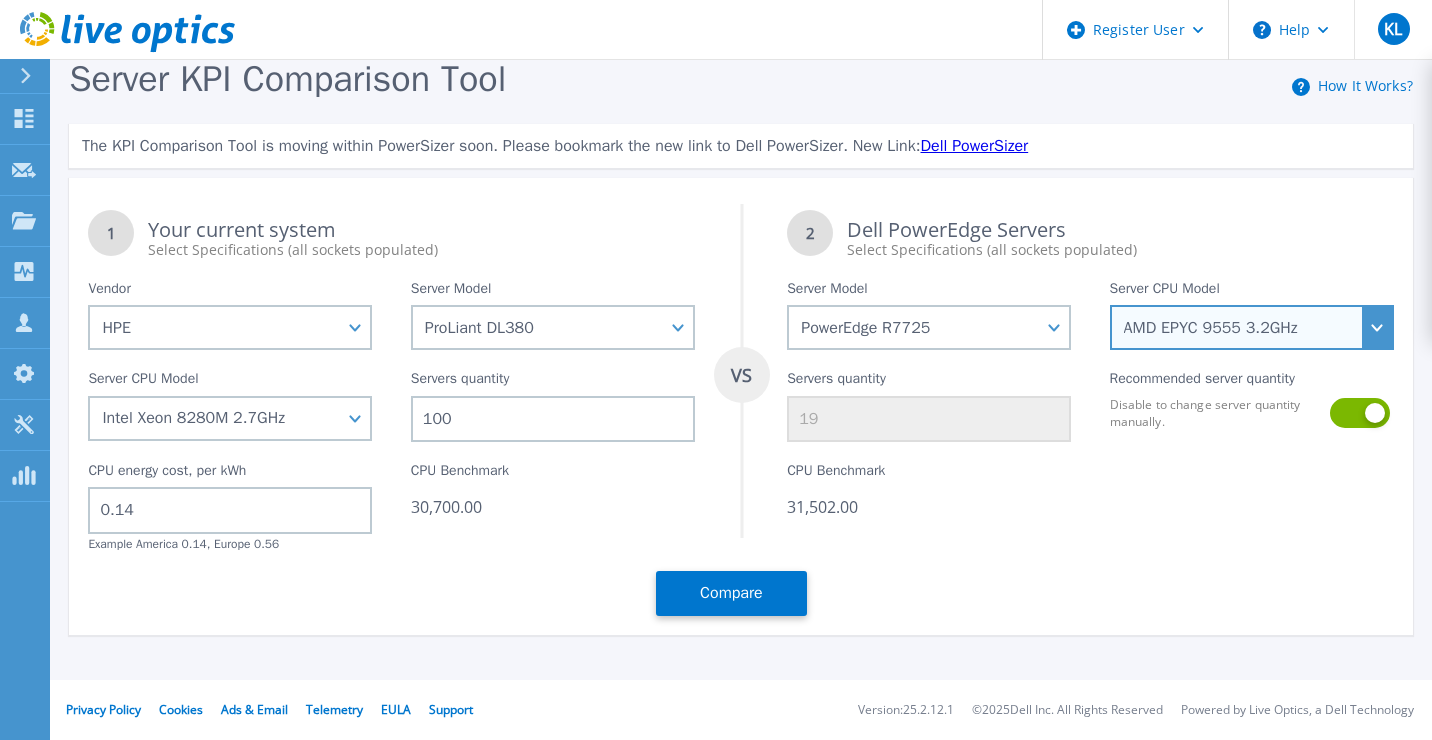 click on "AMD EPYC 9755 2.7GHz AMD EPYC 9965 2.25GHz AMD EPYC 9555 3.2GHz AMD EPYC 9745 2.4GHz AMD EPYC 9135 3.65GHz AMD EPYC 9355 3.55GHz" at bounding box center (1252, 327) 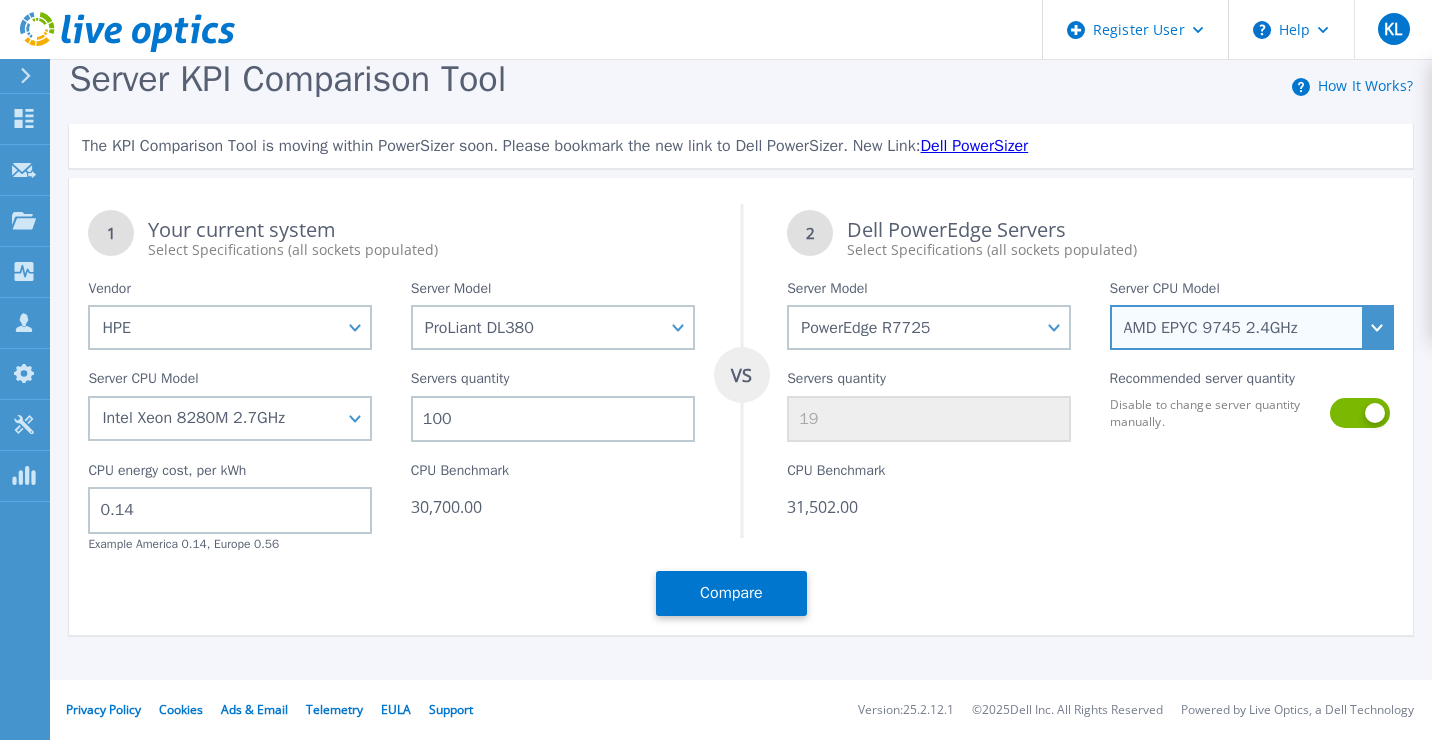click on "AMD EPYC 9755 2.7GHz AMD EPYC 9965 2.25GHz AMD EPYC 9555 3.2GHz AMD EPYC 9745 2.4GHz AMD EPYC 9135 3.65GHz AMD EPYC 9355 3.55GHz" at bounding box center [1252, 327] 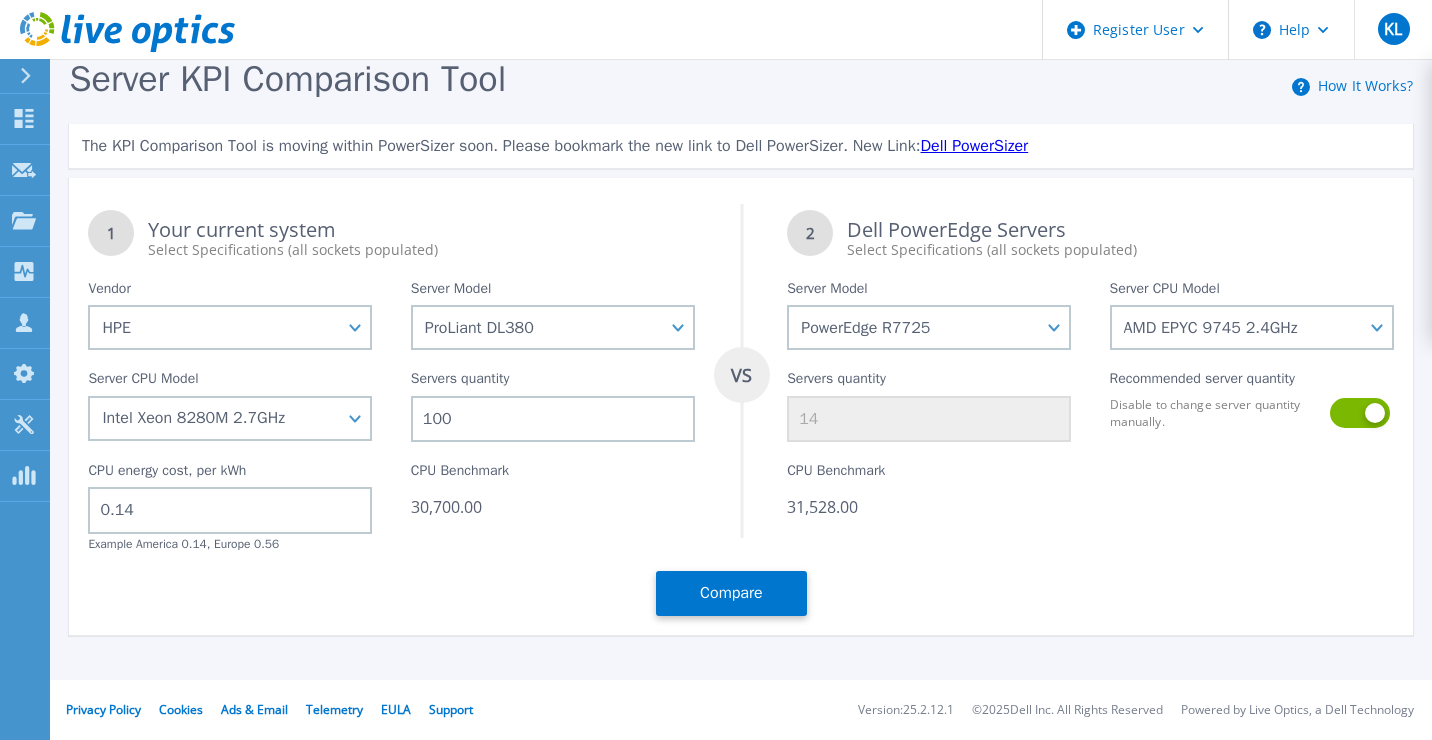 click on "CPU Benchmark 31,528.00" at bounding box center [929, 497] 